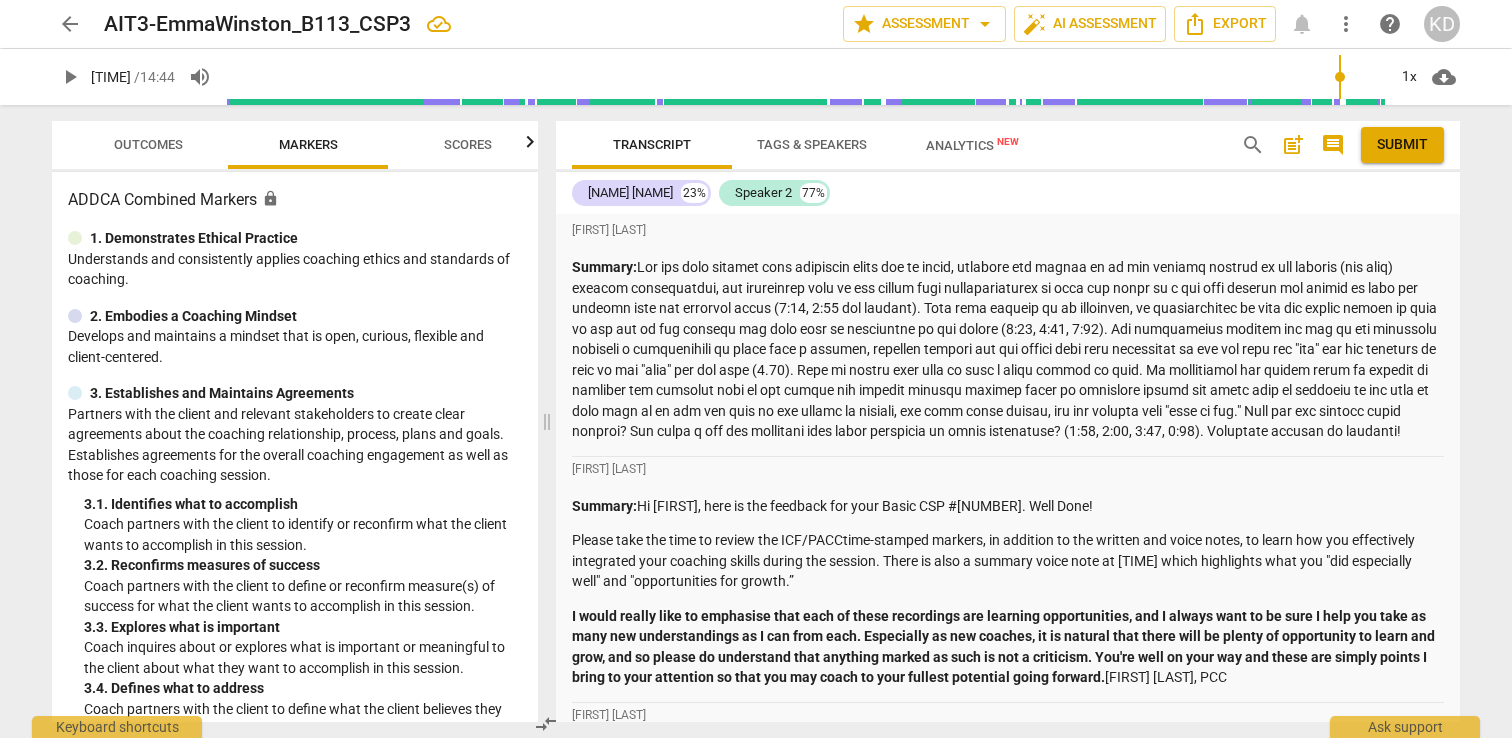 scroll, scrollTop: 0, scrollLeft: 0, axis: both 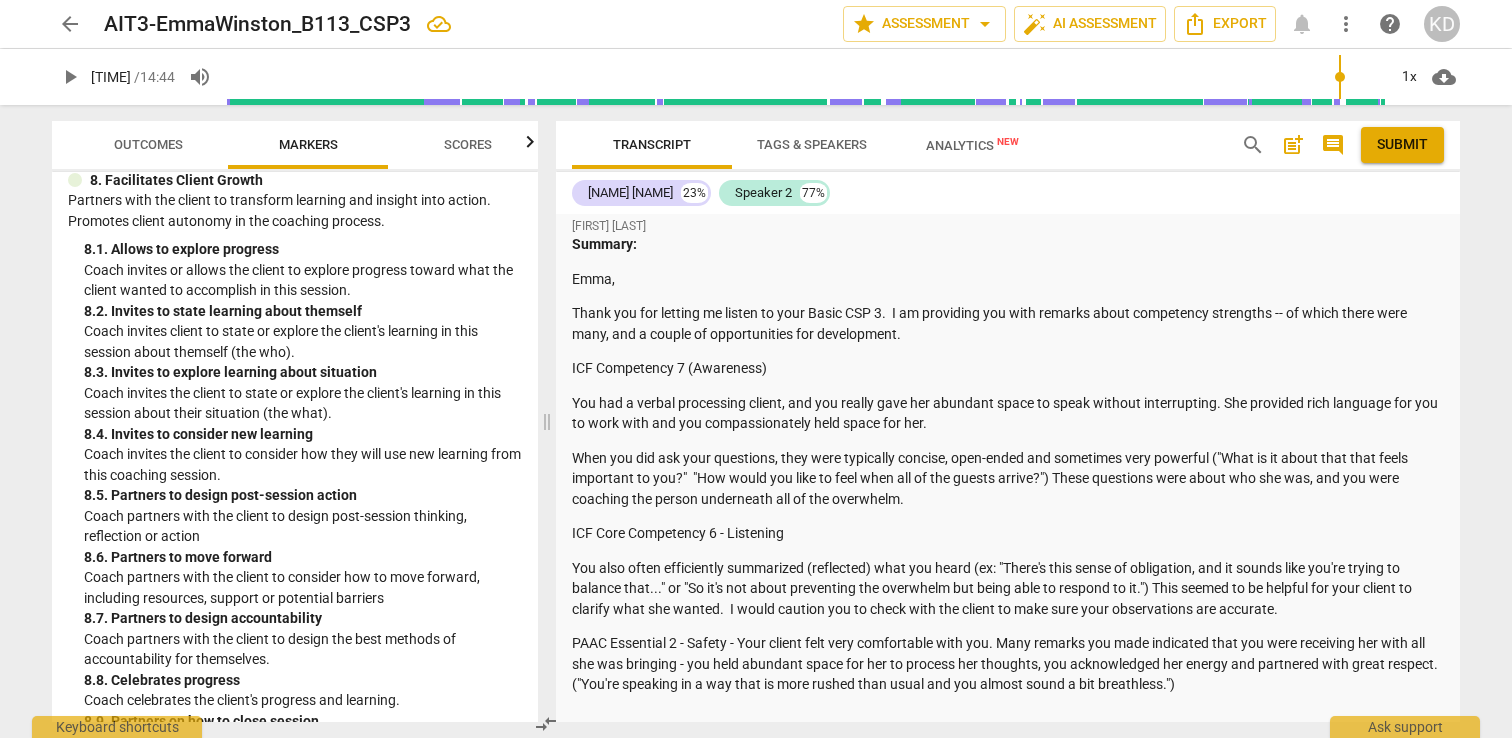 click on "post_add" at bounding box center (1293, 145) 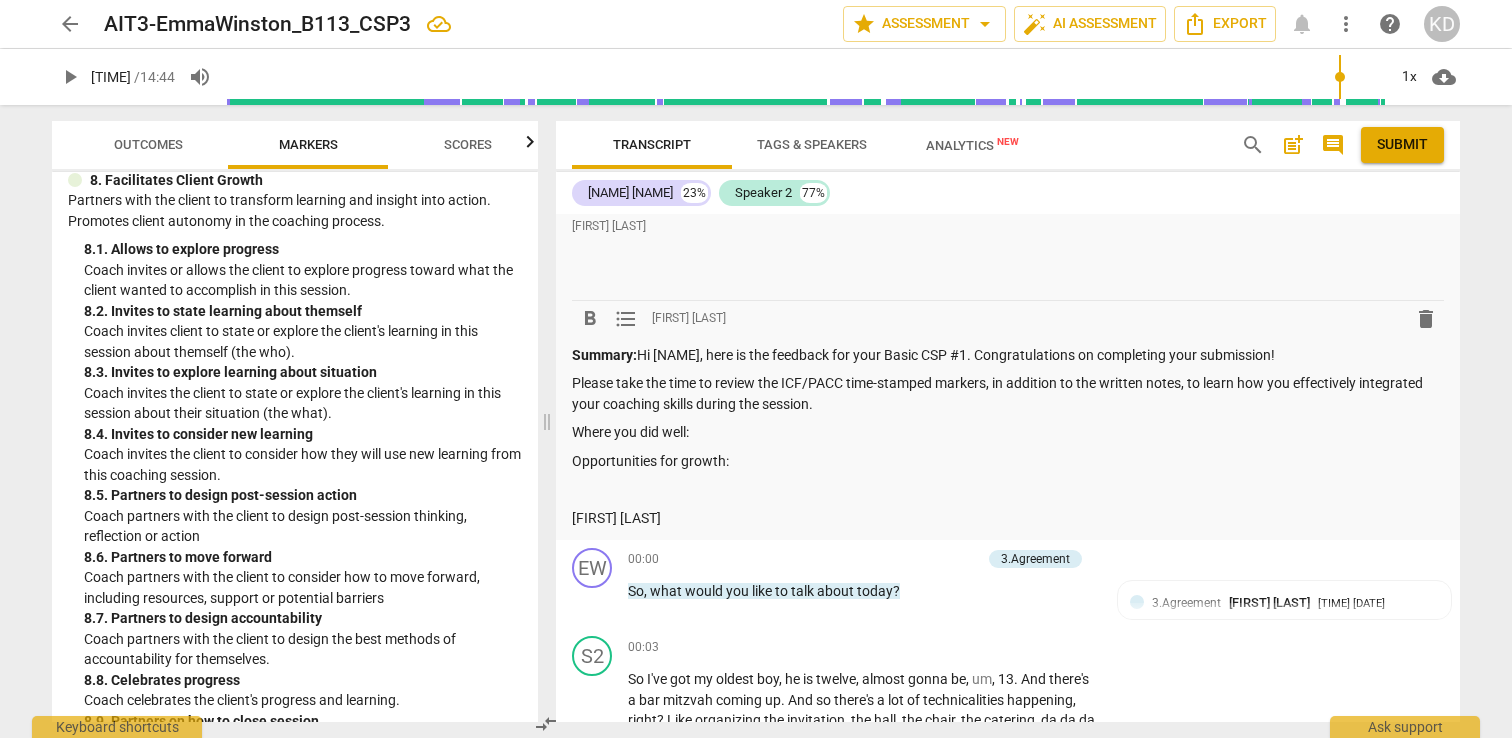 scroll, scrollTop: 1954, scrollLeft: 0, axis: vertical 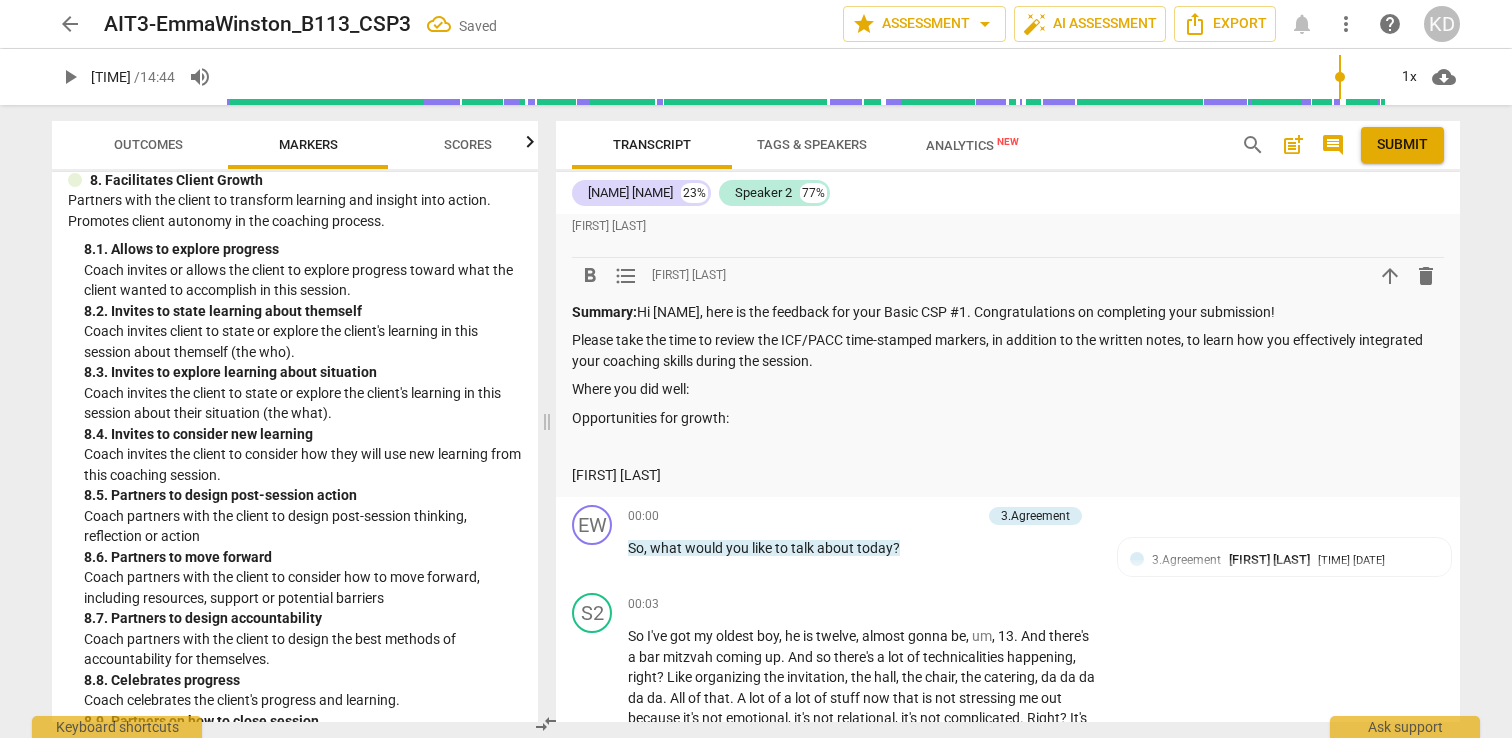 click on "Summary: Hi [NAME], here is the feedback for your Basic CSP #1. Congratulations on completing your submission!" at bounding box center (1008, 312) 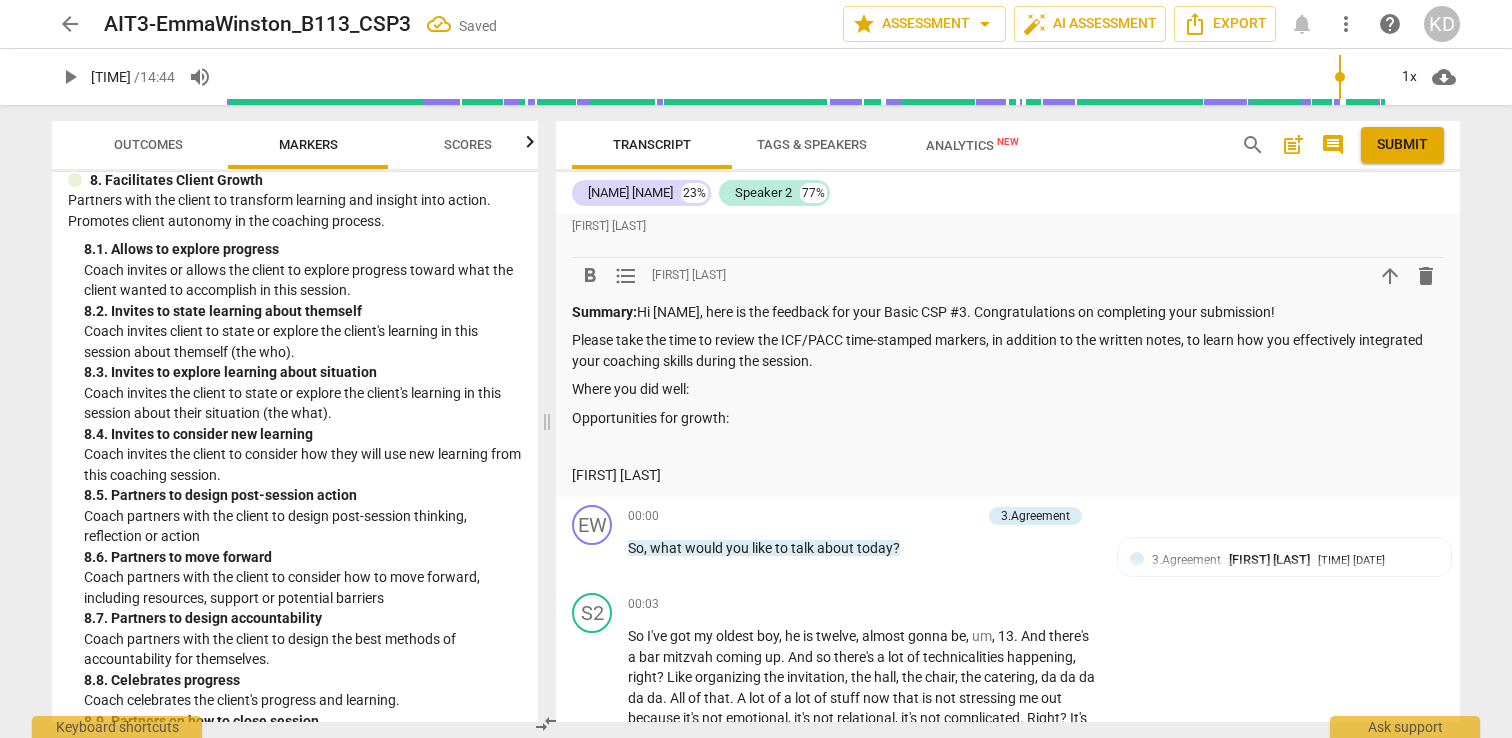 click on "Summary:   Hi [NAME], here is the feedback for your Basic CSP #3. Congratulations on completing your submission!" at bounding box center (1008, 312) 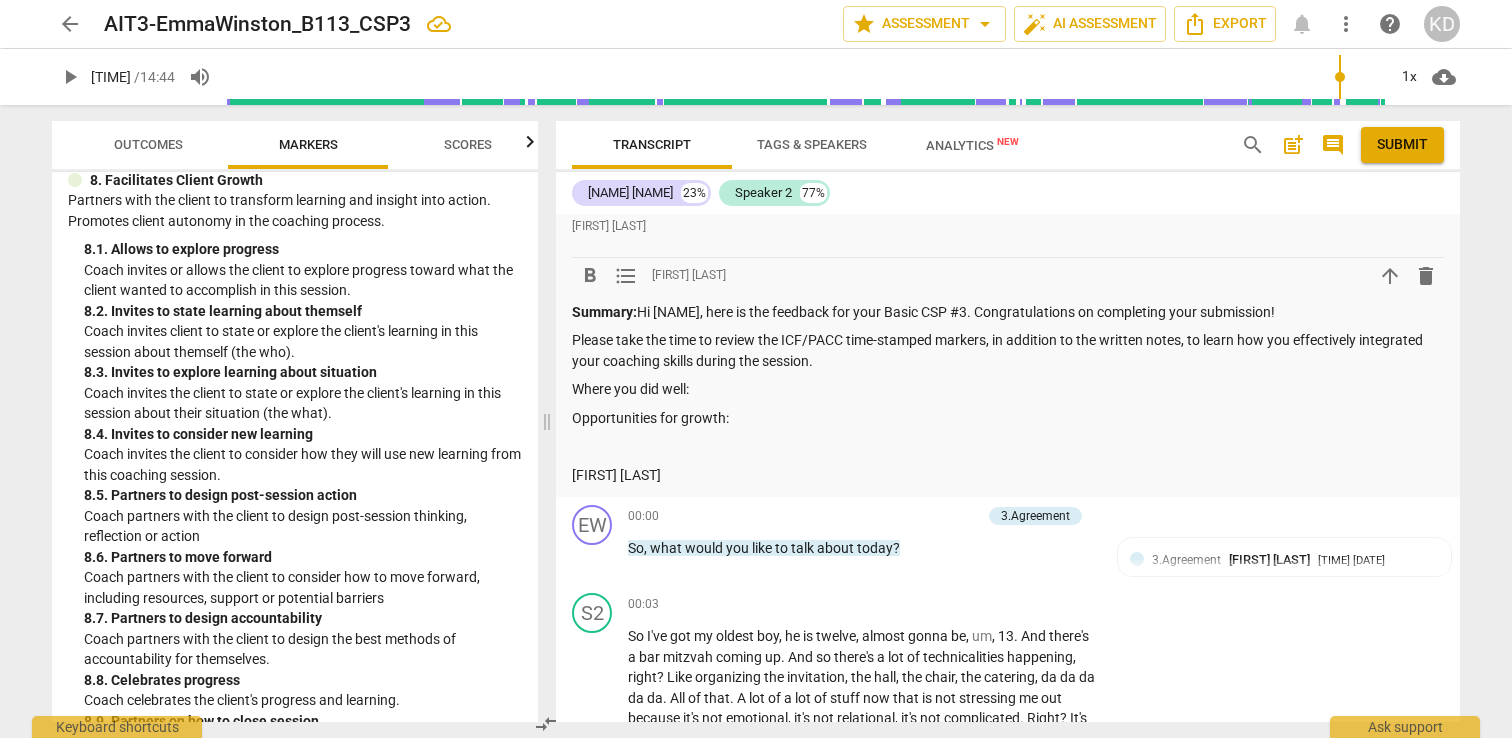 click on "Where you did well:" at bounding box center [1008, 389] 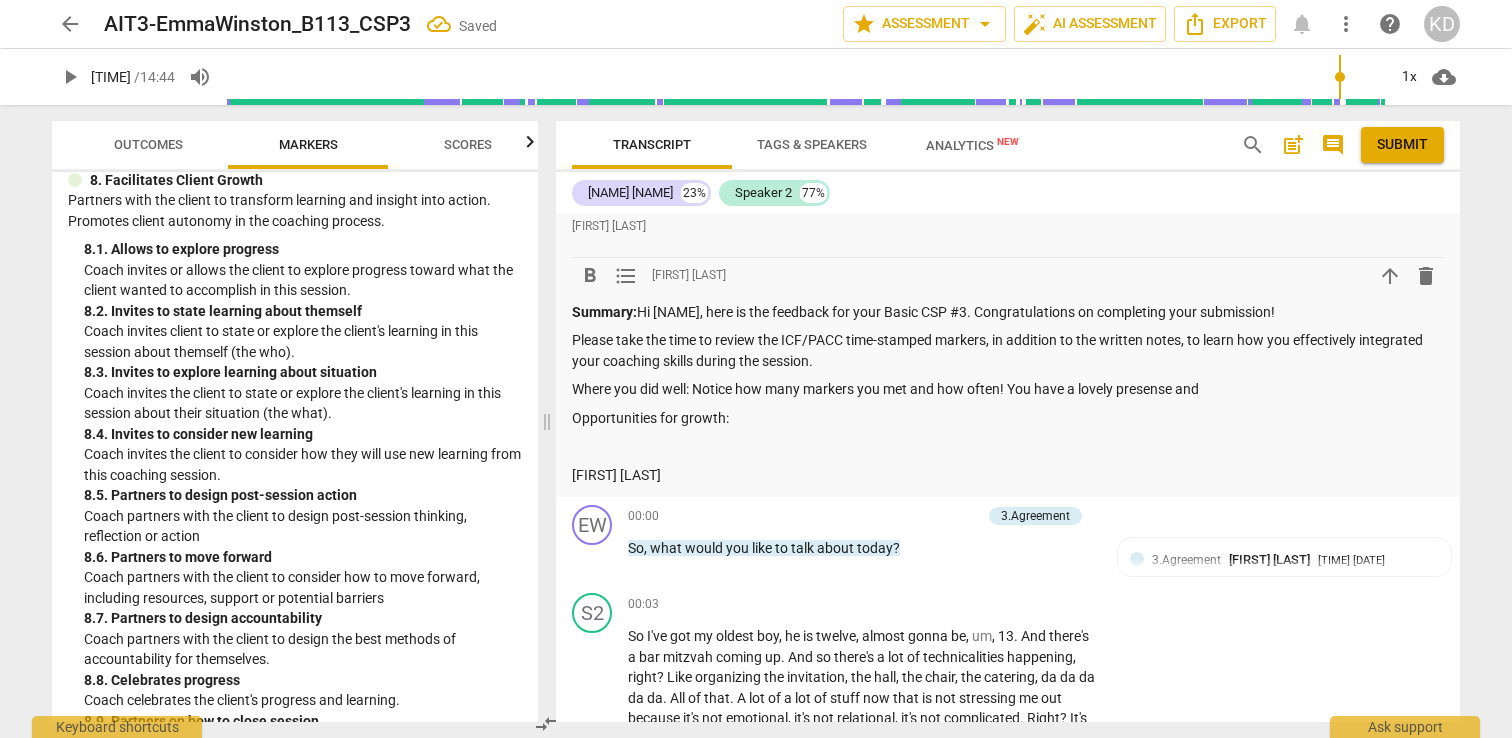 click on "Where you did well: Notice how many markers you met and how often! You have a lovely presense and" at bounding box center (1008, 389) 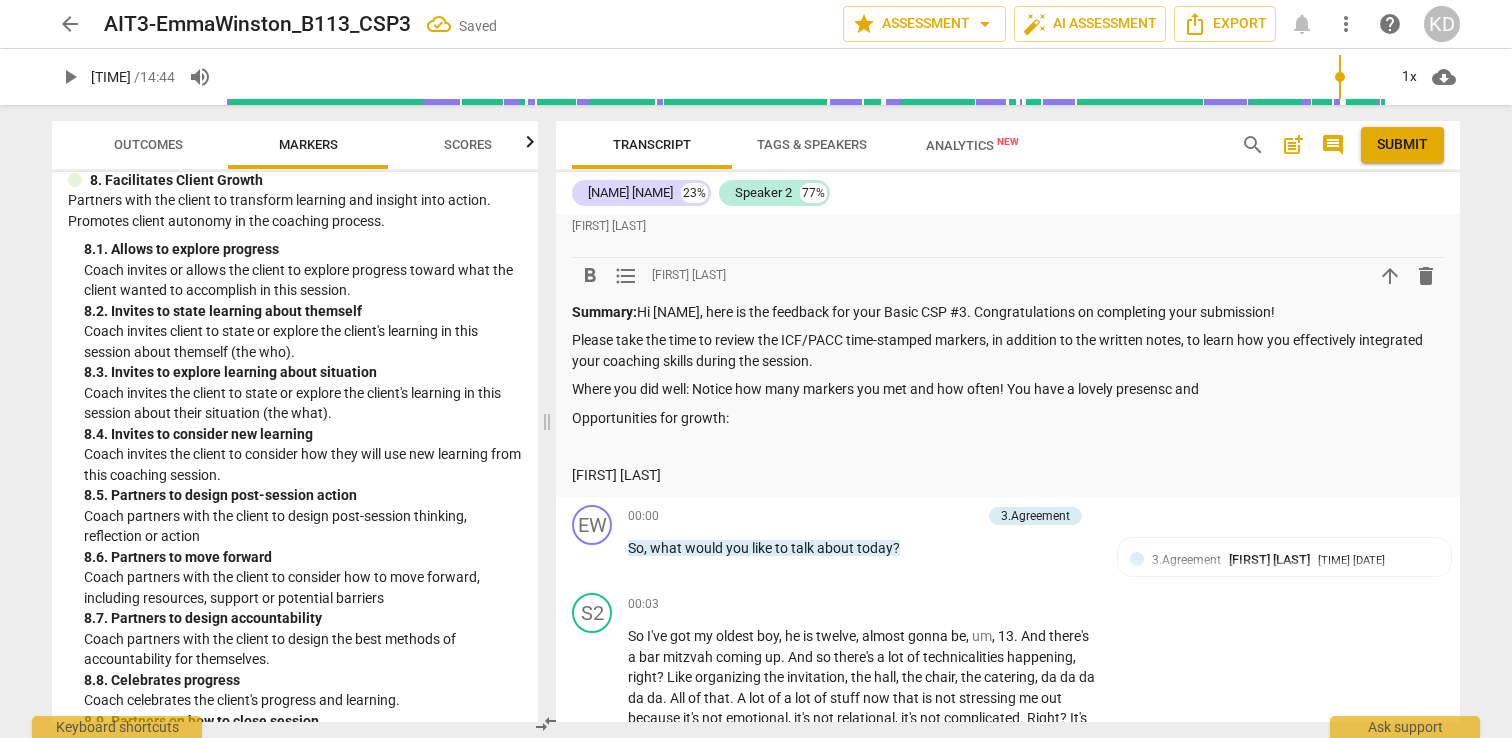 click on "Where you did well: Notice how many markers you met and how often! You have a lovely presensc and" at bounding box center [1008, 389] 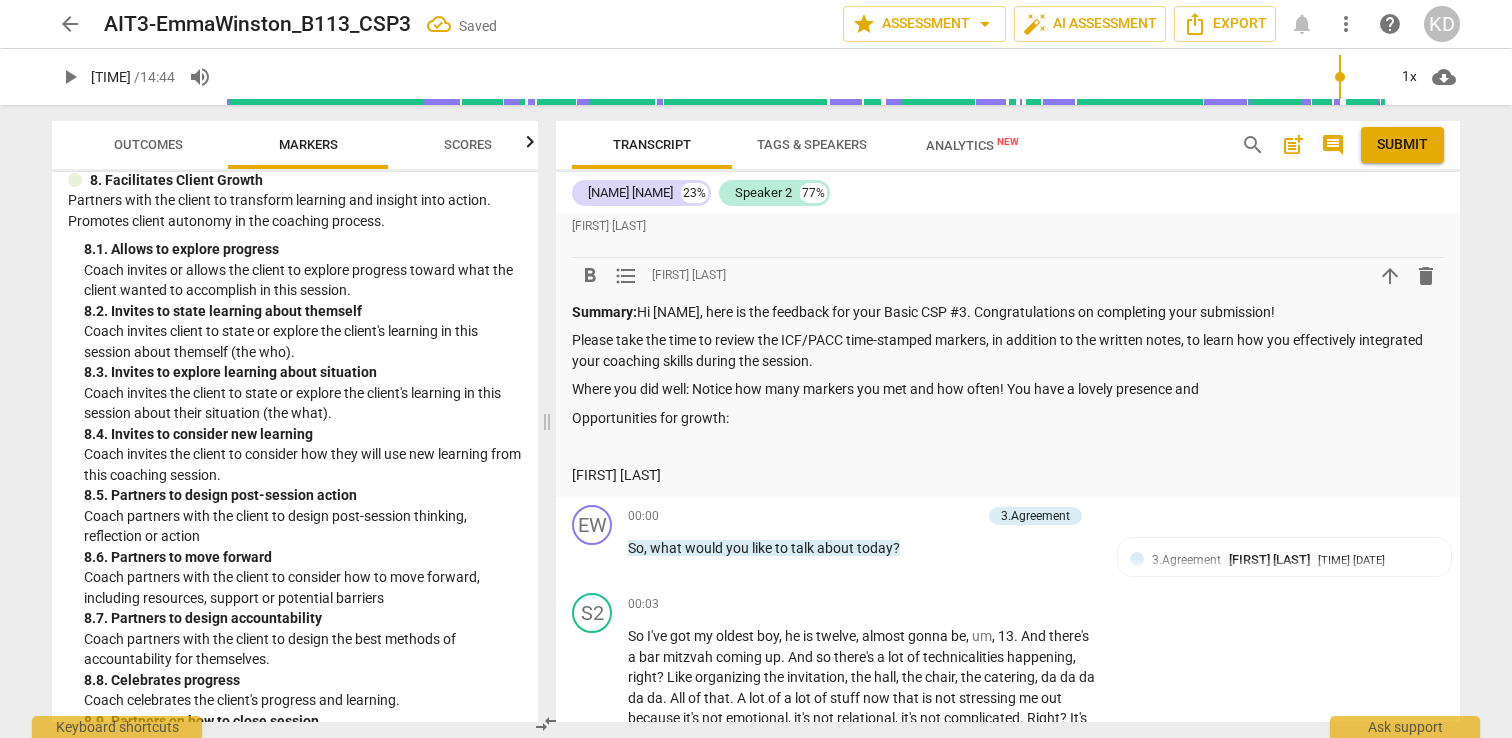 click on "Where you did well: Notice how many markers you met and how often! You have a lovely presence and" at bounding box center [1008, 389] 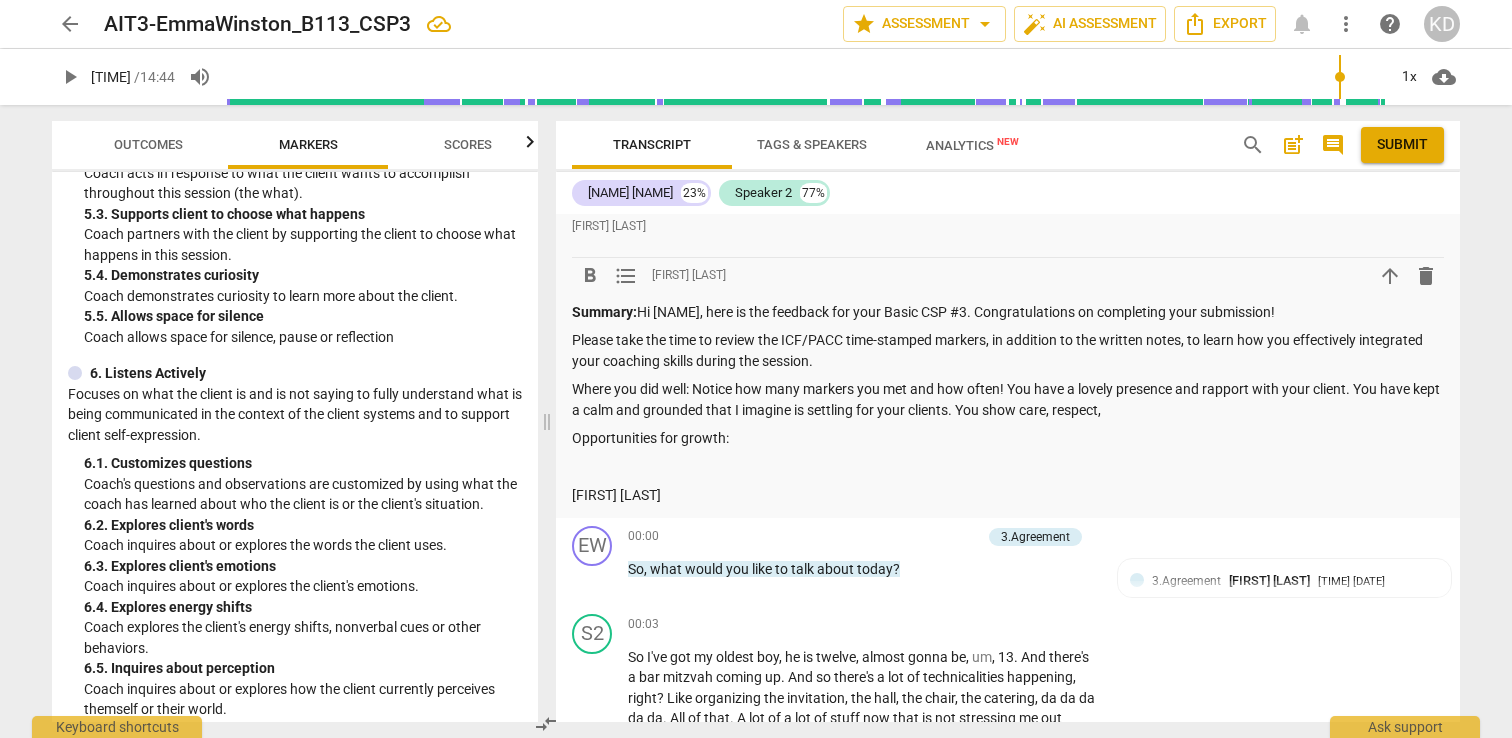 scroll, scrollTop: 1077, scrollLeft: 0, axis: vertical 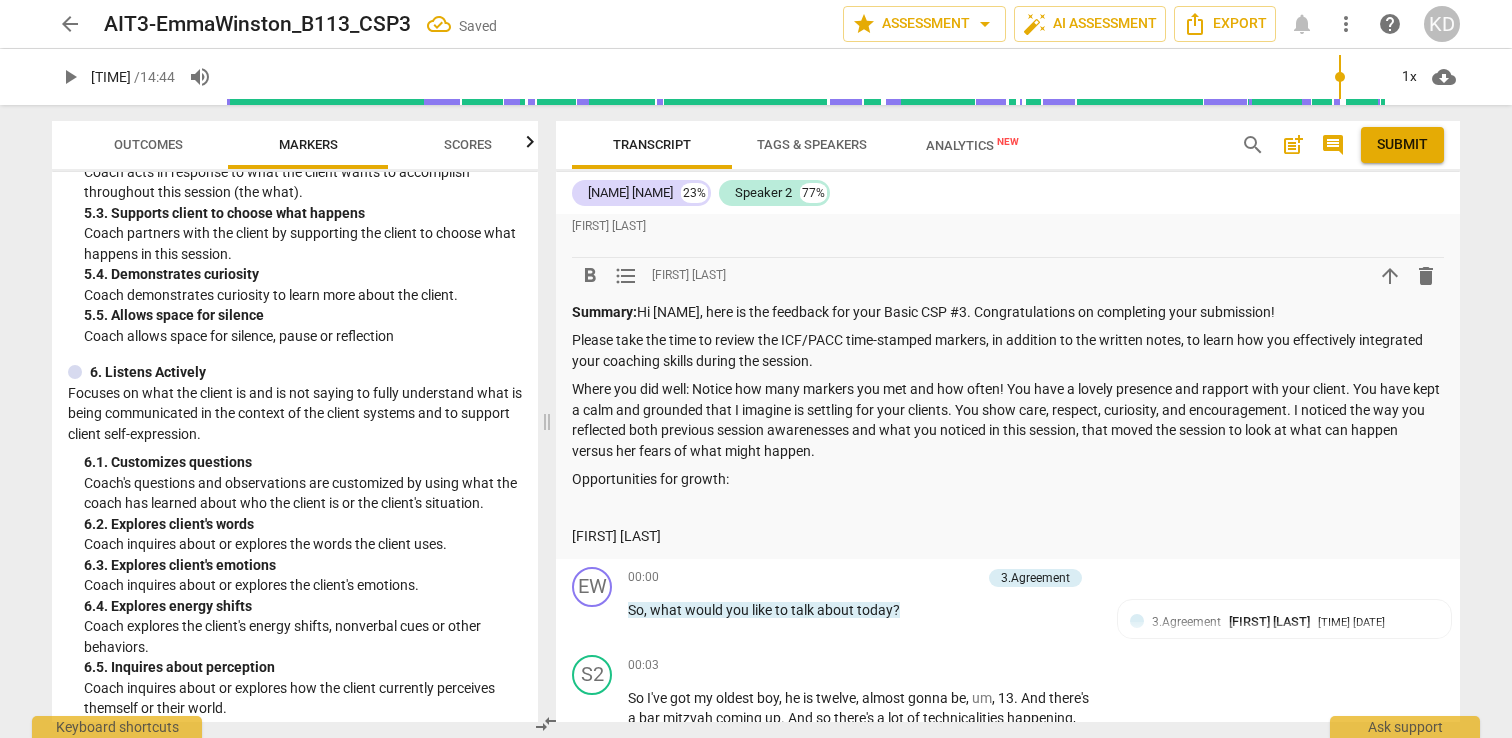 click on "Opportunities for growth:" at bounding box center (1008, 479) 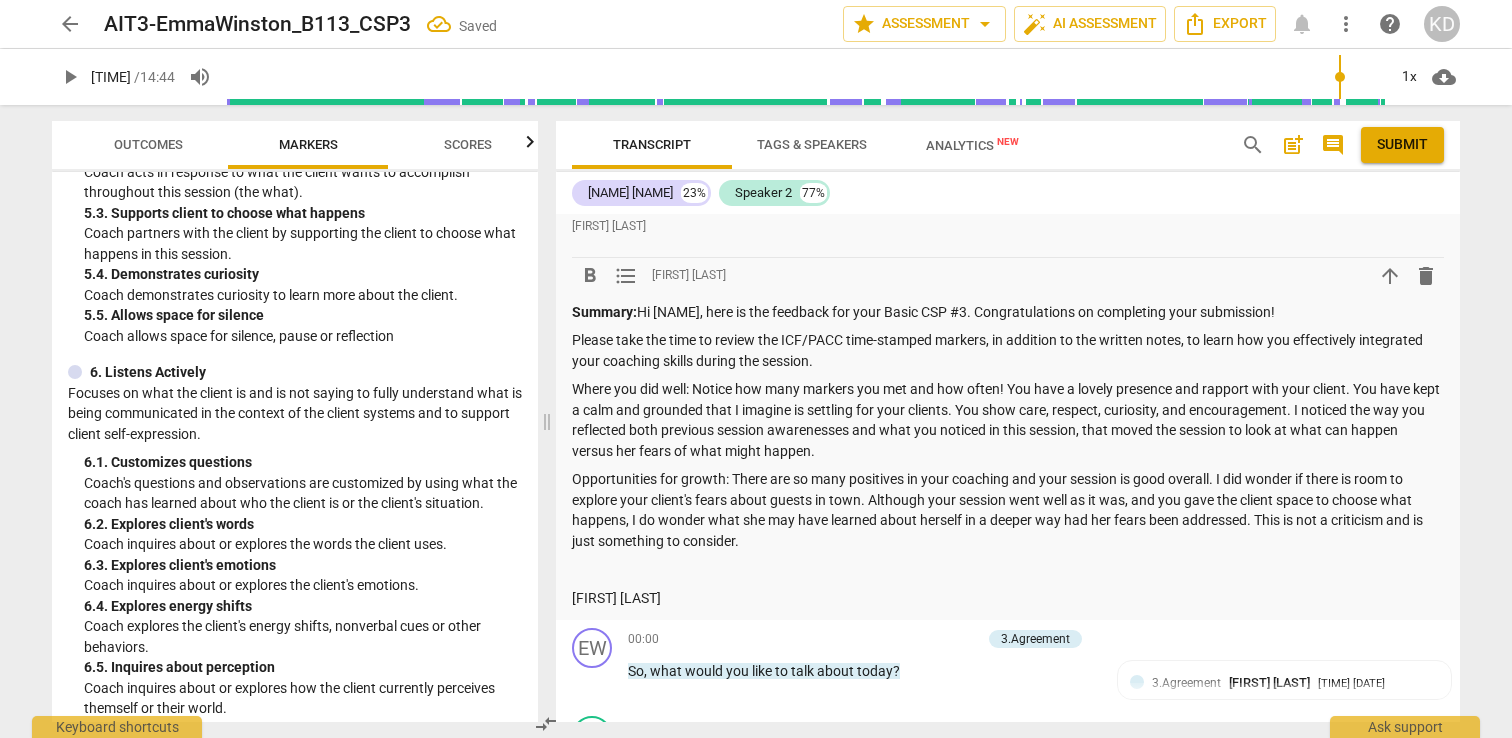 click on "Where you did well: Notice how many markers you met and how often! You have a lovely presence and rapport with your client. You have kept a calm and grounded that I imagine is settling for your clients. You show care, respect, curiosity, and encouragement. I noticed the way you reflected both previous session awarenesses and what you noticed in this session, that moved the session to look at what can happen versus her fears of what might happen." at bounding box center (1008, 420) 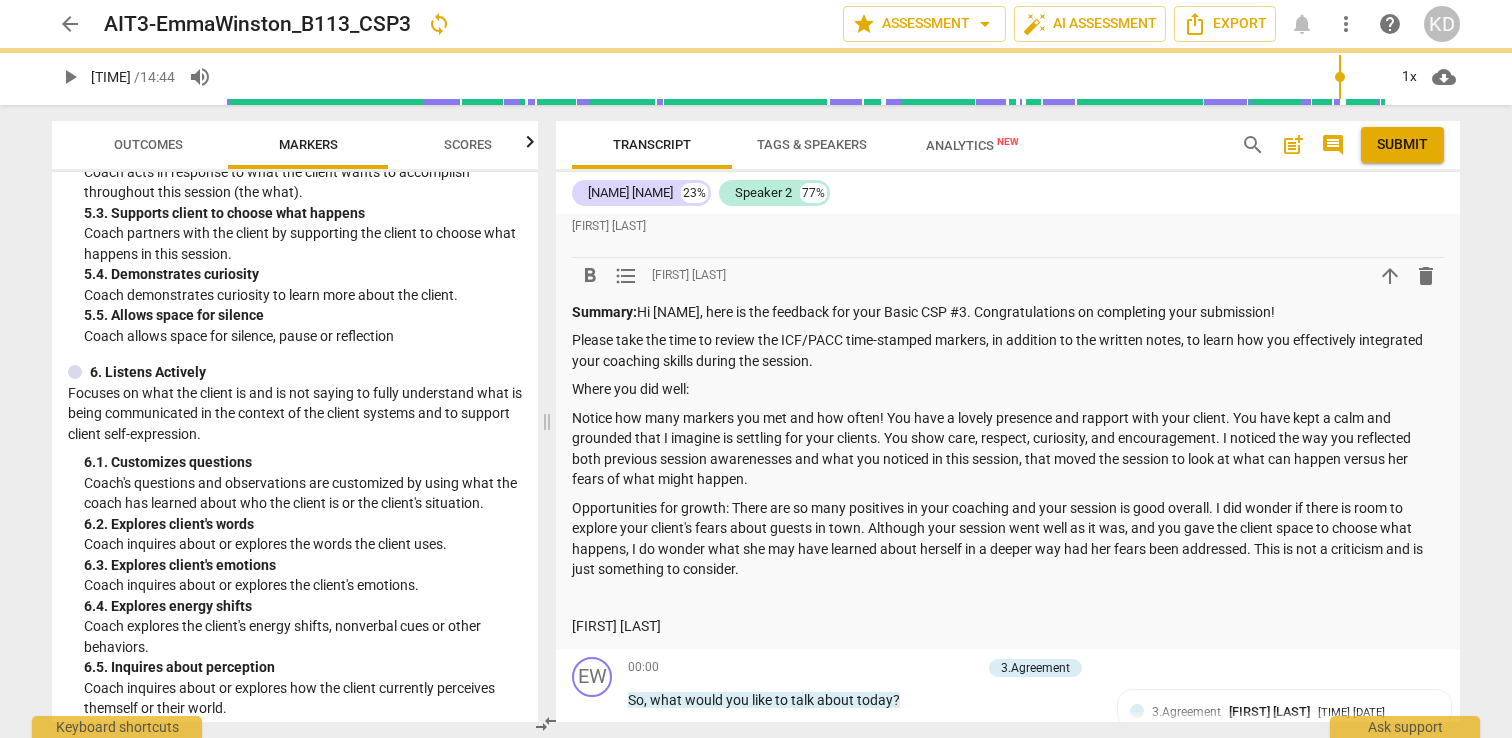 click on "Opportunities for growth: There are so many positives in your coaching and your session is good overall. I did wonder if there is room to explore your client's fears about guests in town. Although your session went well as it was, and you gave the client space to choose what happens, I do wonder what she may have learned about herself in a deeper way had her fears been addressed. This is not a criticism and is just something to consider." at bounding box center (1008, 539) 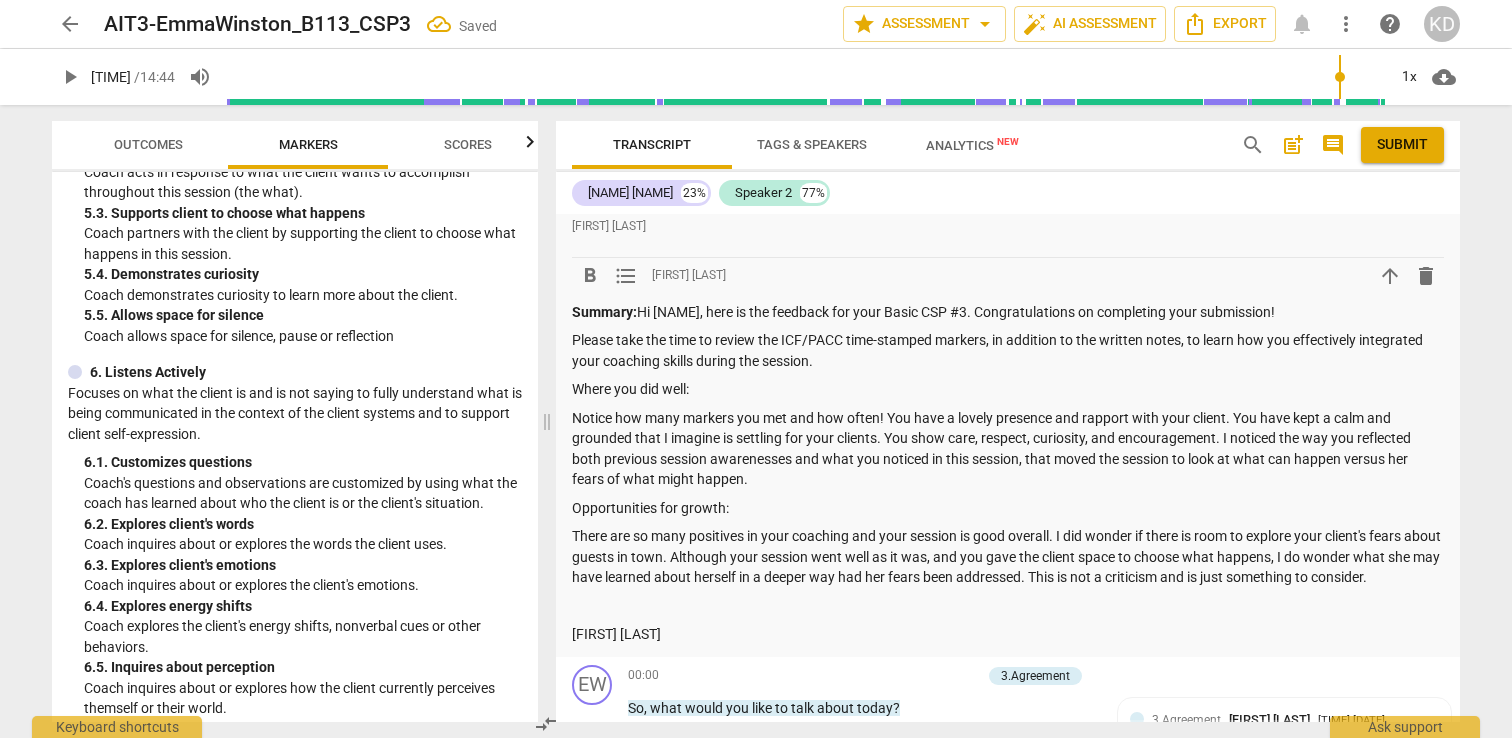 click on "Notice how many markers you met and how often! You have a lovely presence and rapport with your client. You have kept a calm and grounded that I imagine is settling for your clients. You show care, respect, curiosity, and encouragement. I noticed the way you reflected both previous session awarenesses and what you noticed in this session, that moved the session to look at what can happen versus her fears of what might happen." at bounding box center [1008, 449] 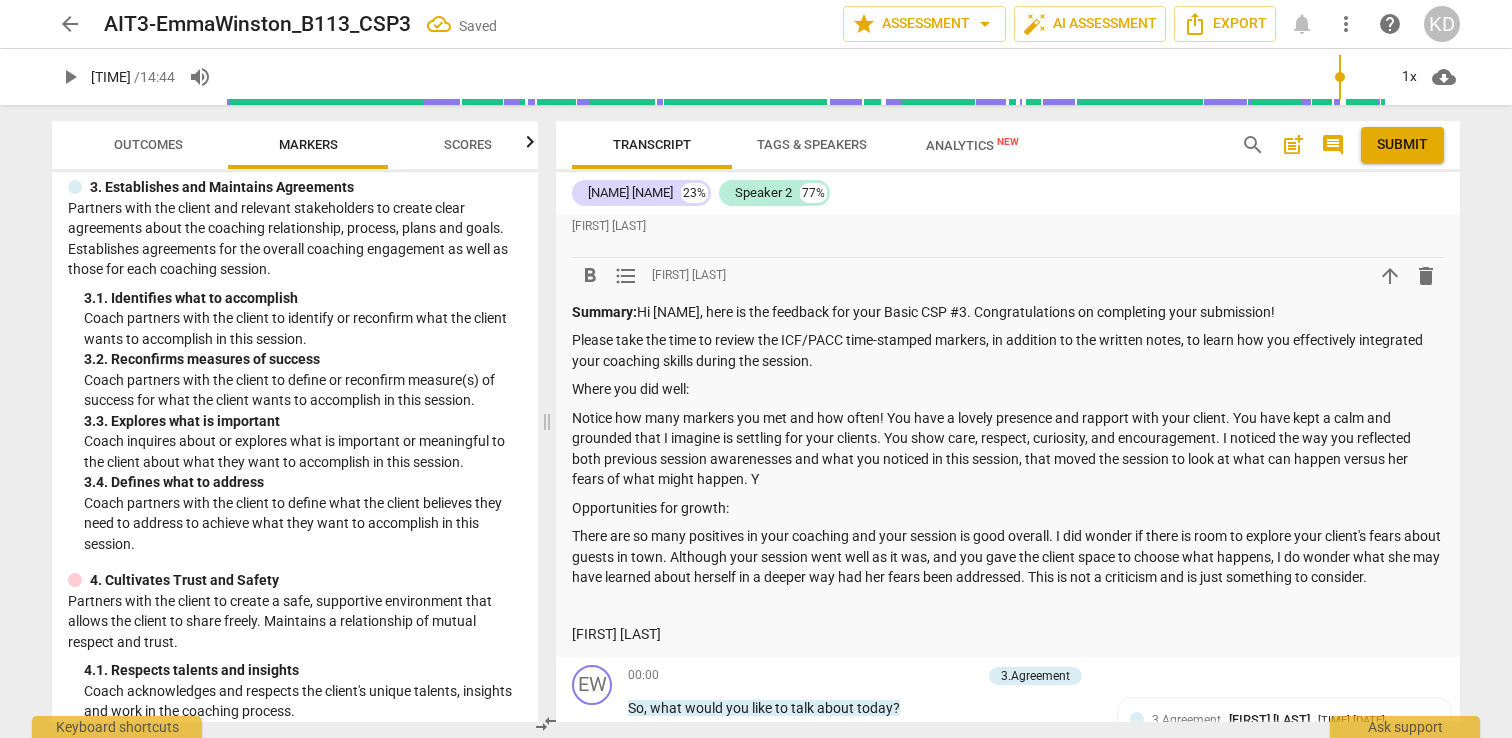 scroll, scrollTop: 0, scrollLeft: 0, axis: both 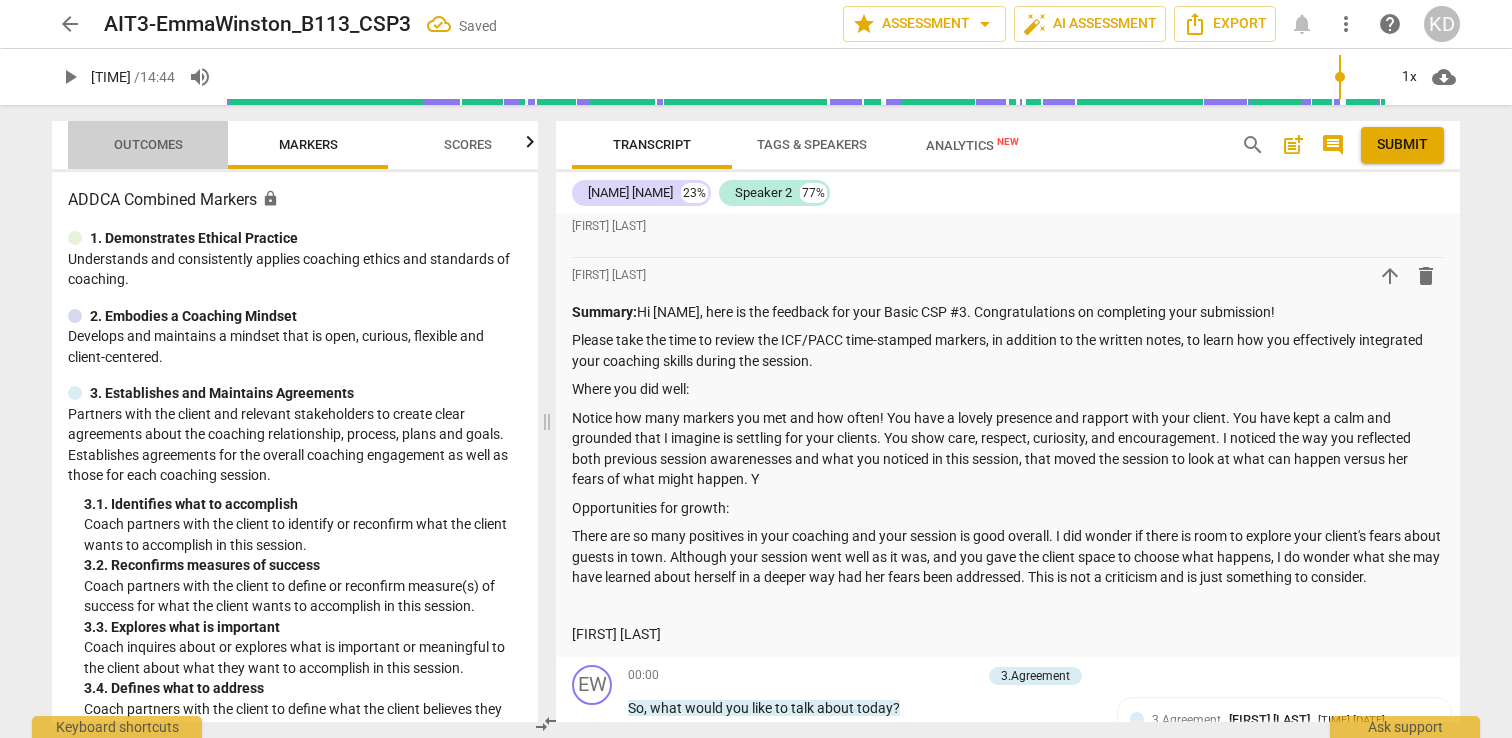 click on "Outcomes" at bounding box center [148, 144] 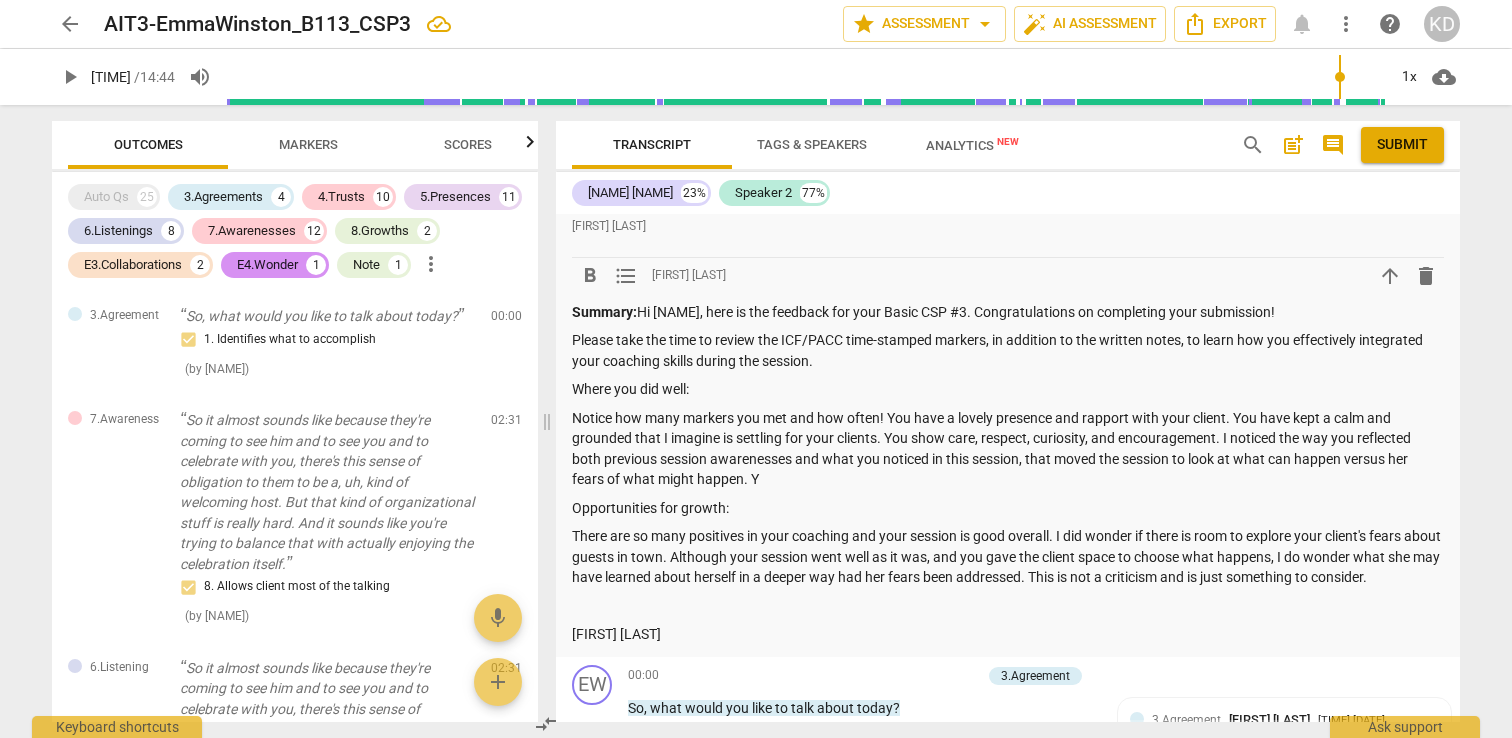 click on "Notice how many markers you met and how often! You have a lovely presence and rapport with your client. You have kept a calm and grounded that I imagine is settling for your clients. You show care, respect, curiosity, and encouragement. I noticed the way you reflected both previous session awarenesses and what you noticed in this session, that moved the session to look at what can happen versus her fears of what might happen. Y" at bounding box center [1008, 449] 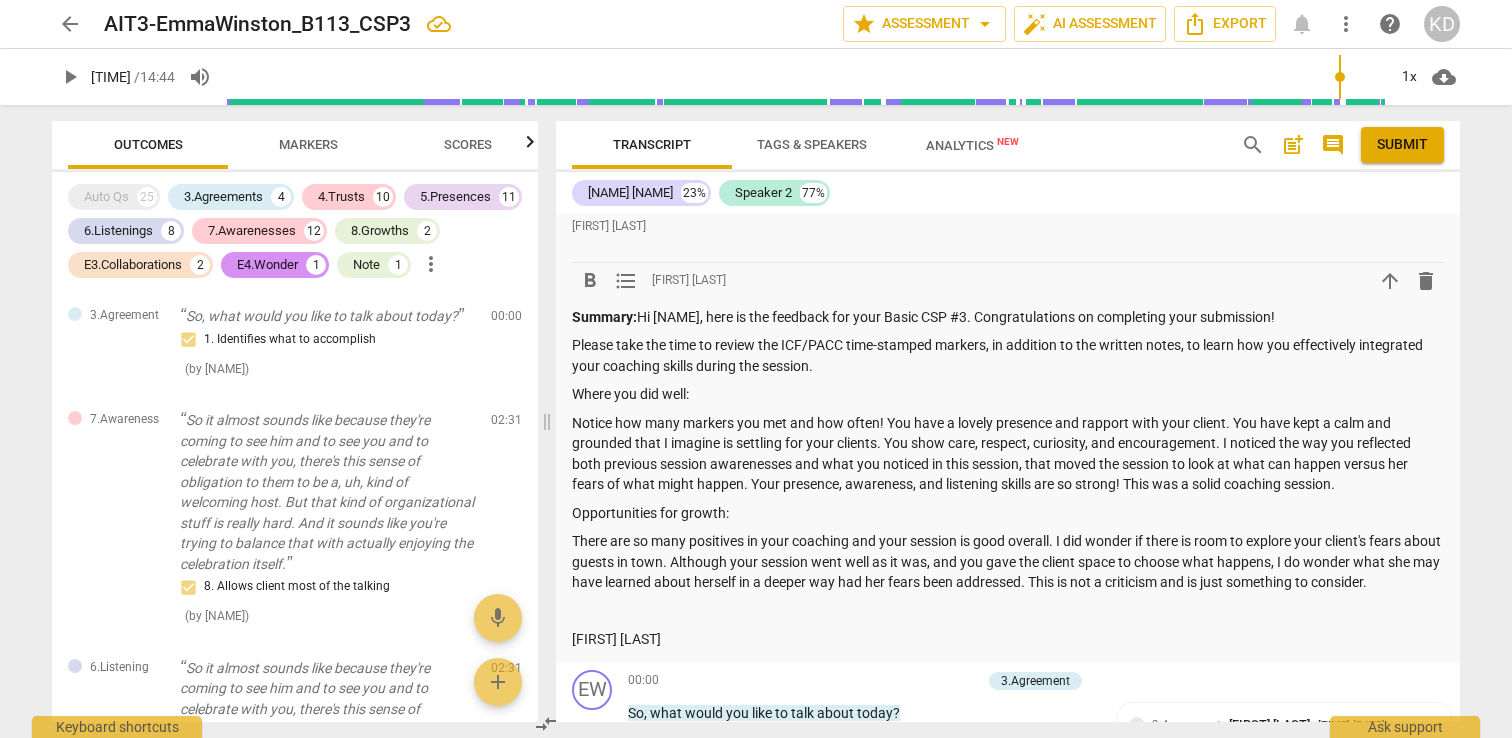 scroll, scrollTop: 1952, scrollLeft: 0, axis: vertical 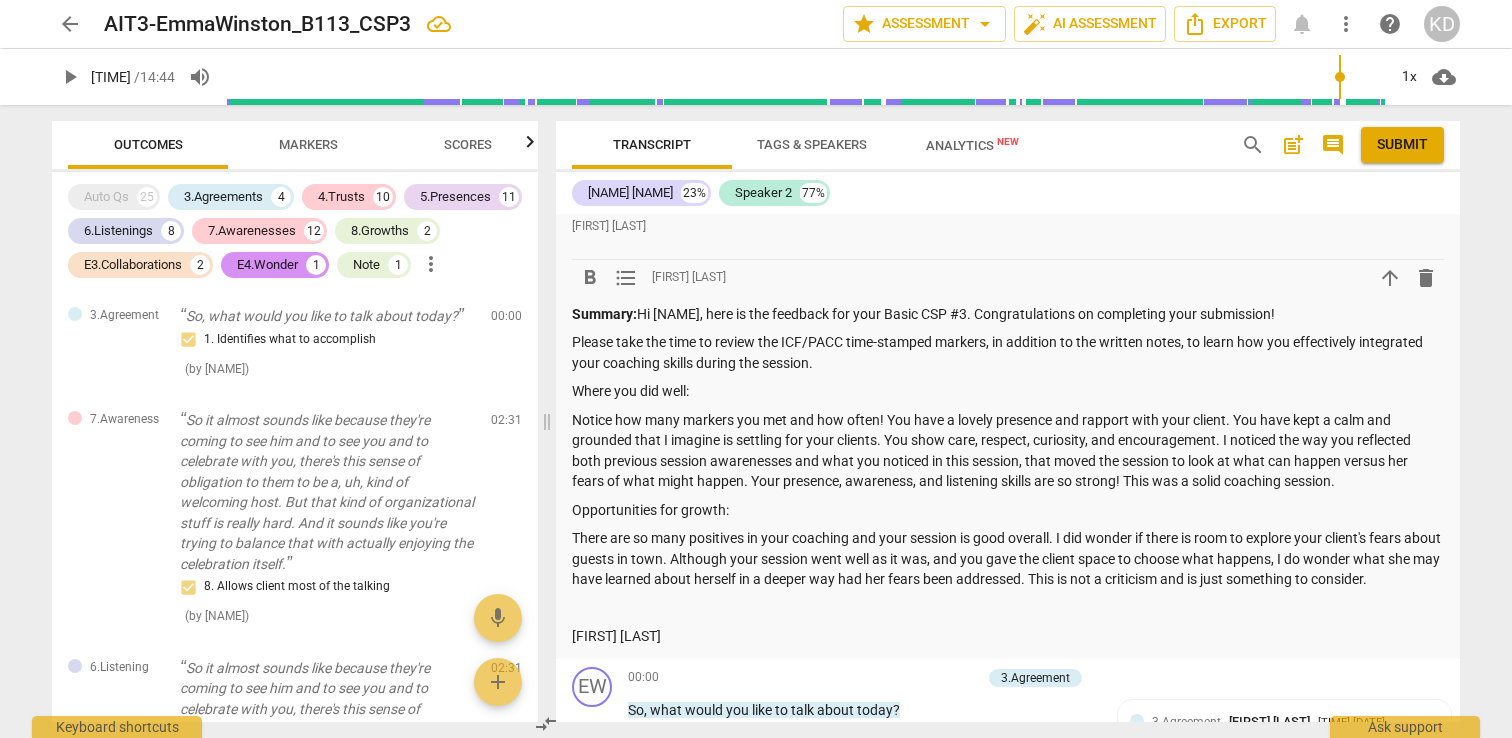 click on "Notice how many markers you met and how often! You have a lovely presence and rapport with your client. You have kept a calm and grounded that I imagine is settling for your clients. You show care, respect, curiosity, and encouragement. I noticed the way you reflected both previous session awarenesses and what you noticed in this session, that moved the session to look at what can happen versus her fears of what might happen. Your presence, awareness, and listening skills are so strong! This was a solid coaching session." at bounding box center (1008, 451) 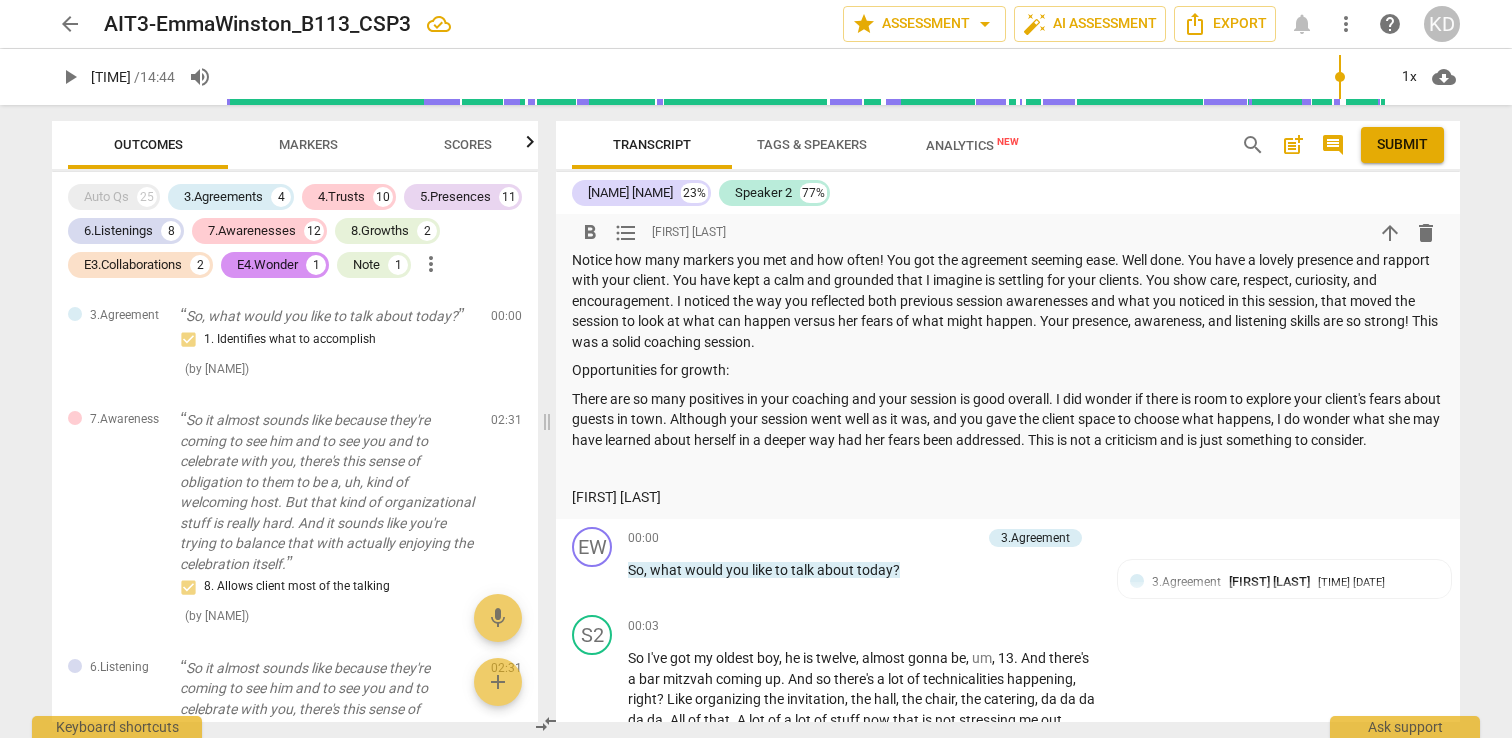 scroll, scrollTop: 2111, scrollLeft: 0, axis: vertical 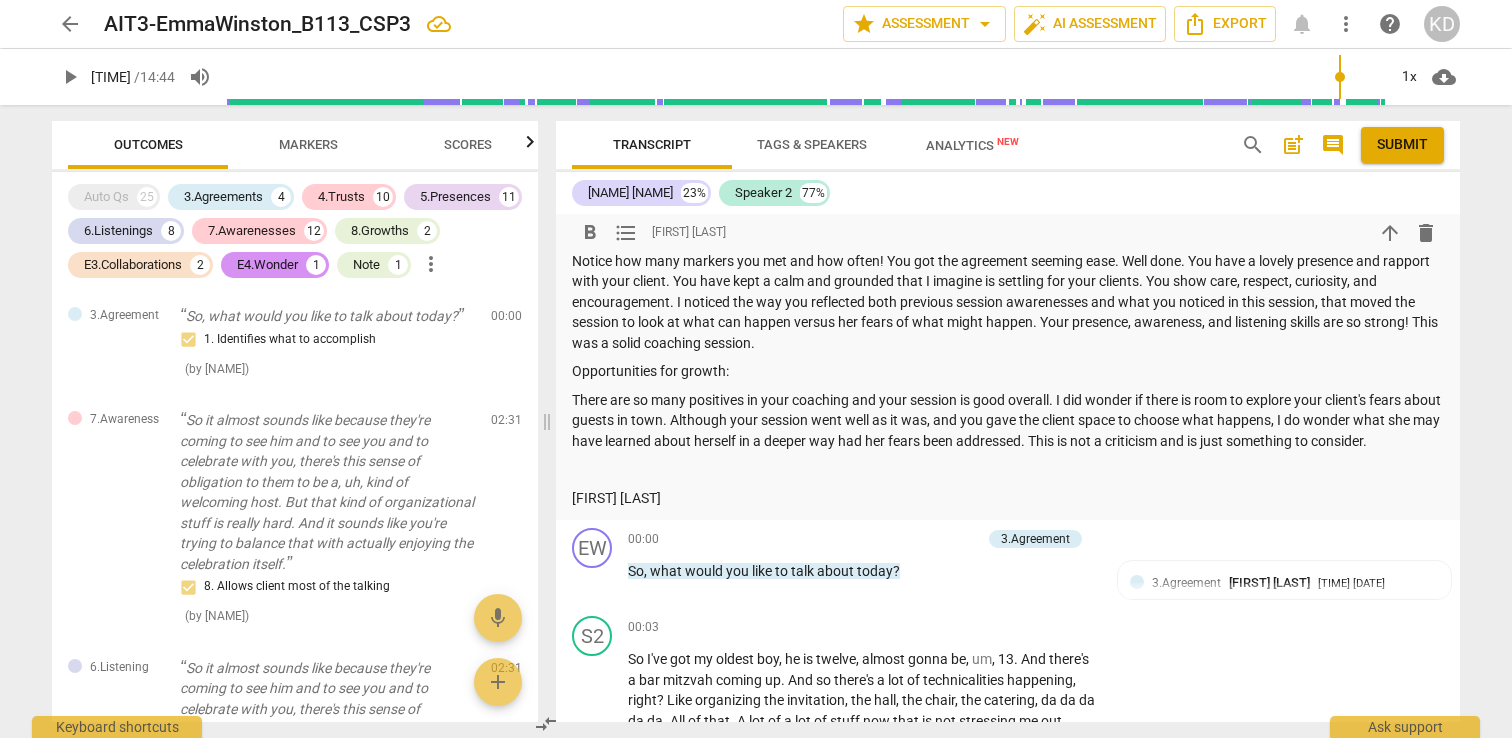 click on "There are so many positives in your coaching and your session is good overall. I did wonder if there is room to explore your client's fears about guests in town. Although your session went well as it was, and you gave the client space to choose what happens, I do wonder what she may have learned about herself in a deeper way had her fears been addressed. This is not a criticism and is just something to consider." at bounding box center (1008, 421) 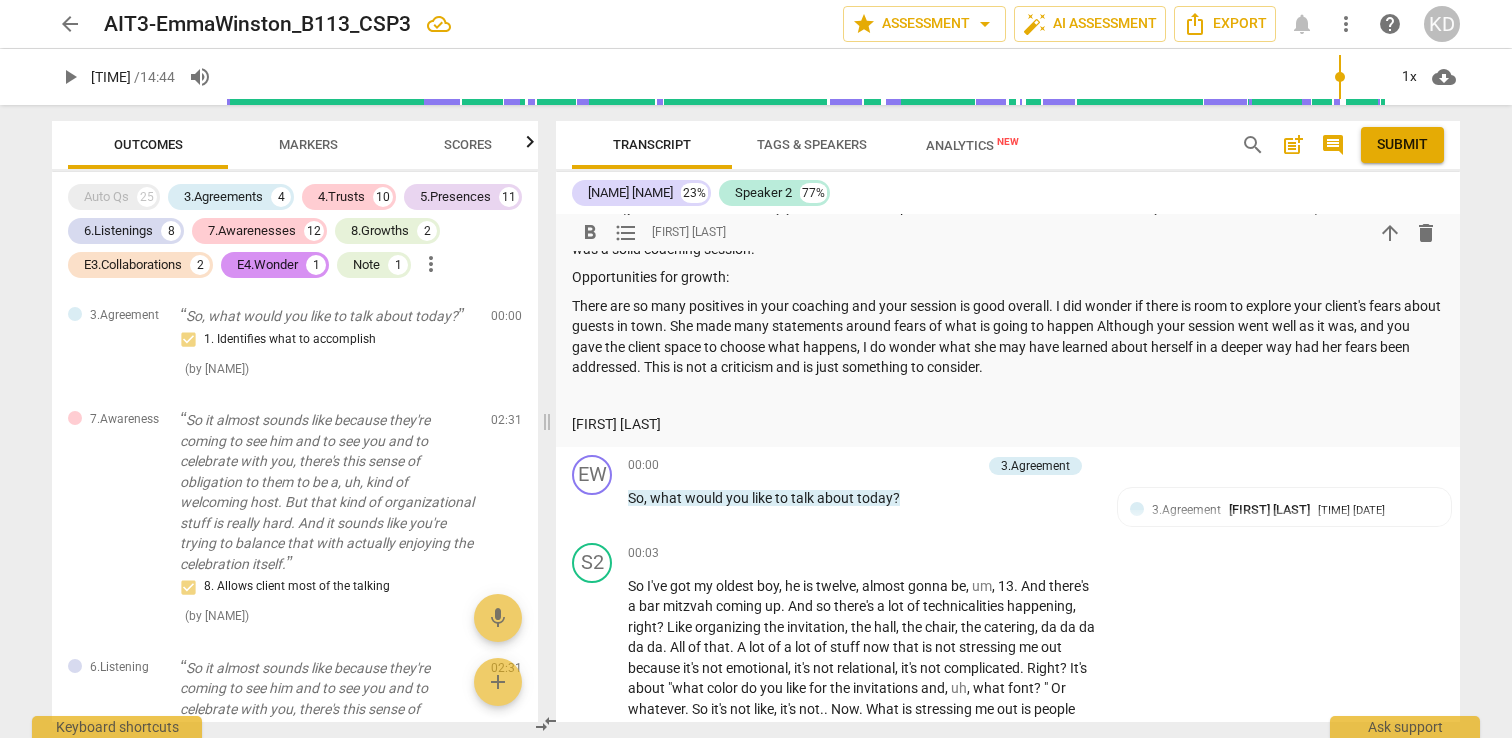 scroll, scrollTop: 2194, scrollLeft: 0, axis: vertical 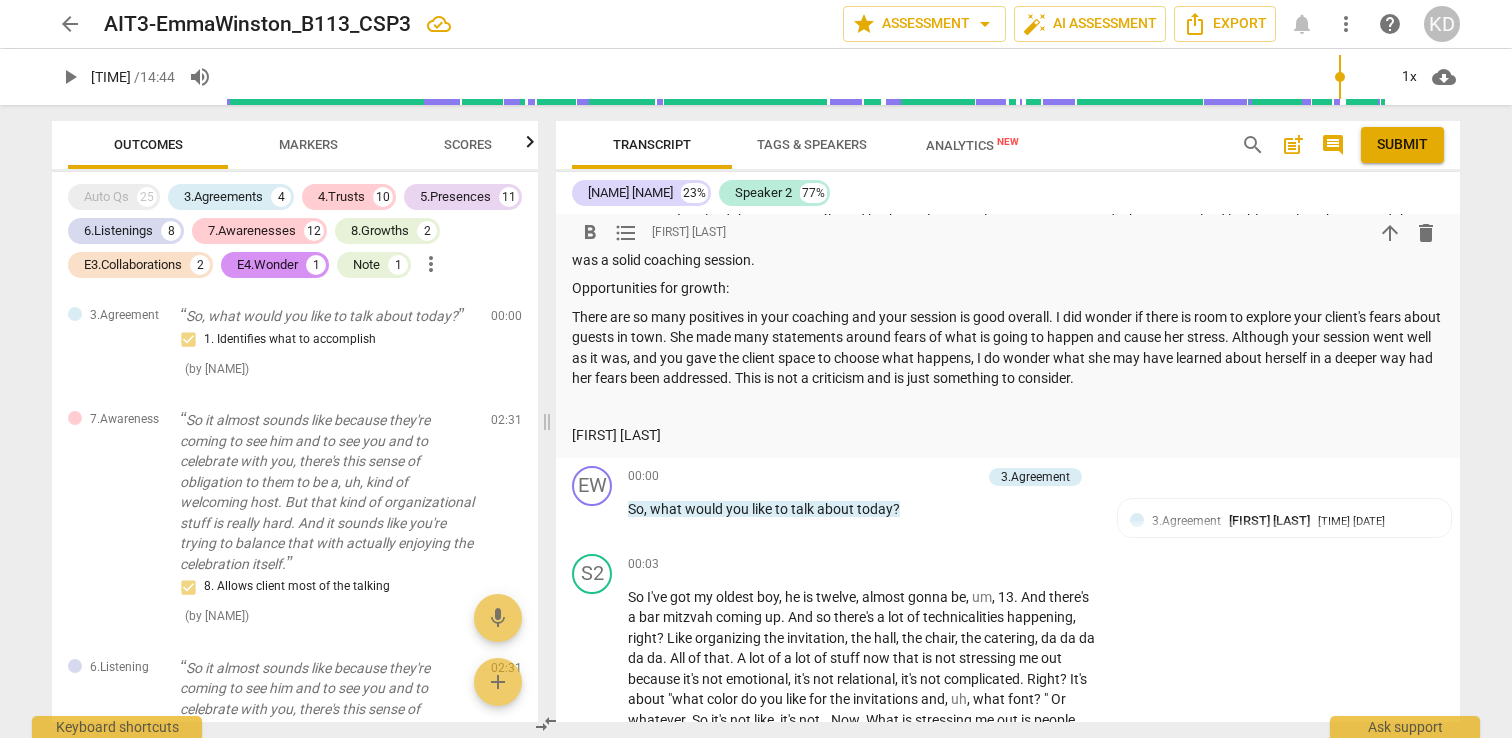 click on "There are so many positives in your coaching and your session is good overall. I did wonder if there is room to explore your client's fears about guests in town. She made many statements around fears of what is going to happen and cause her stress. Although your session went well as it was, and you gave the client space to choose what happens, I do wonder what she may have learned about herself in a deeper way had her fears been addressed. This is not a criticism and is just something to consider." at bounding box center [1008, 348] 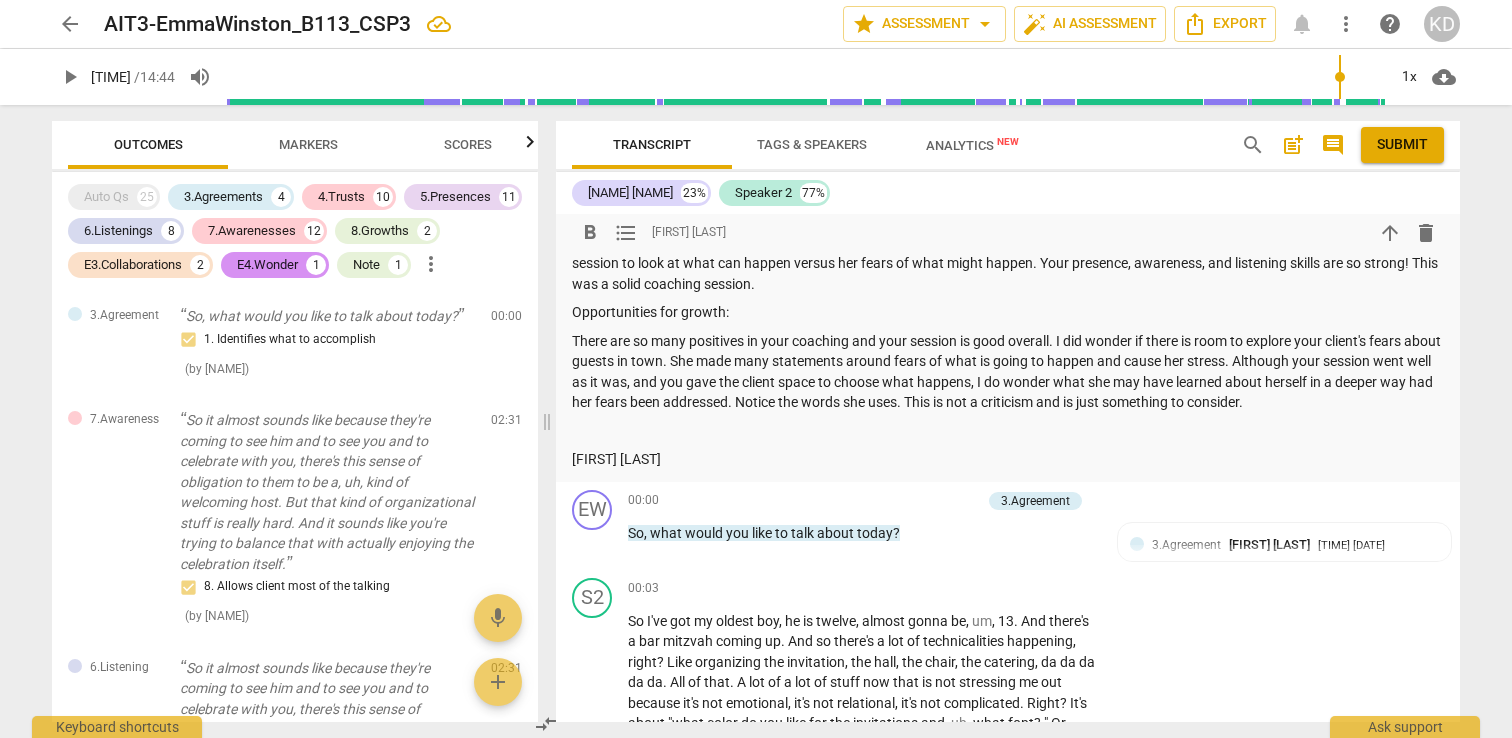 scroll, scrollTop: 2187, scrollLeft: 0, axis: vertical 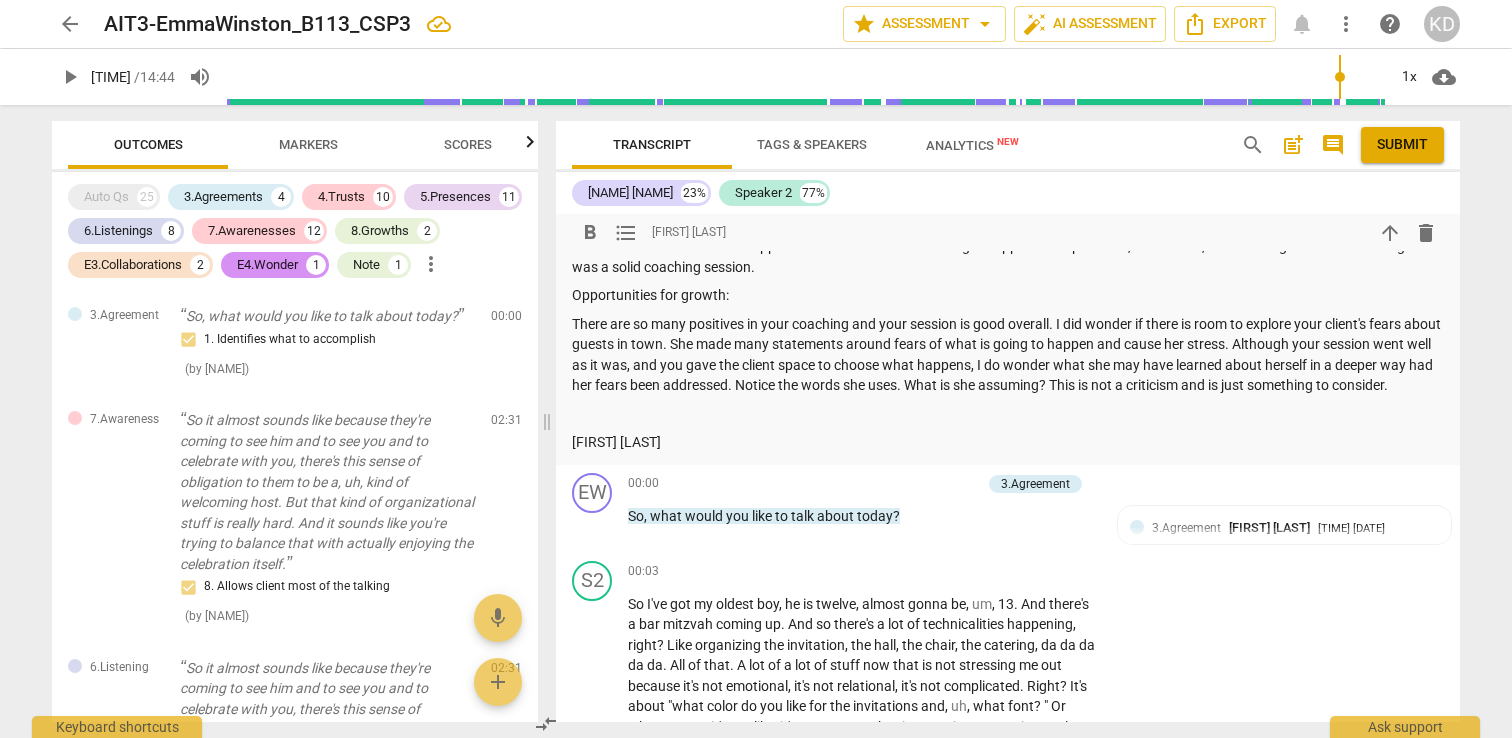 click on "There are so many positives in your coaching and your session is good overall. I did wonder if there is room to explore your client's fears about guests in town. She made many statements around fears of what is going to happen and cause her stress. Although your session went well as it was, and you gave the client space to choose what happens, I do wonder what she may have learned about herself in a deeper way had her fears been addressed. Notice the words she uses. What is she assuming? This is not a criticism and is just something to consider." at bounding box center [1008, 355] 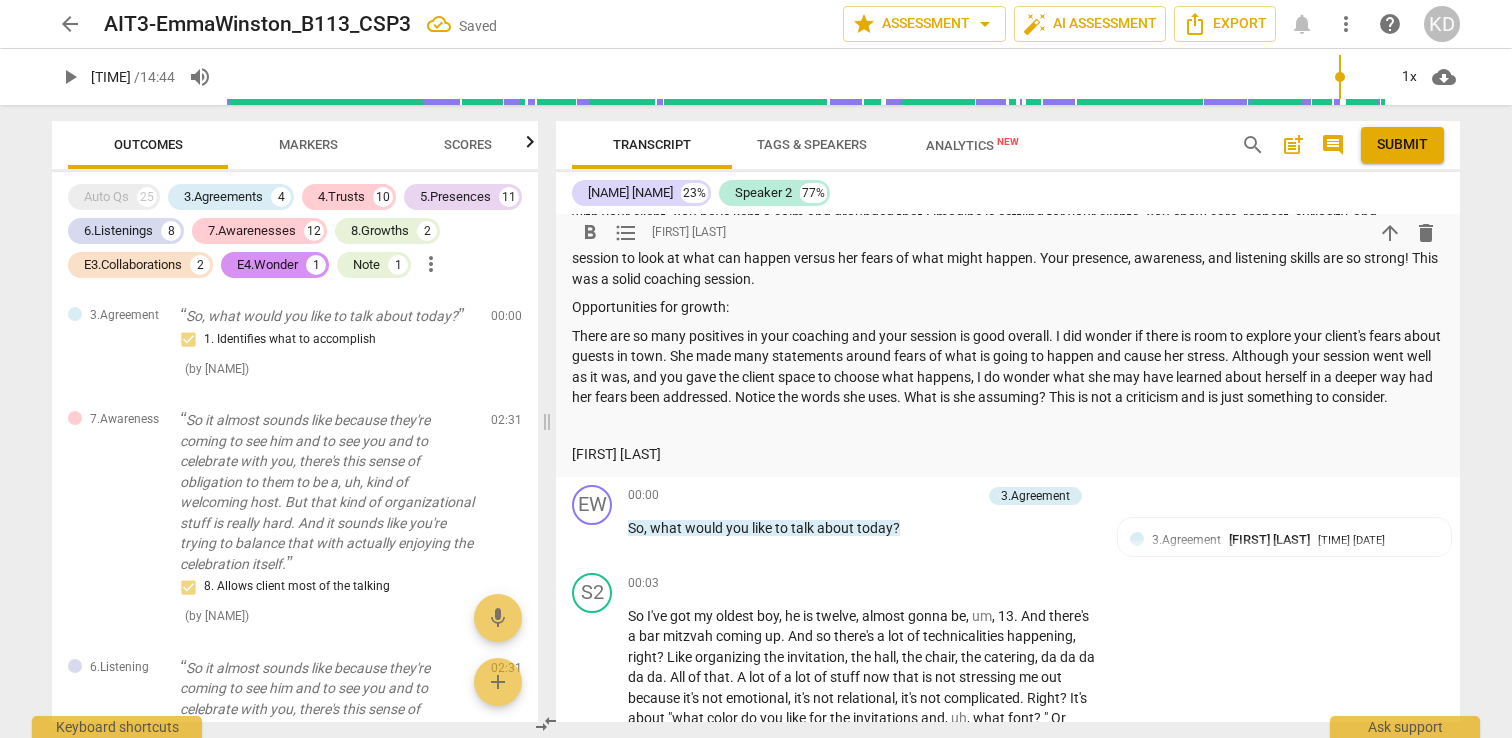 scroll, scrollTop: 2181, scrollLeft: 0, axis: vertical 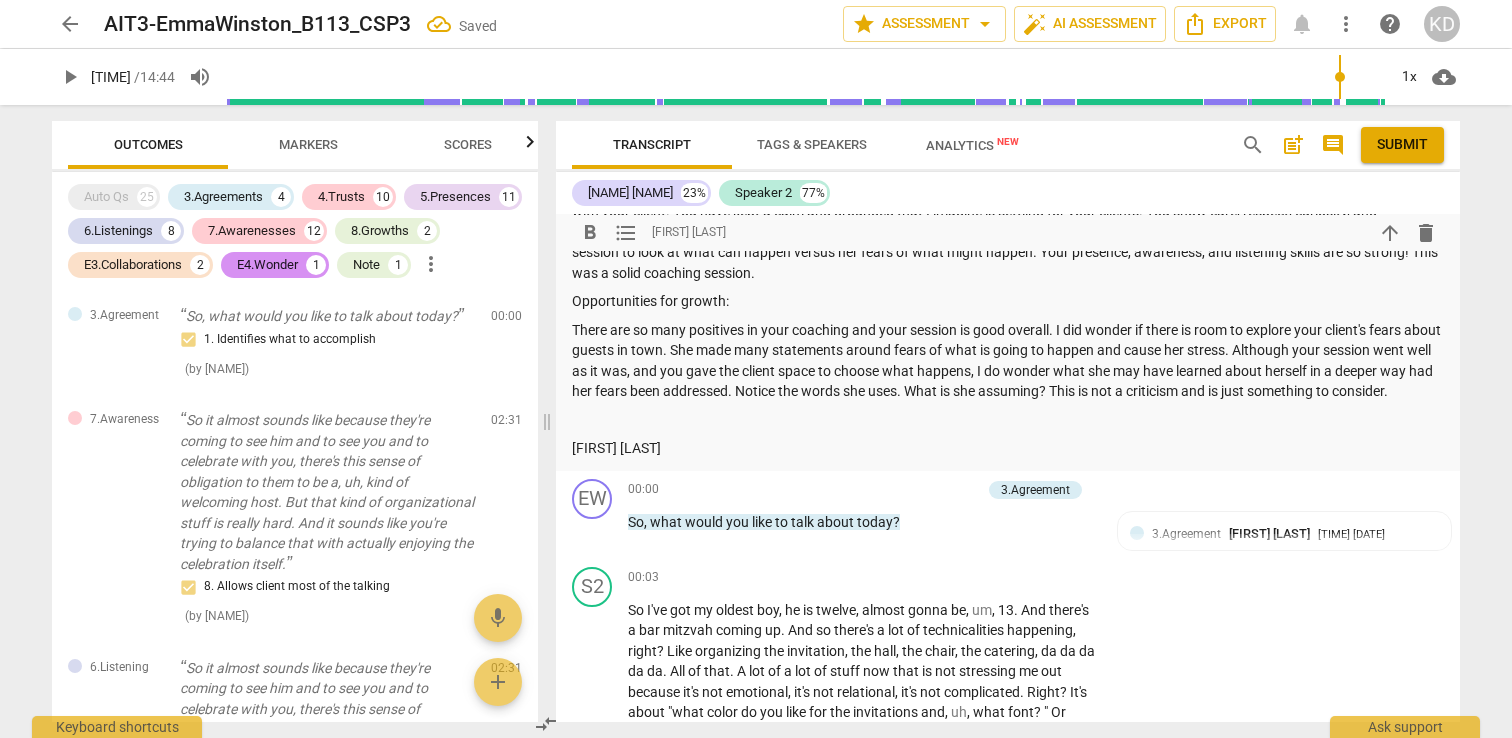 click on "[FIRST] [LAST]" at bounding box center [1008, 448] 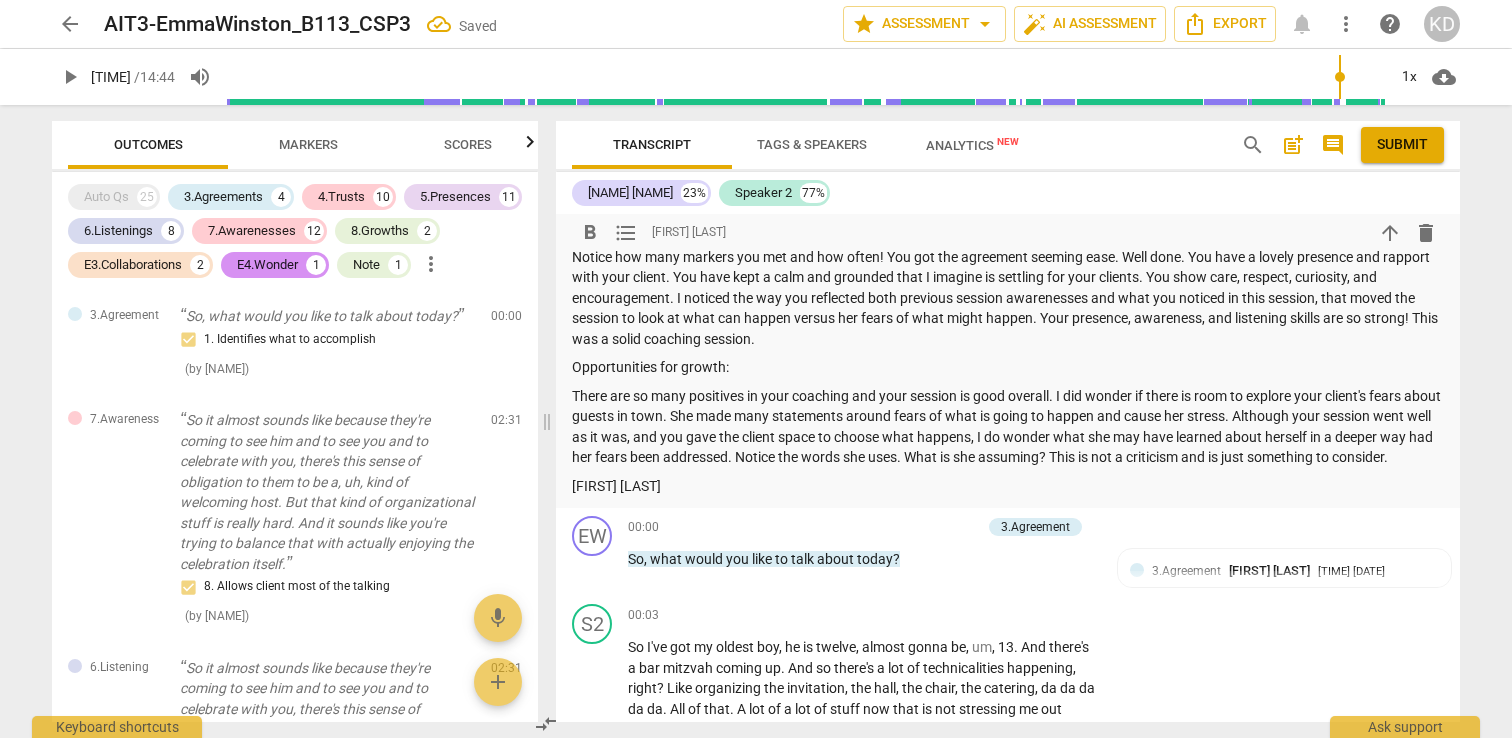 scroll, scrollTop: 2126, scrollLeft: 0, axis: vertical 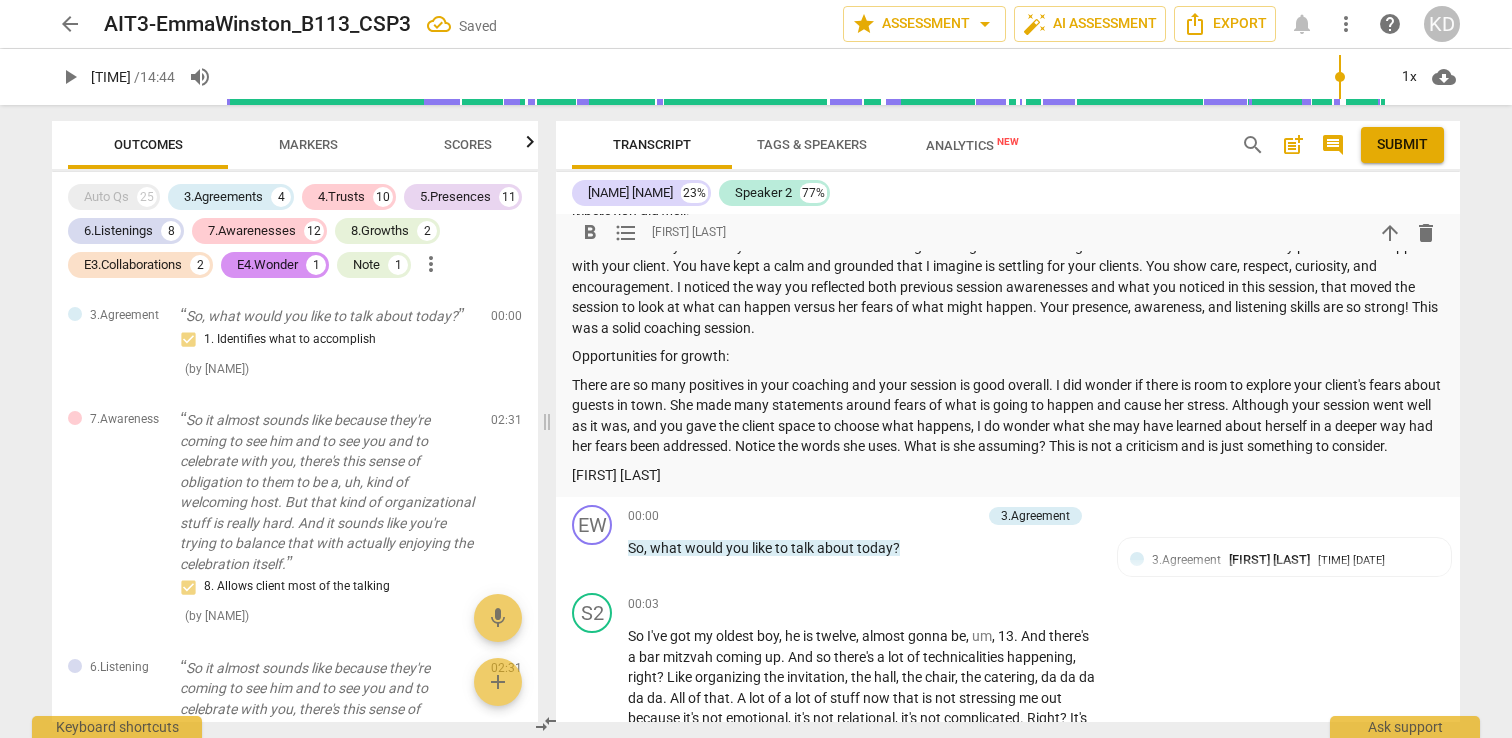 click on "There are so many positives in your coaching and your session is good overall. I did wonder if there is room to explore your client's fears about guests in town. She made many statements around fears of what is going to happen and cause her stress. Although your session went well as it was, and you gave the client space to choose what happens, I do wonder what she may have learned about herself in a deeper way had her fears been addressed. Notice the words she uses. What is she assuming? This is not a criticism and is just something to consider." at bounding box center (1008, 416) 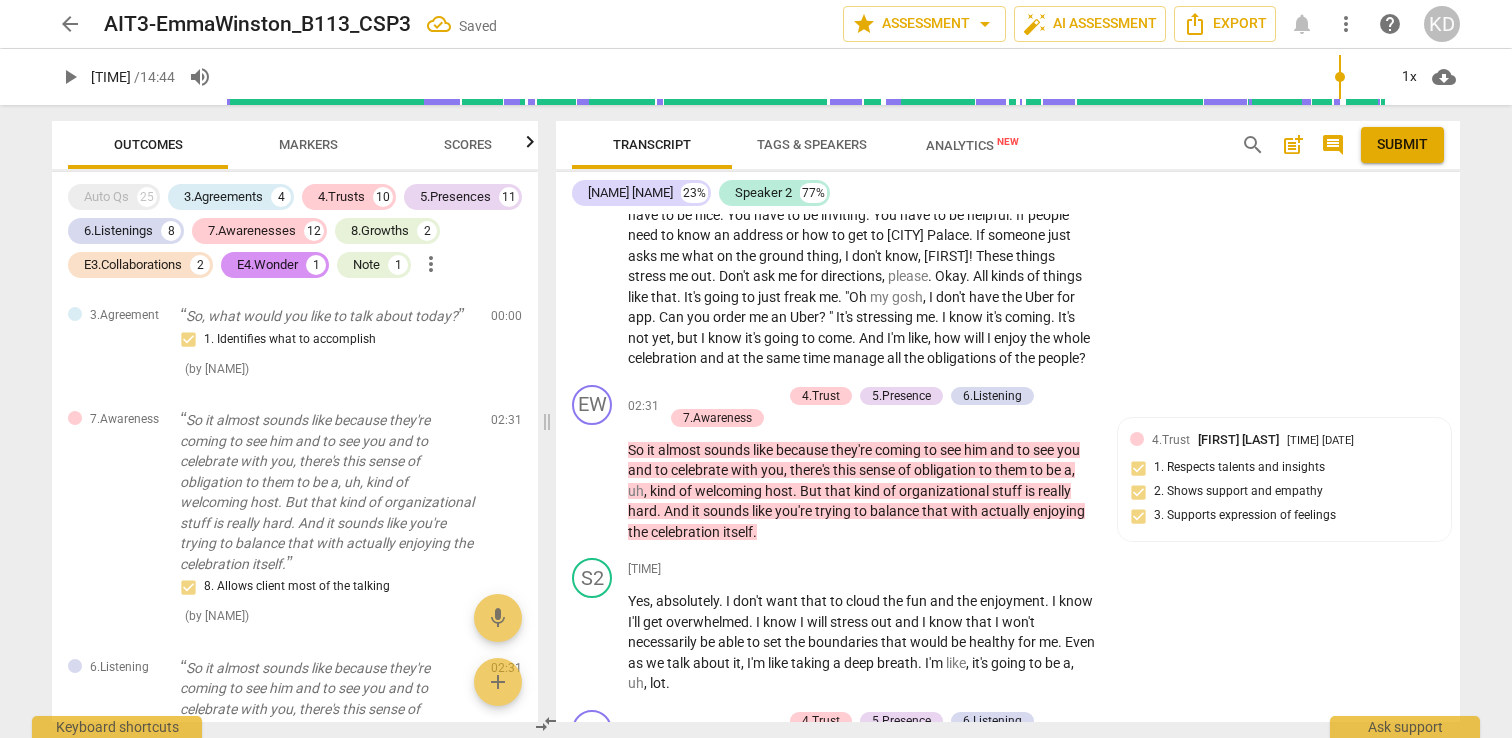 scroll, scrollTop: 2905, scrollLeft: 0, axis: vertical 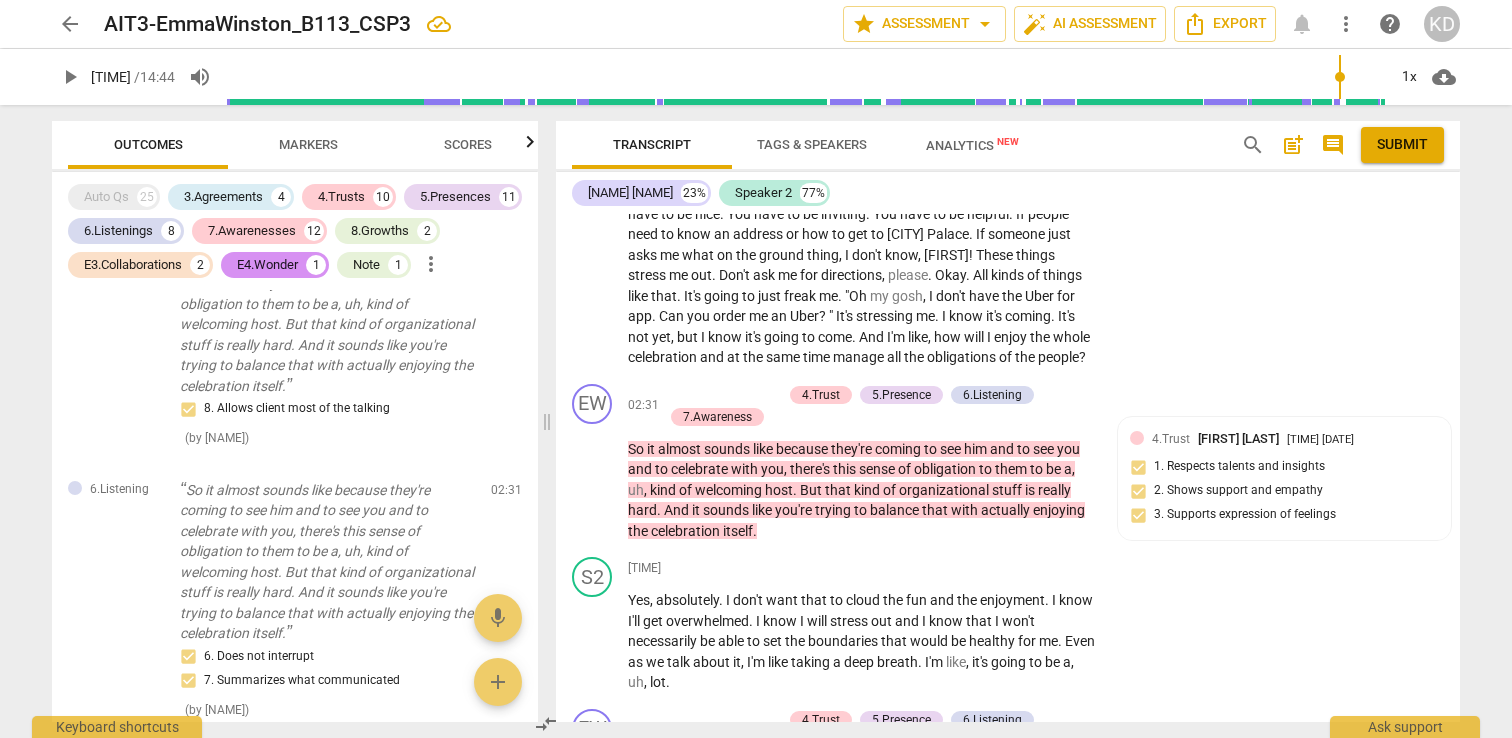 click on "Markers" at bounding box center (308, 144) 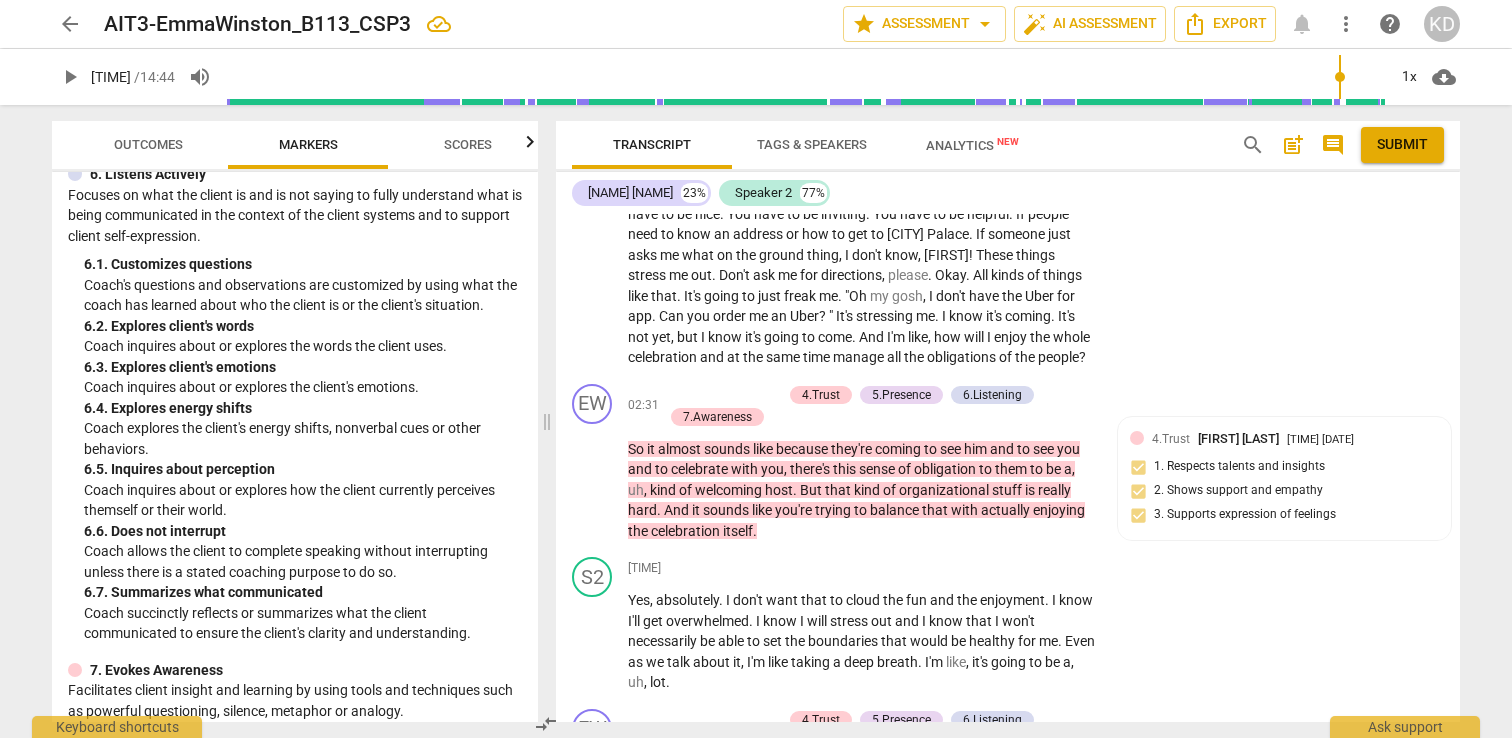 scroll, scrollTop: 1263, scrollLeft: 0, axis: vertical 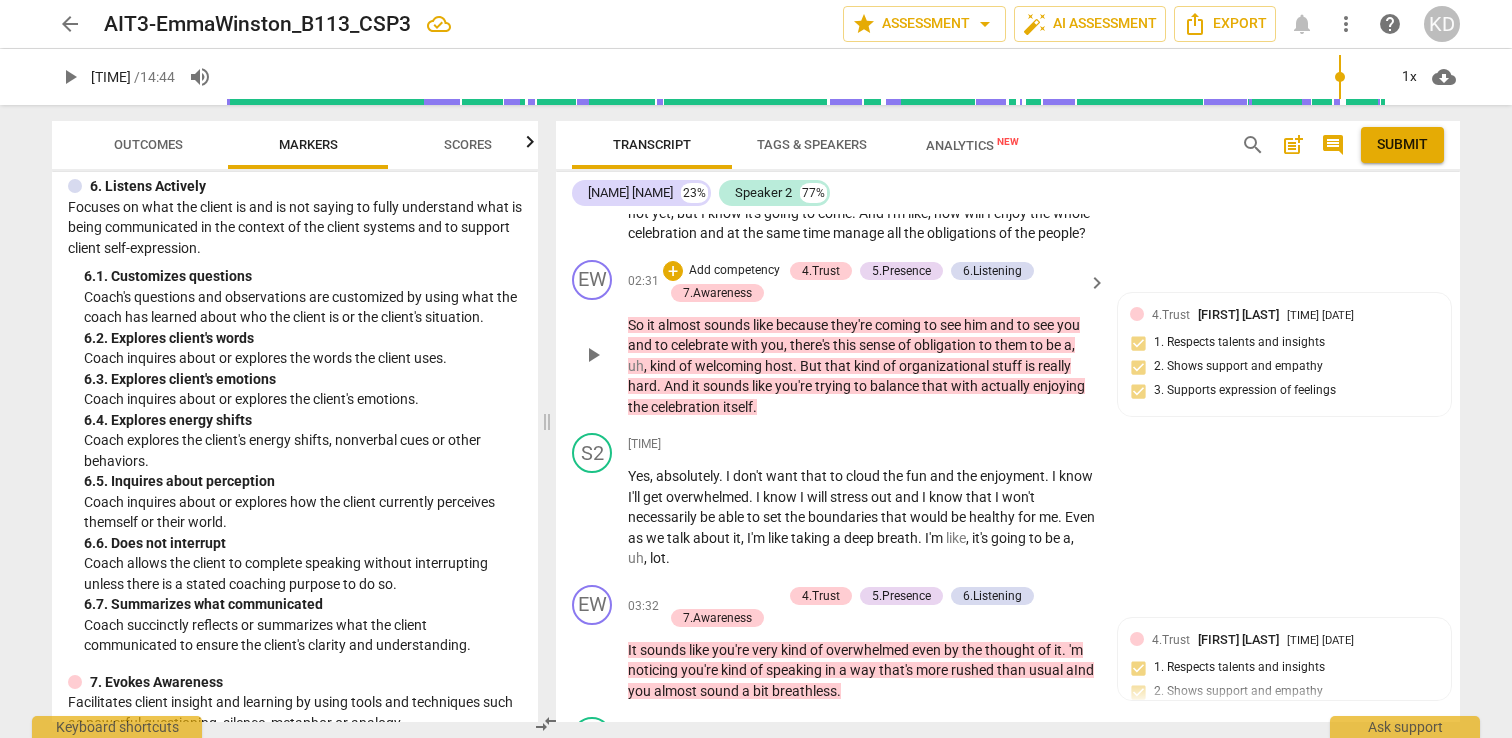click on "Add competency" at bounding box center (734, 271) 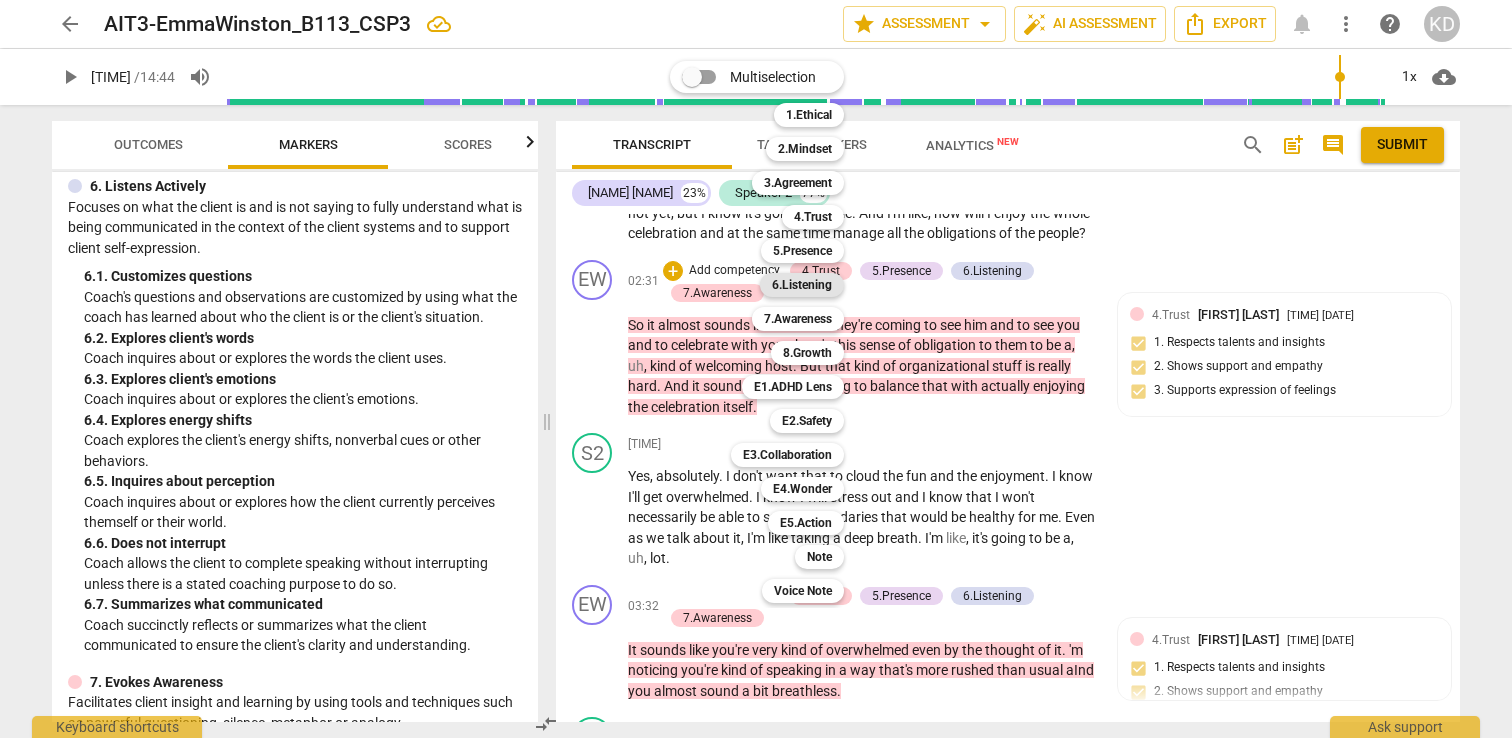 click on "6.Listening" at bounding box center [802, 285] 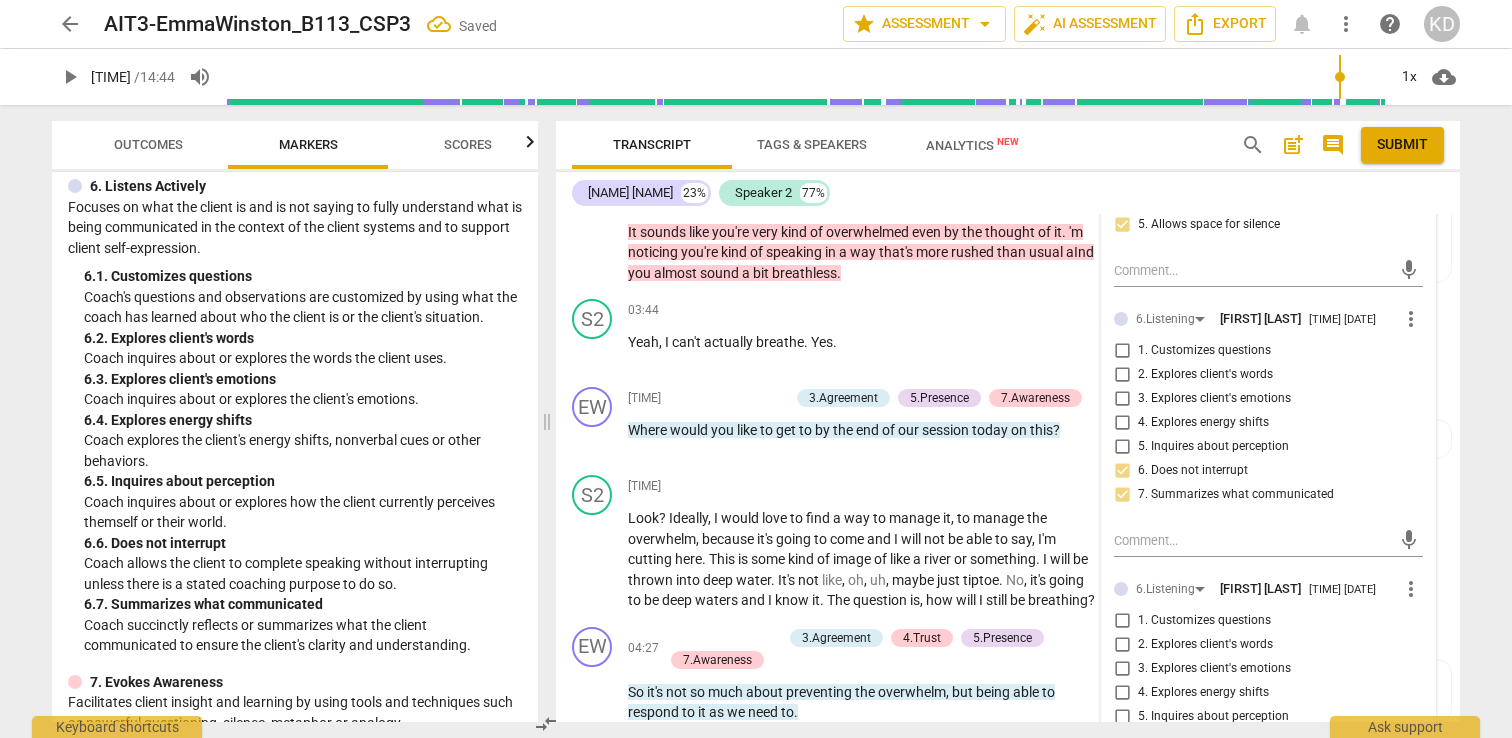 scroll, scrollTop: 3476, scrollLeft: 0, axis: vertical 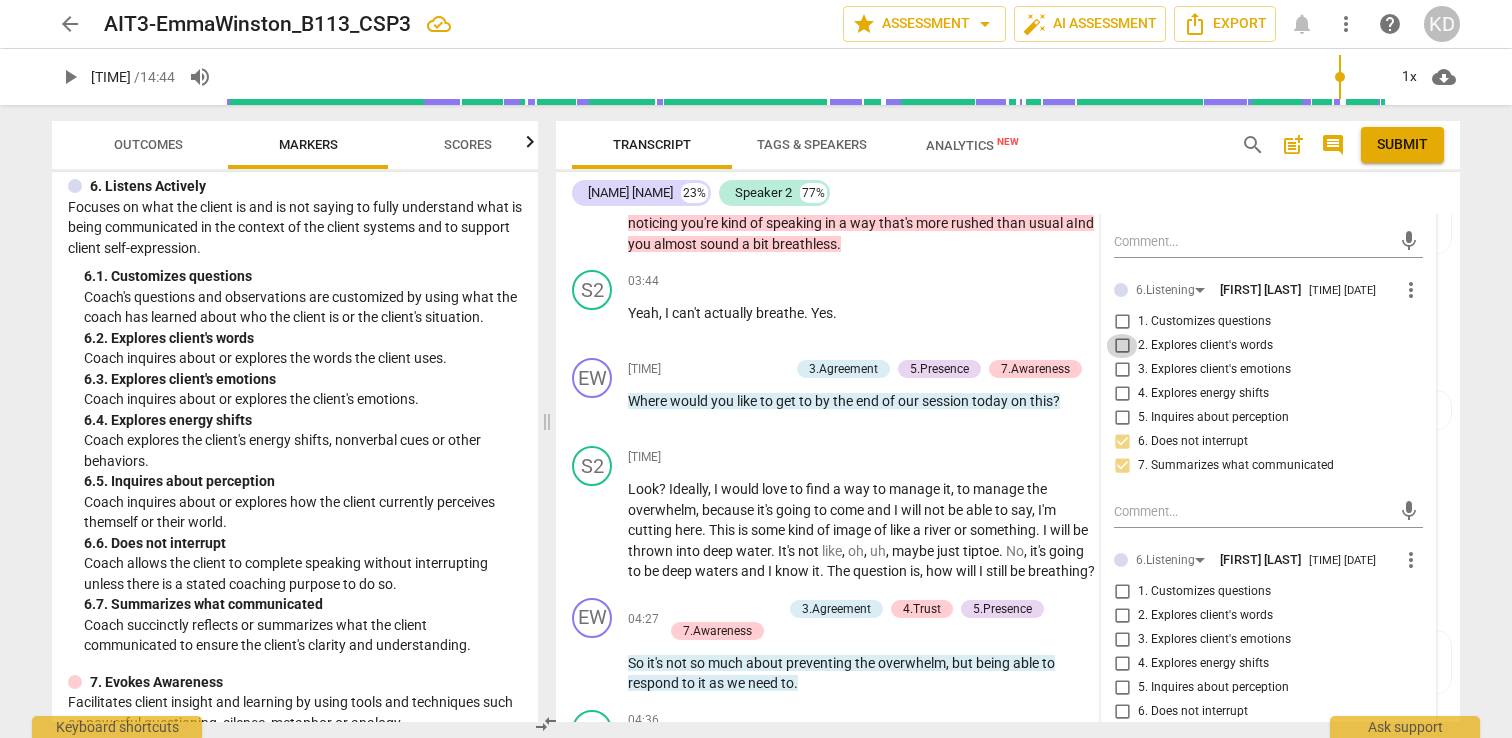 click on "2. Explores client's words" at bounding box center (1122, 346) 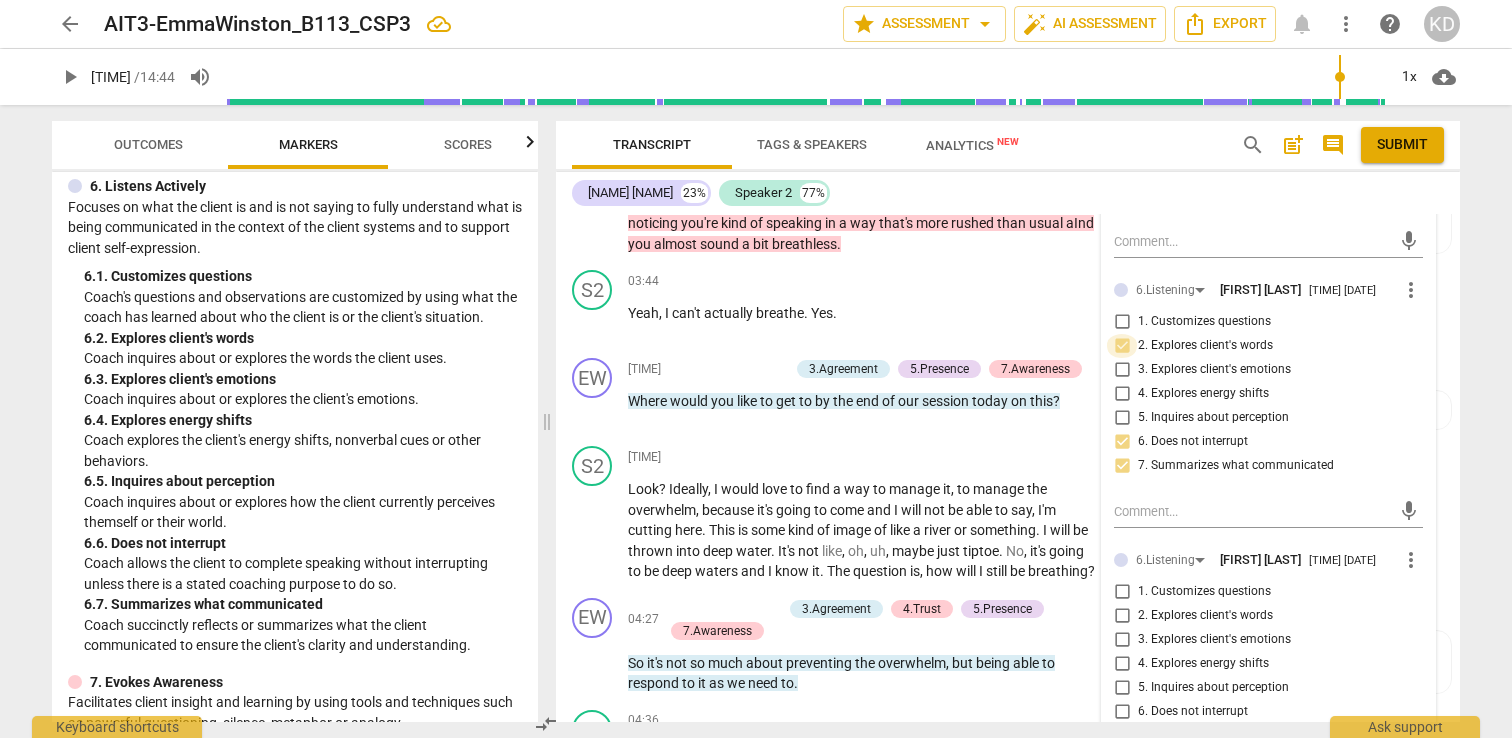 click on "2. Explores client's words" at bounding box center [1122, 346] 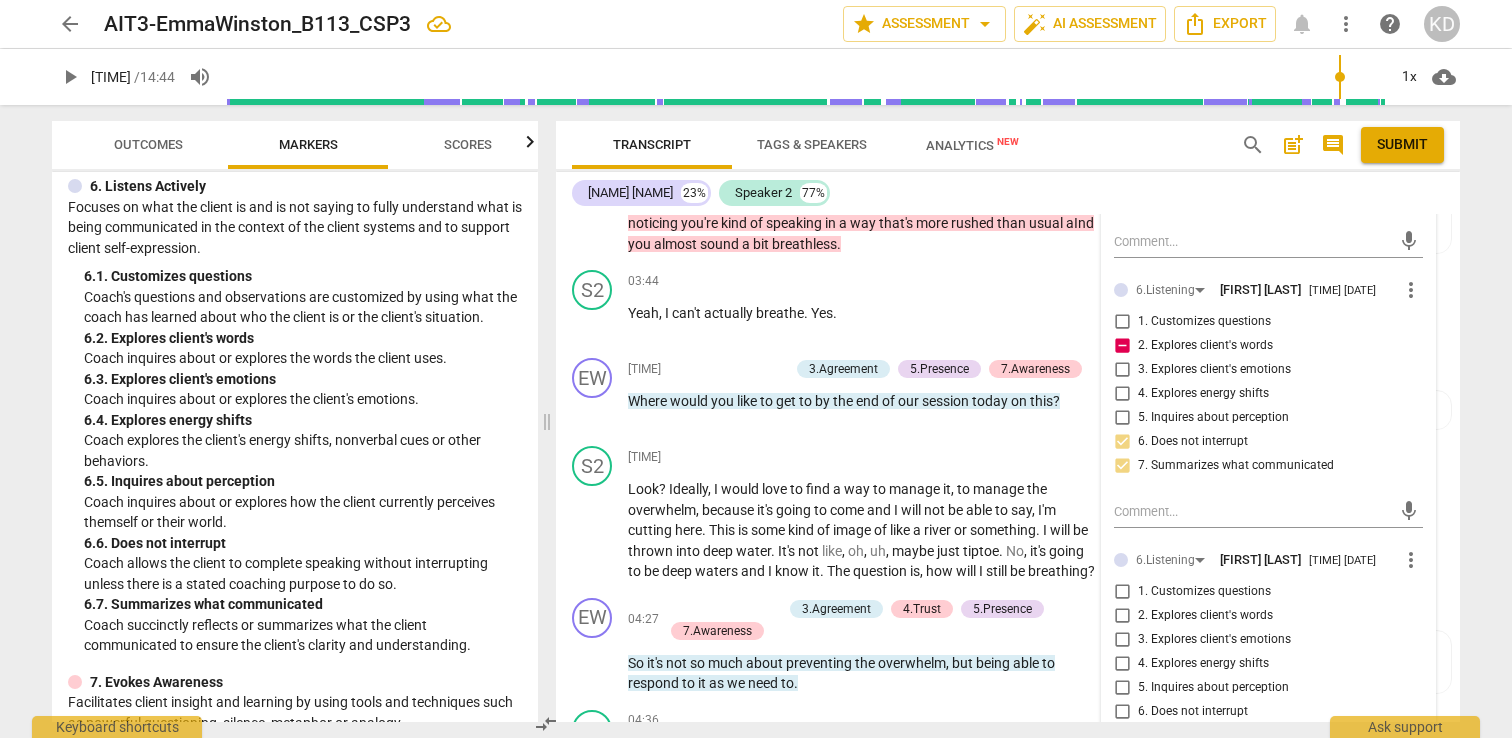 click on "5. Inquires about perception" at bounding box center [1122, 418] 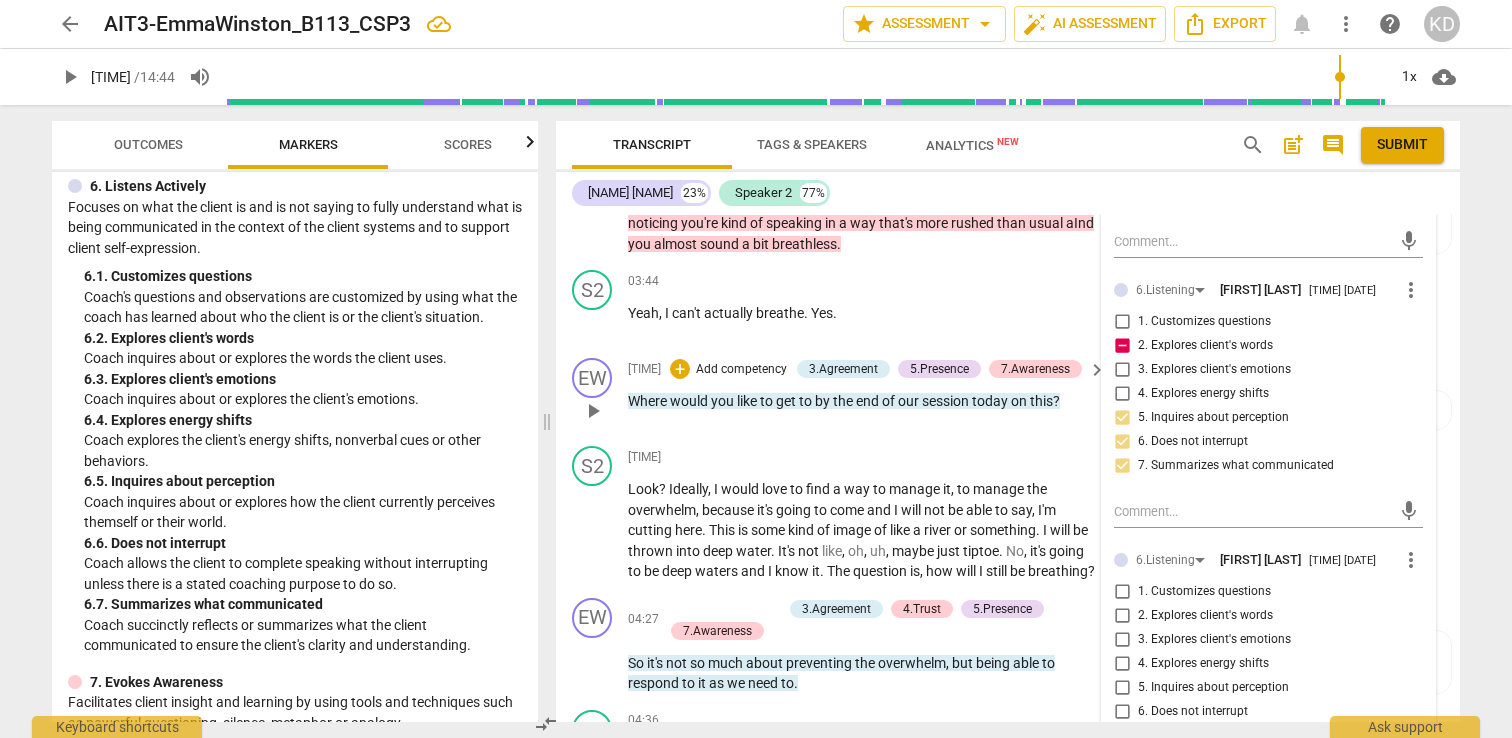 click on "EW play_arrow pause [TIME] + Add competency 3.Agreement 5.Presence 7.Awareness keyboard_arrow_right Where would you like to get to by the end of our session today on this ? 3.Agreement [NAME] [TIME] [DATE] 2. Reconfirms measures of success 5.Presence [NAME] [TIME] [DATE] 2. Responds to what to accomplish (the what) 3. Supports client to choose what happens 4. Demonstrates curiosity 7.Awareness [NAME] [TIME] [DATE] 7. Uses concise language 8. Allows client most of the talking" at bounding box center [1008, 394] 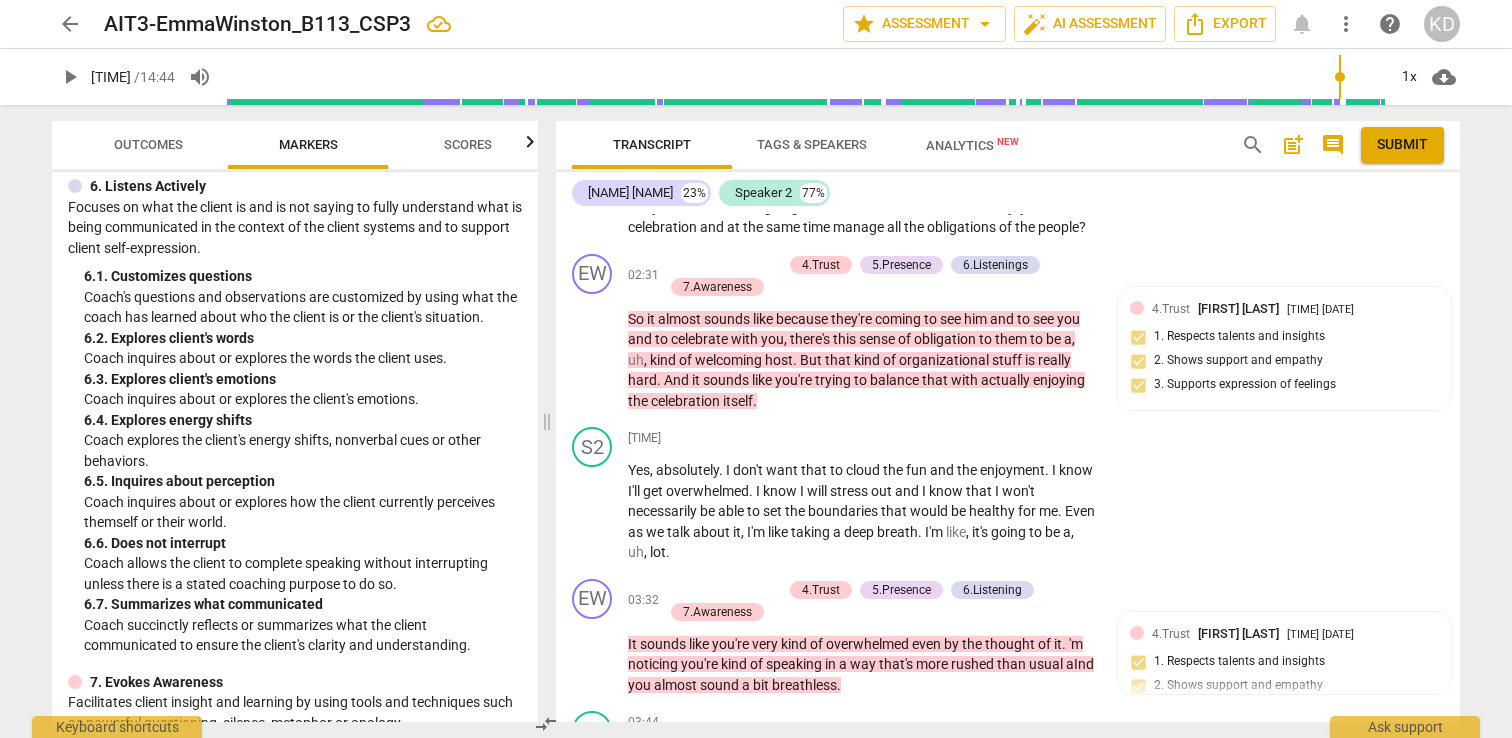 scroll, scrollTop: 3073, scrollLeft: 0, axis: vertical 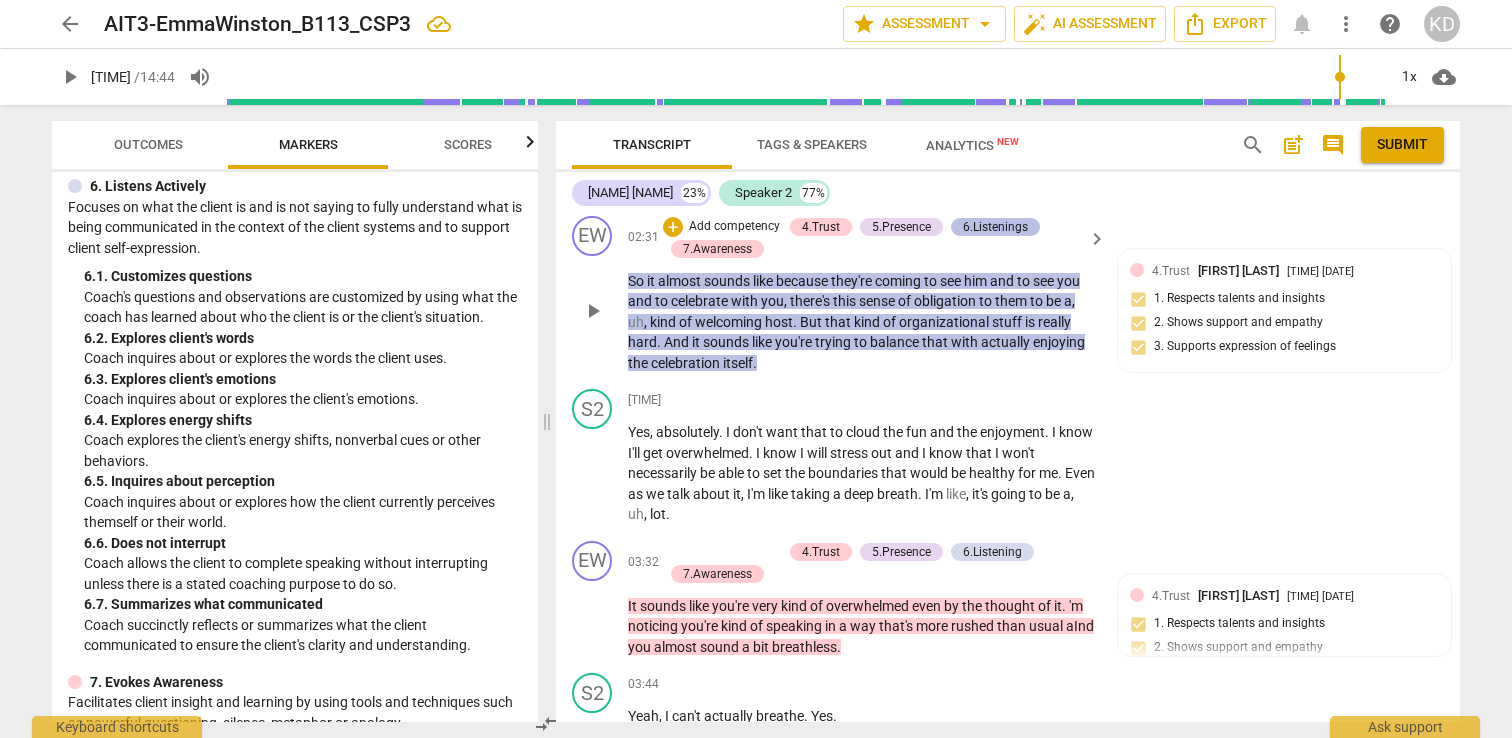 click on "6.Listenings" at bounding box center (995, 227) 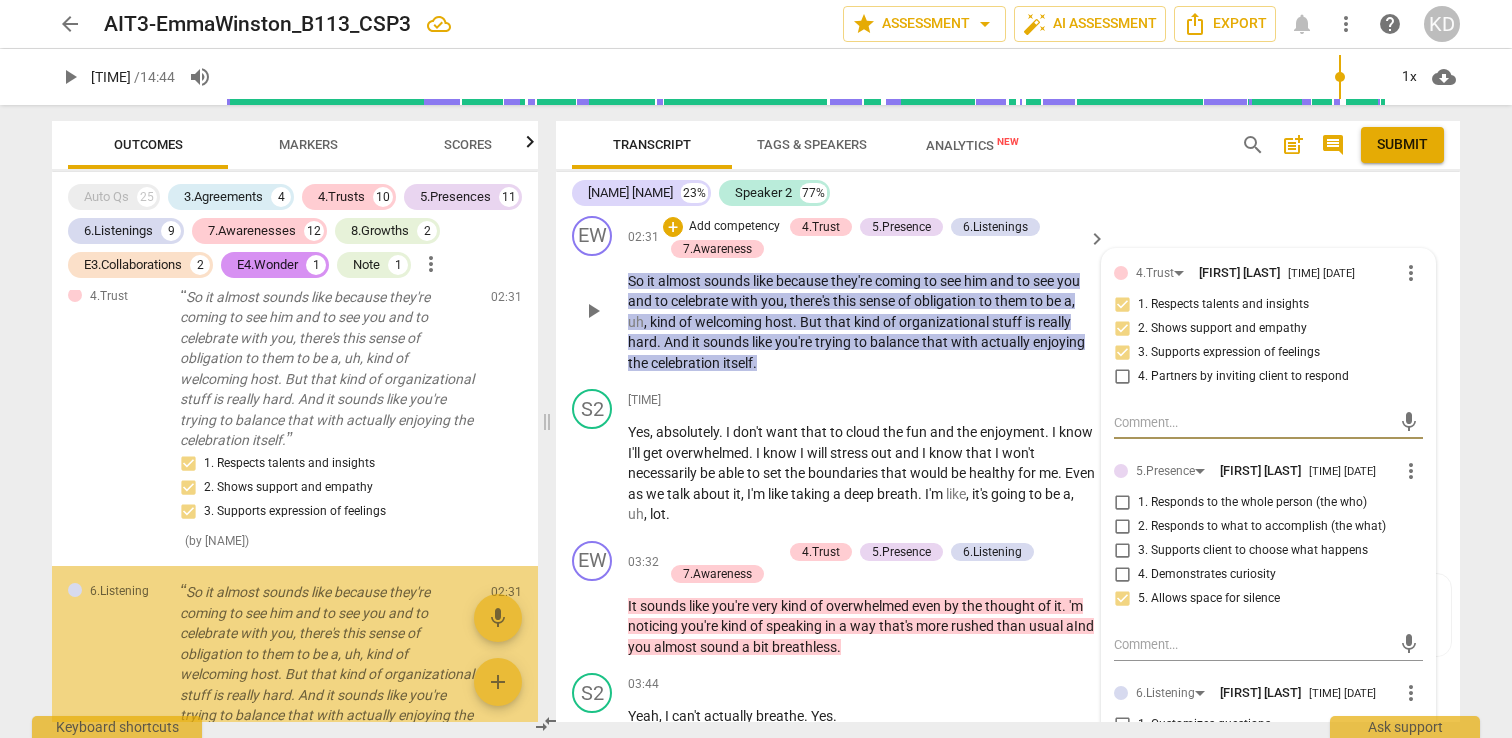 scroll, scrollTop: 1109, scrollLeft: 0, axis: vertical 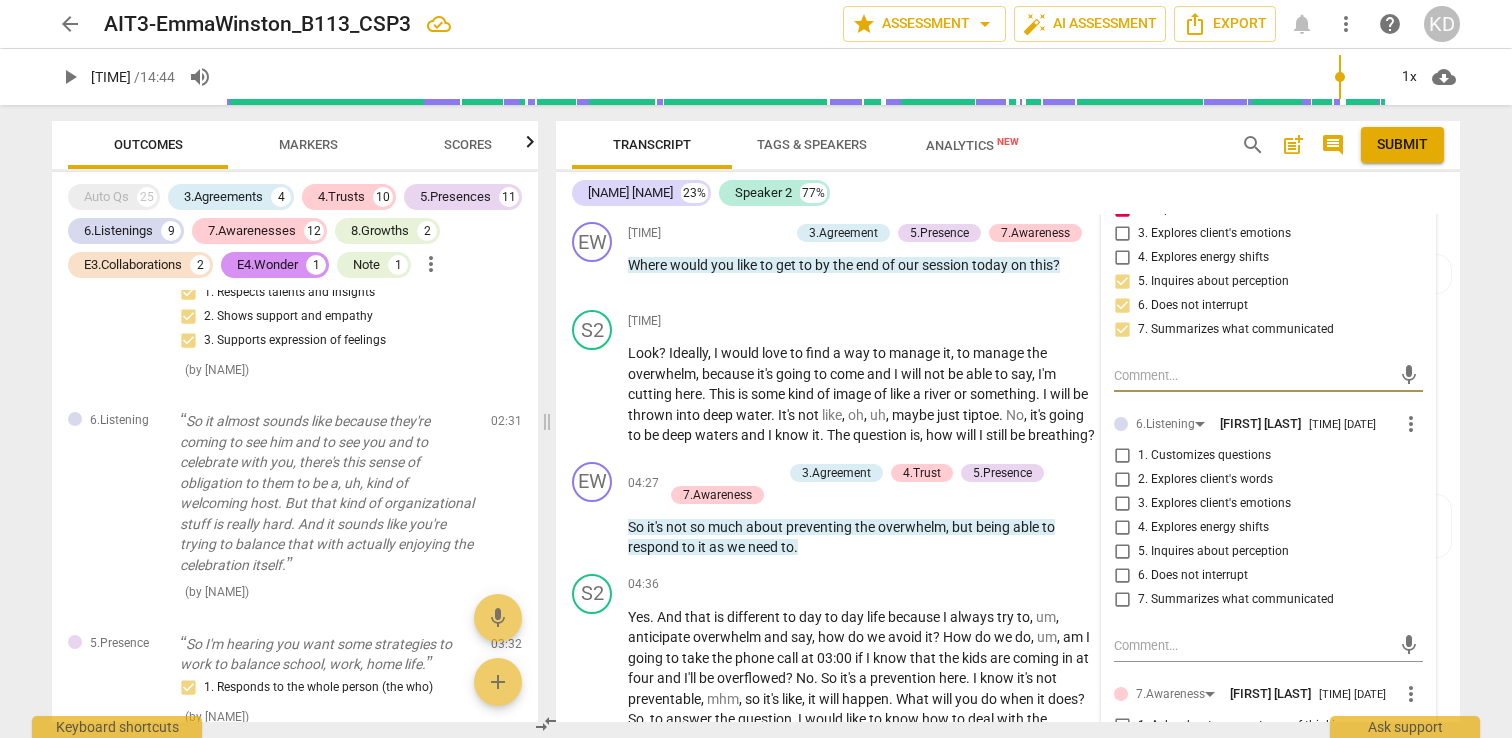 click at bounding box center [1252, 375] 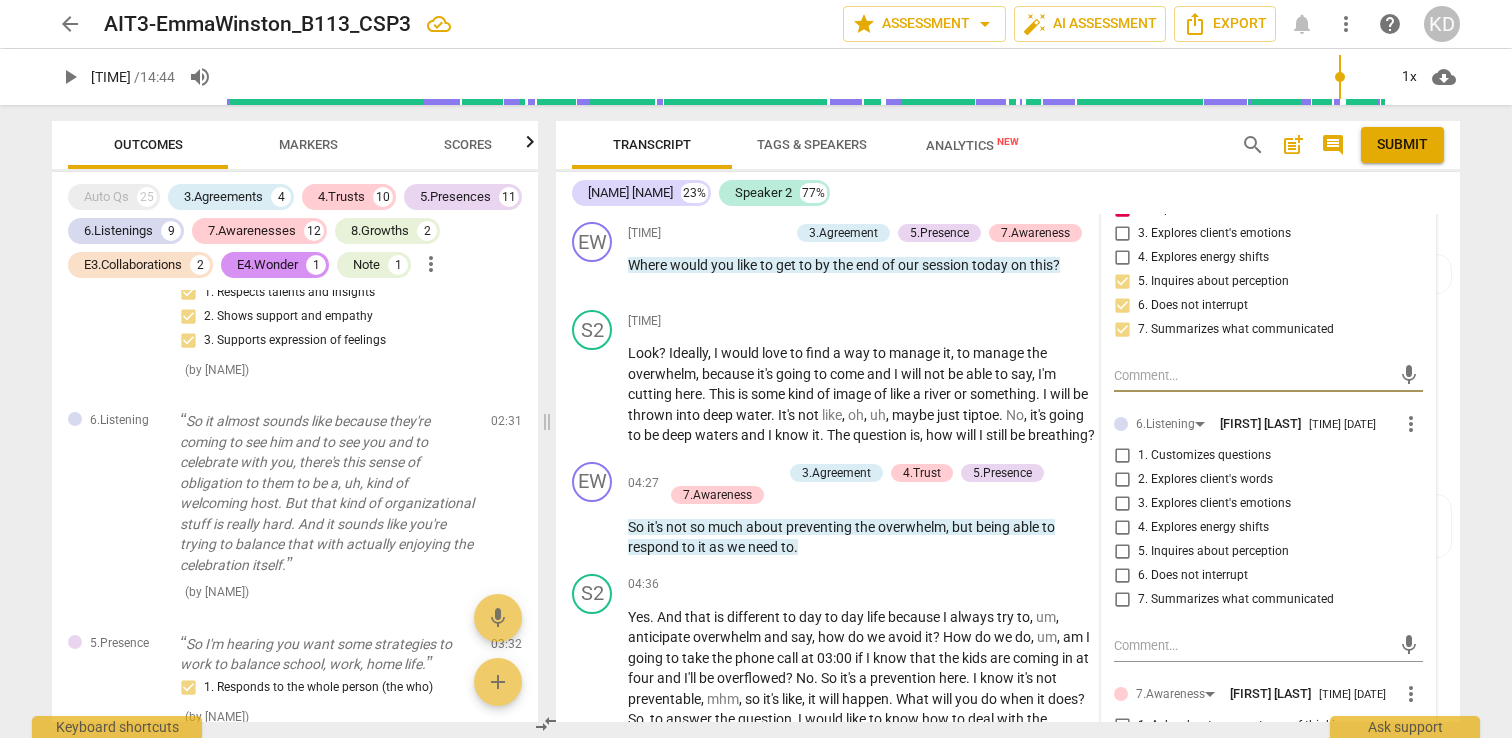 type on "T" 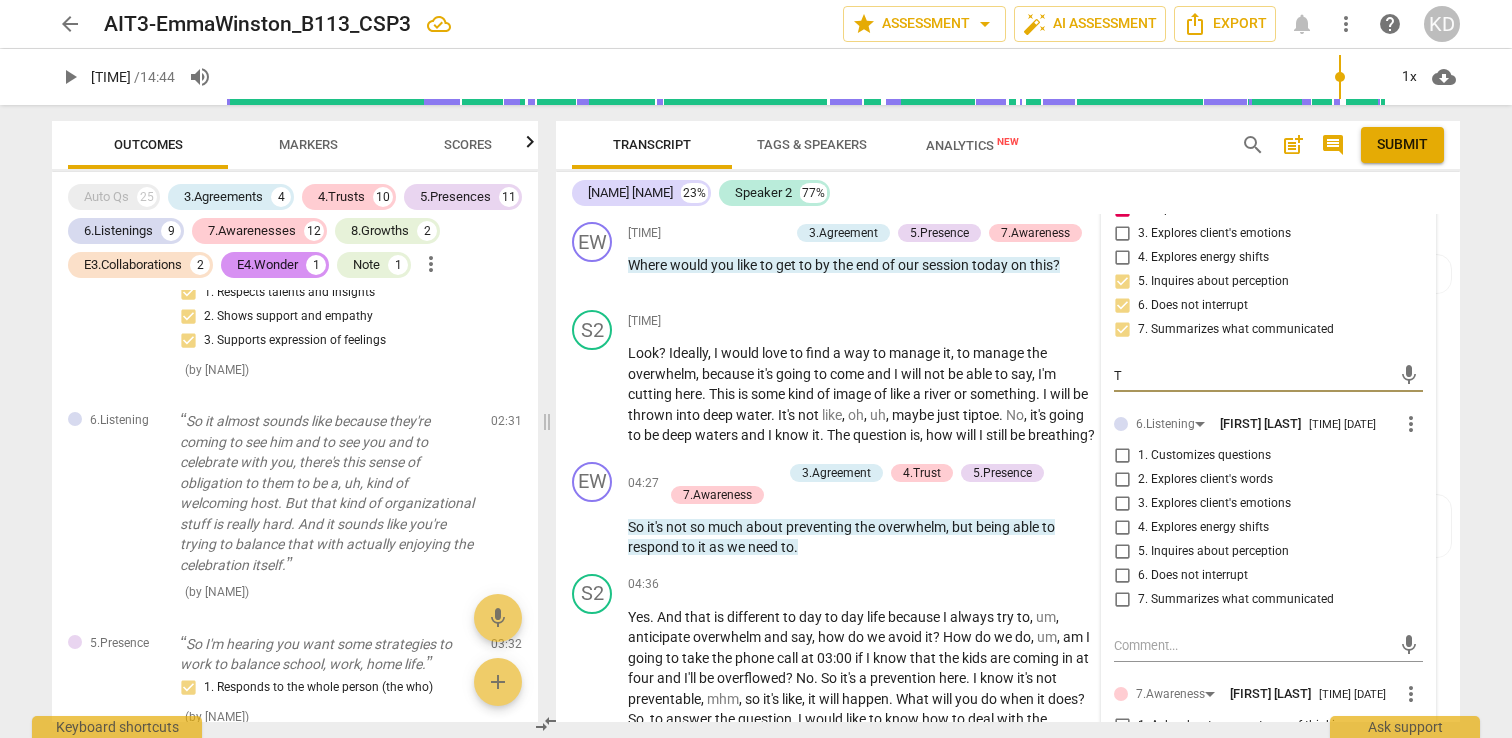 type on "Th" 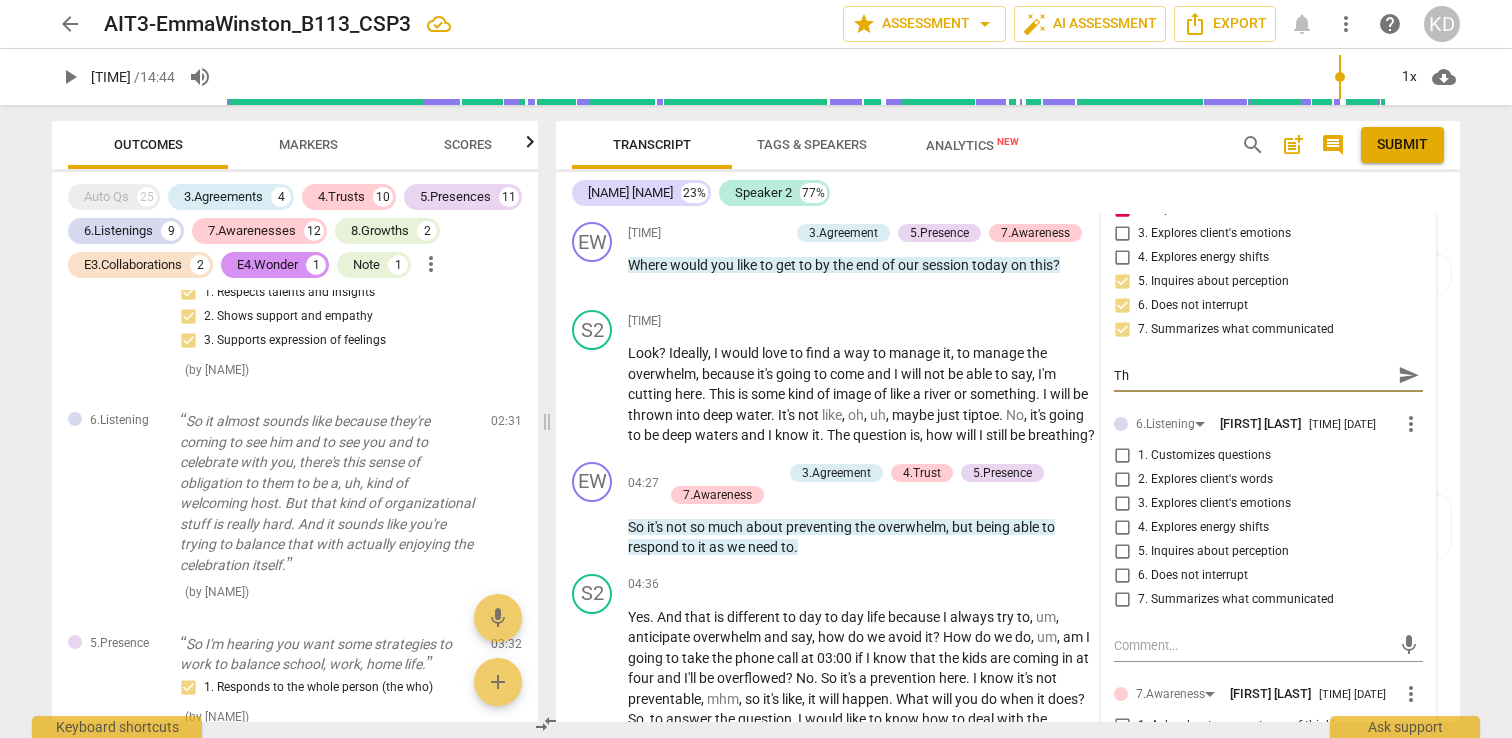 type on "Thi" 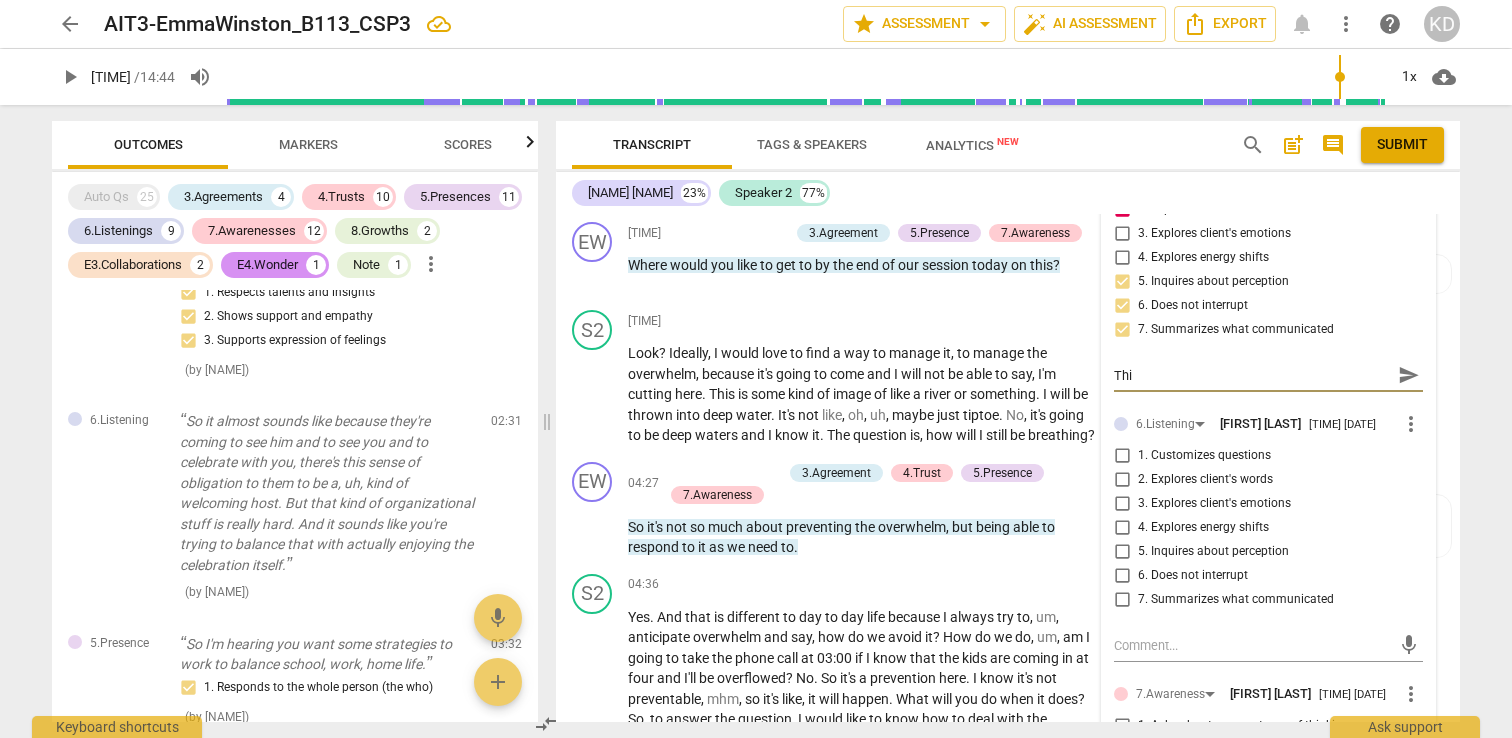 type on "This" 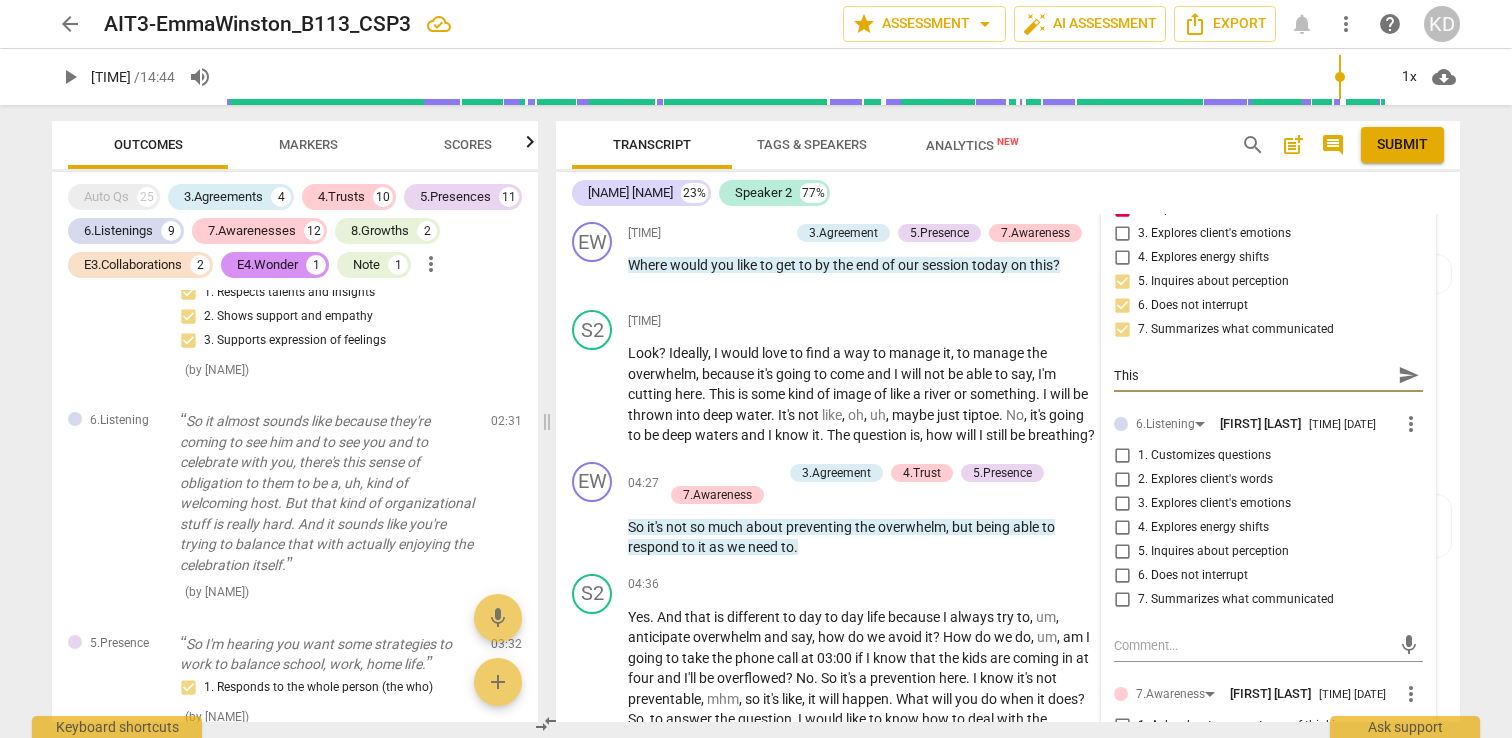 type on "This" 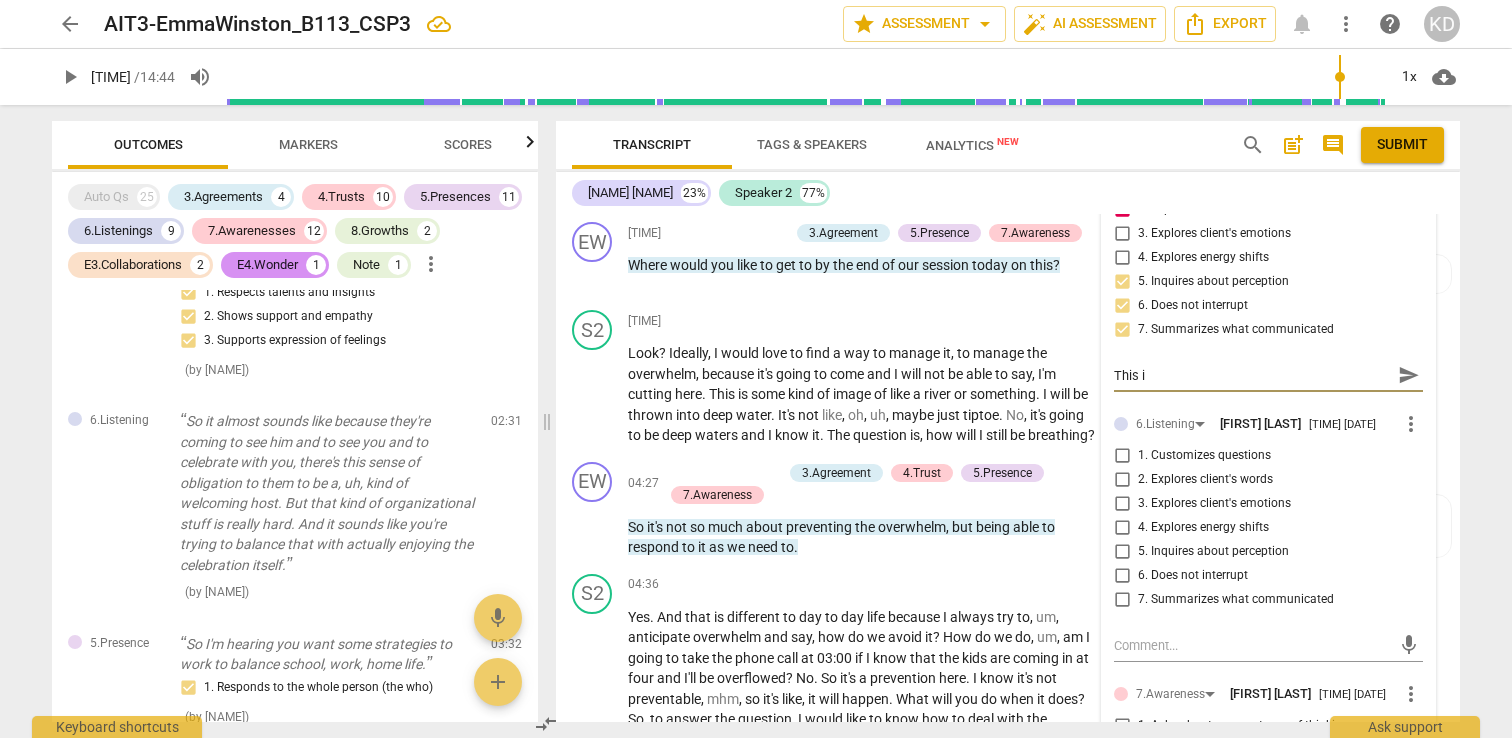 type on "This is" 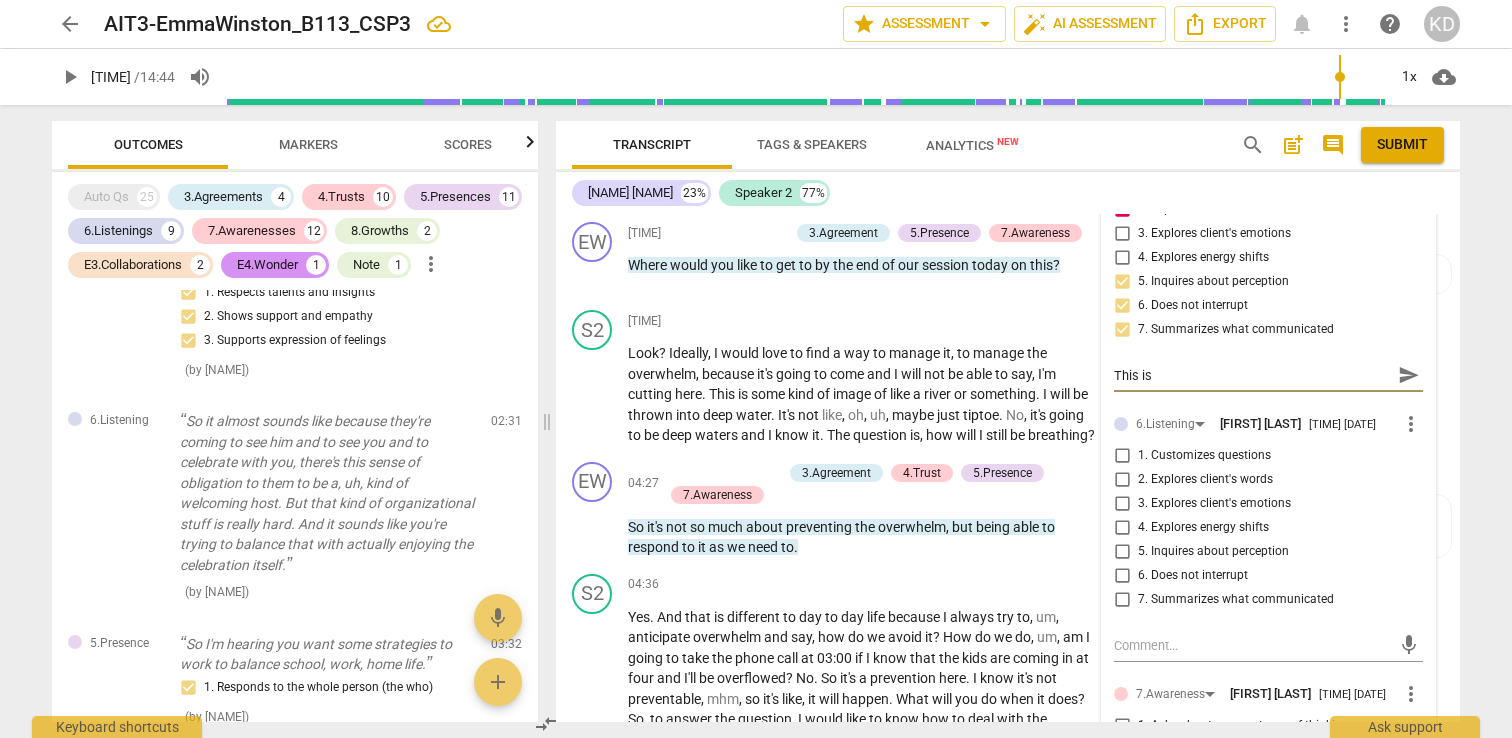 type on "This is" 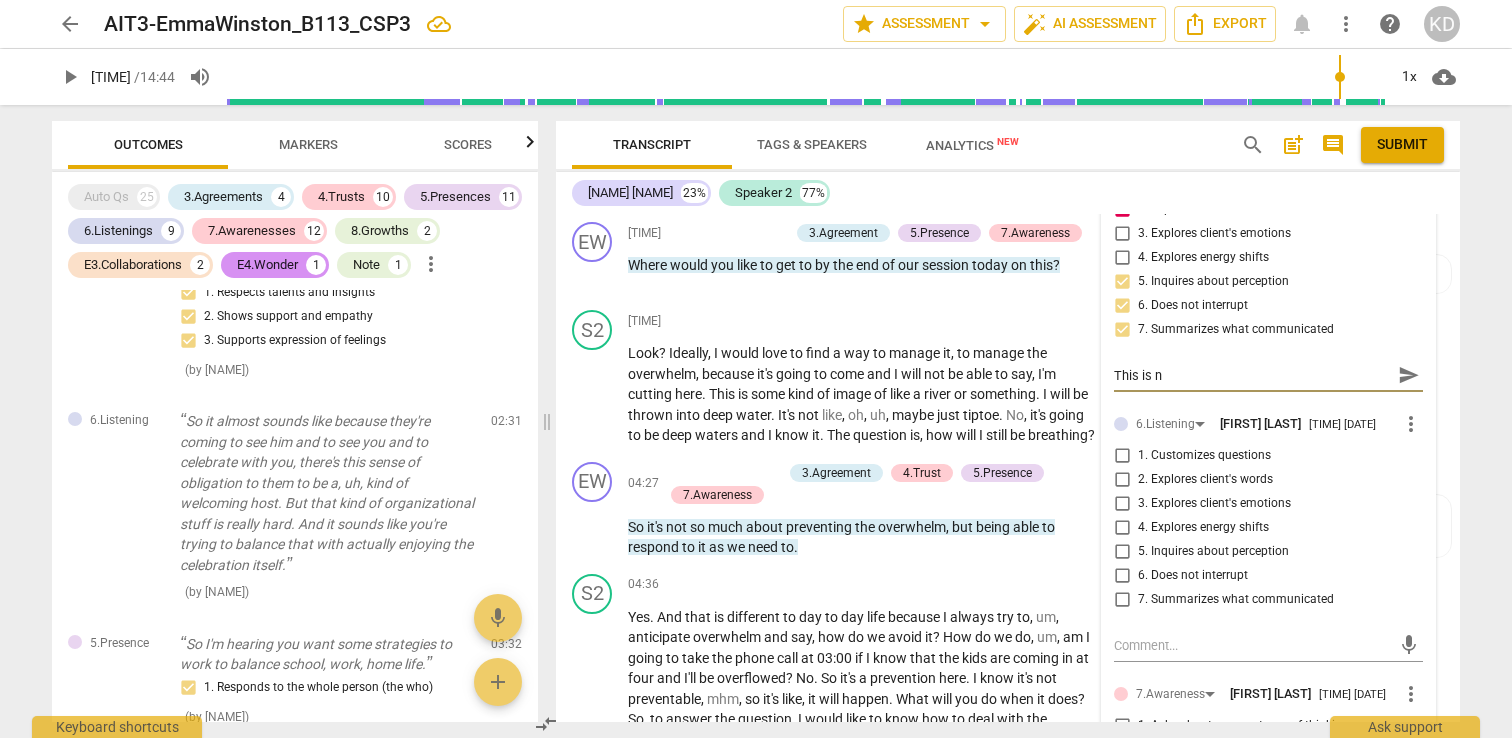 type on "This is no" 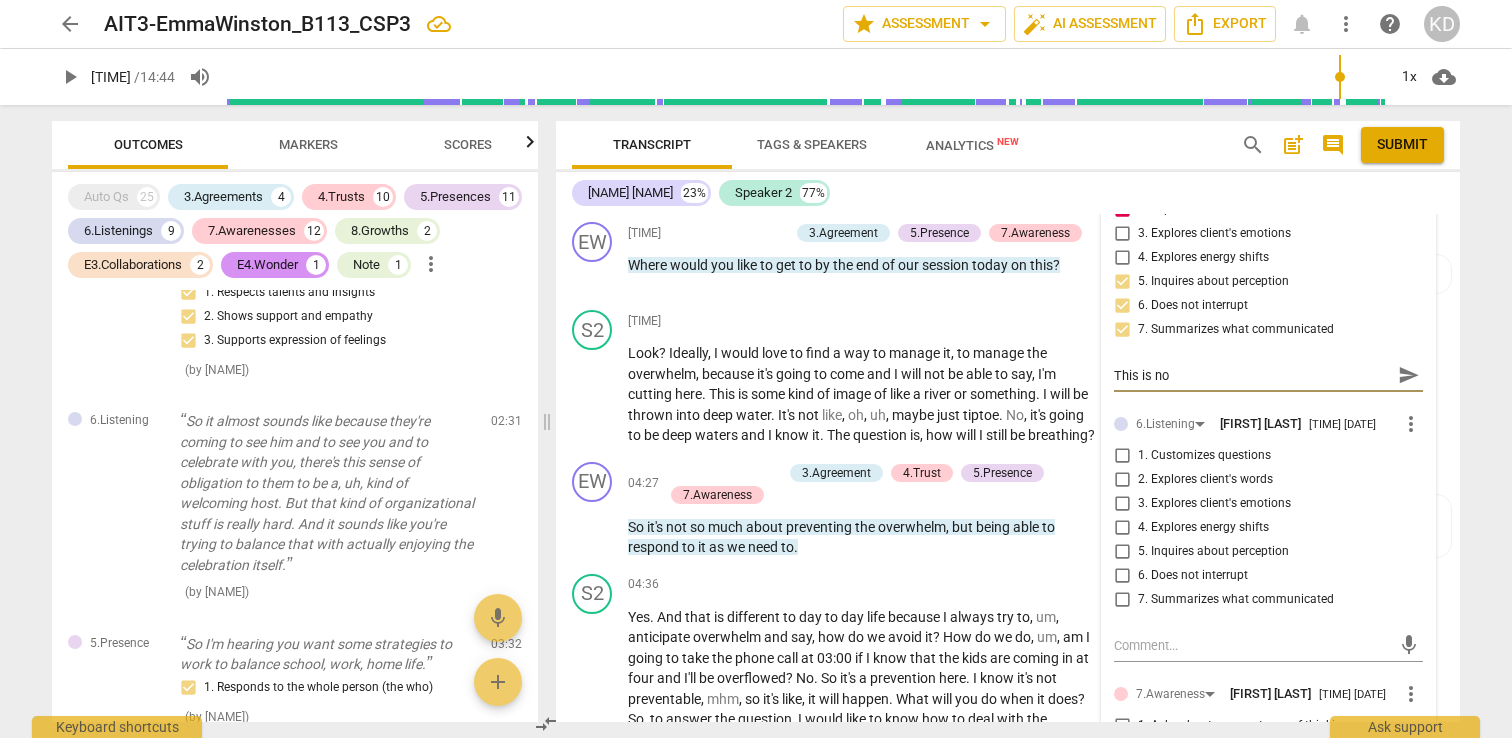 type on "This is not" 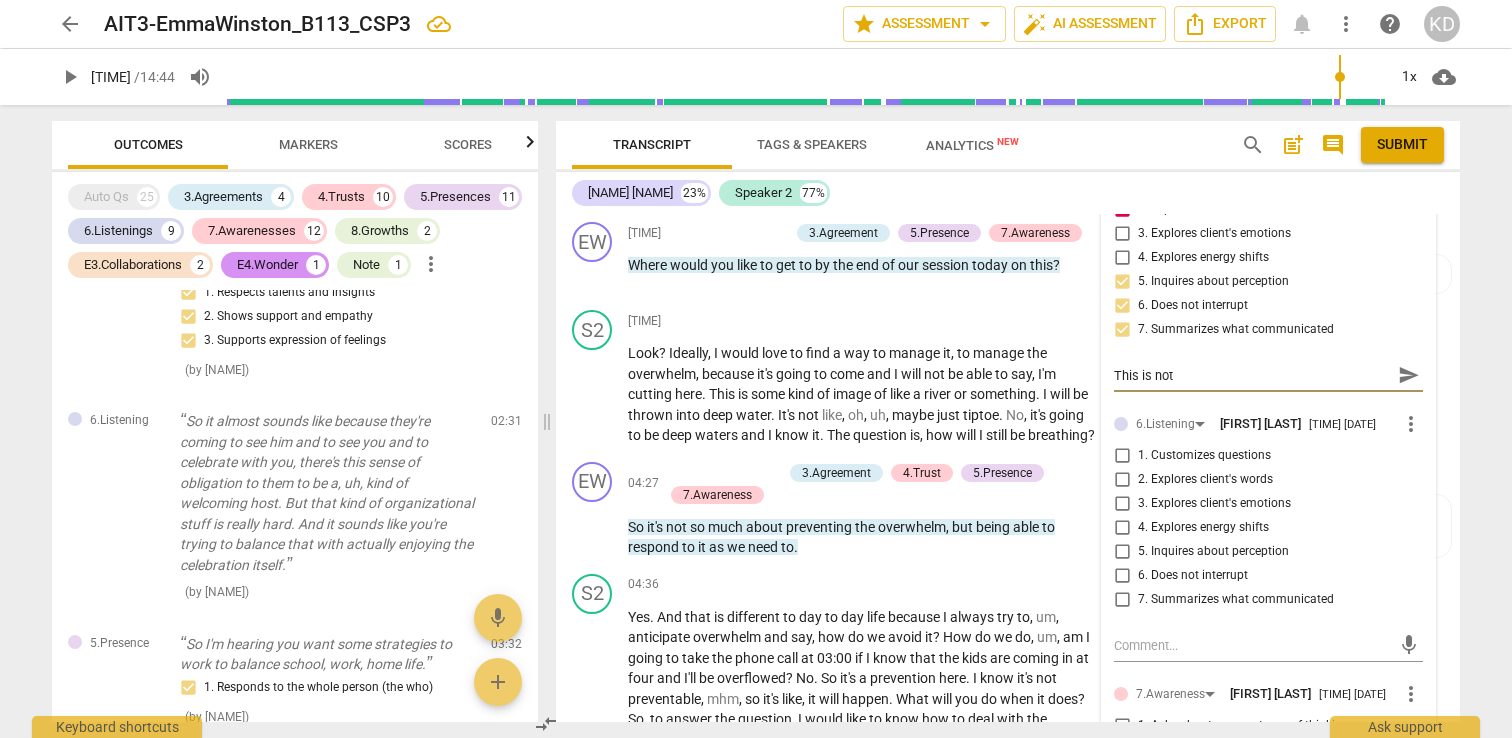 type on "This is not" 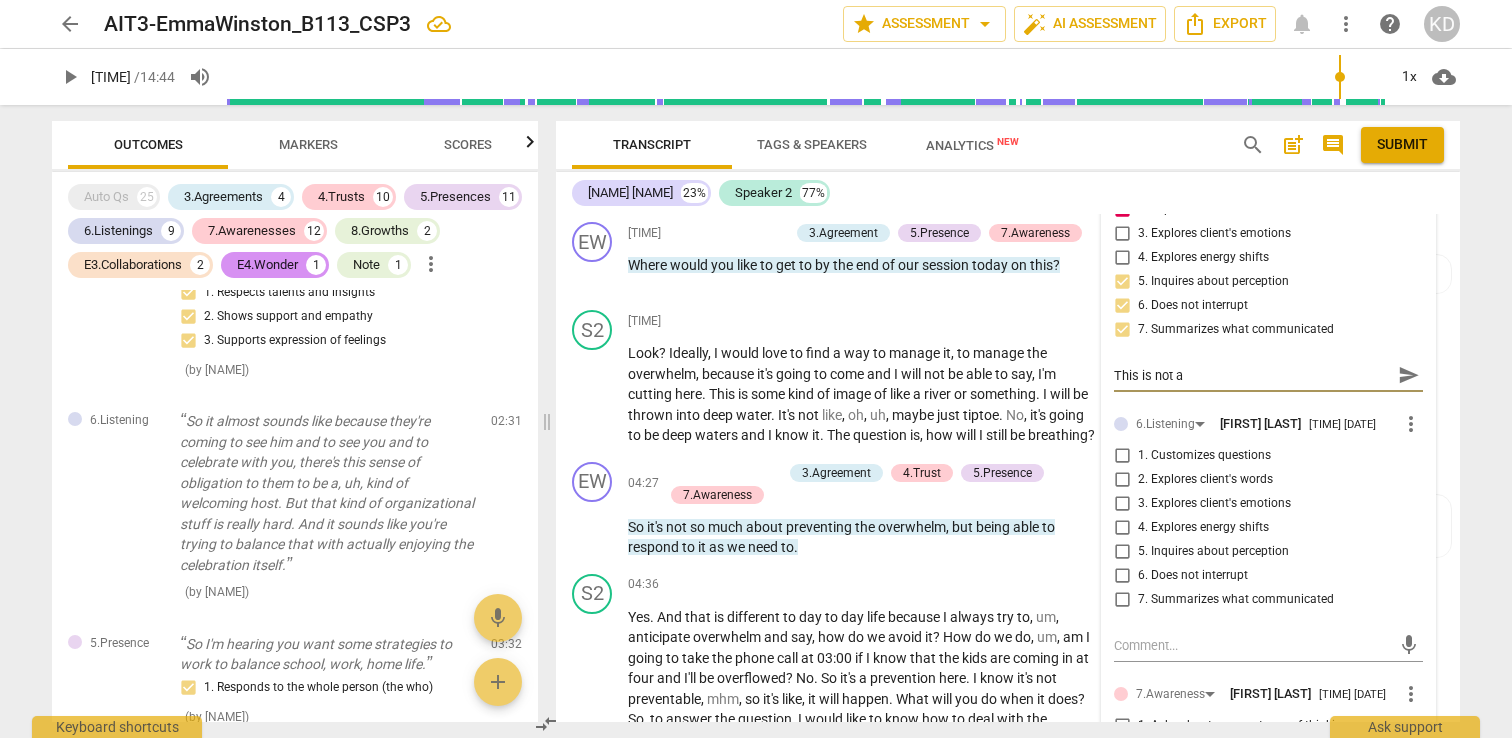 type on "This is not a" 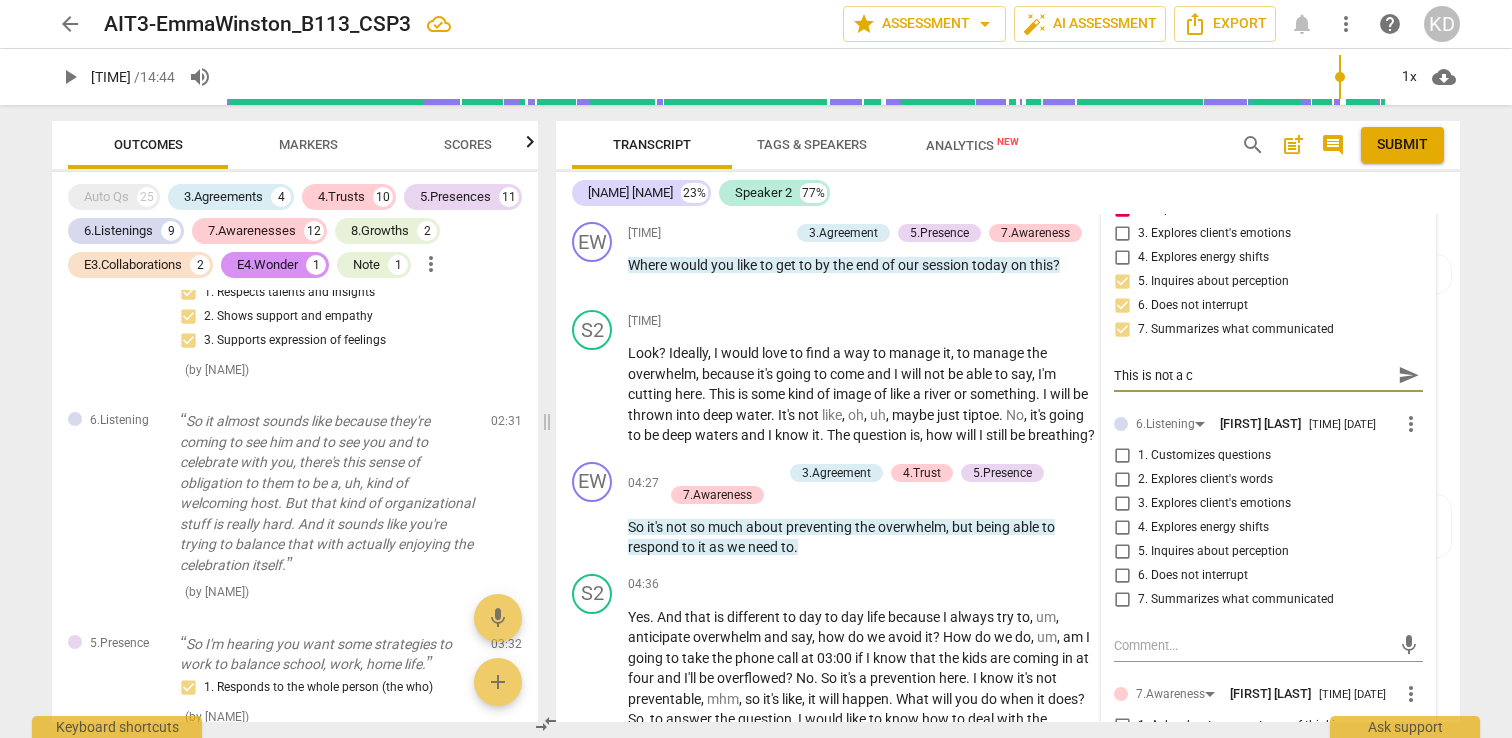type on "This is not a cr" 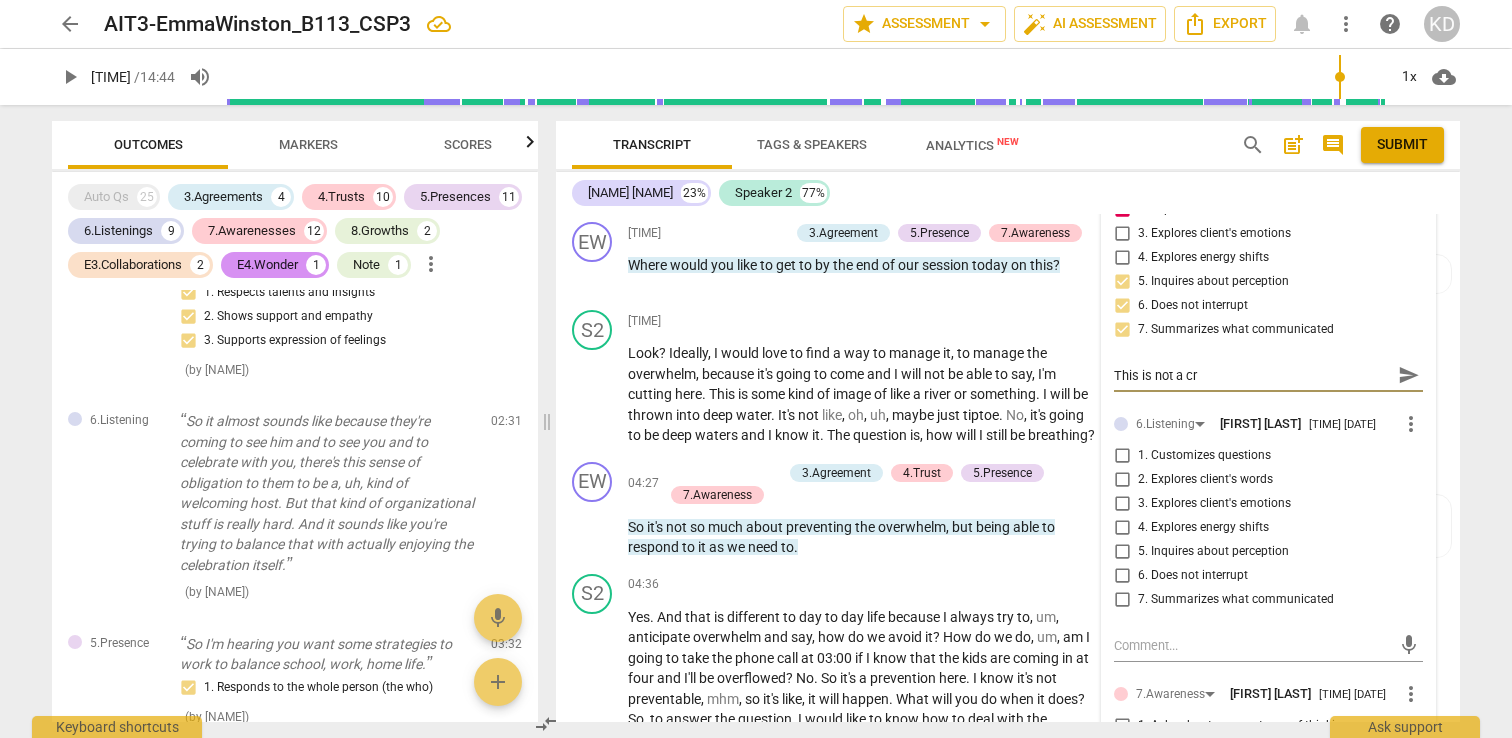 type on "This is not a cri" 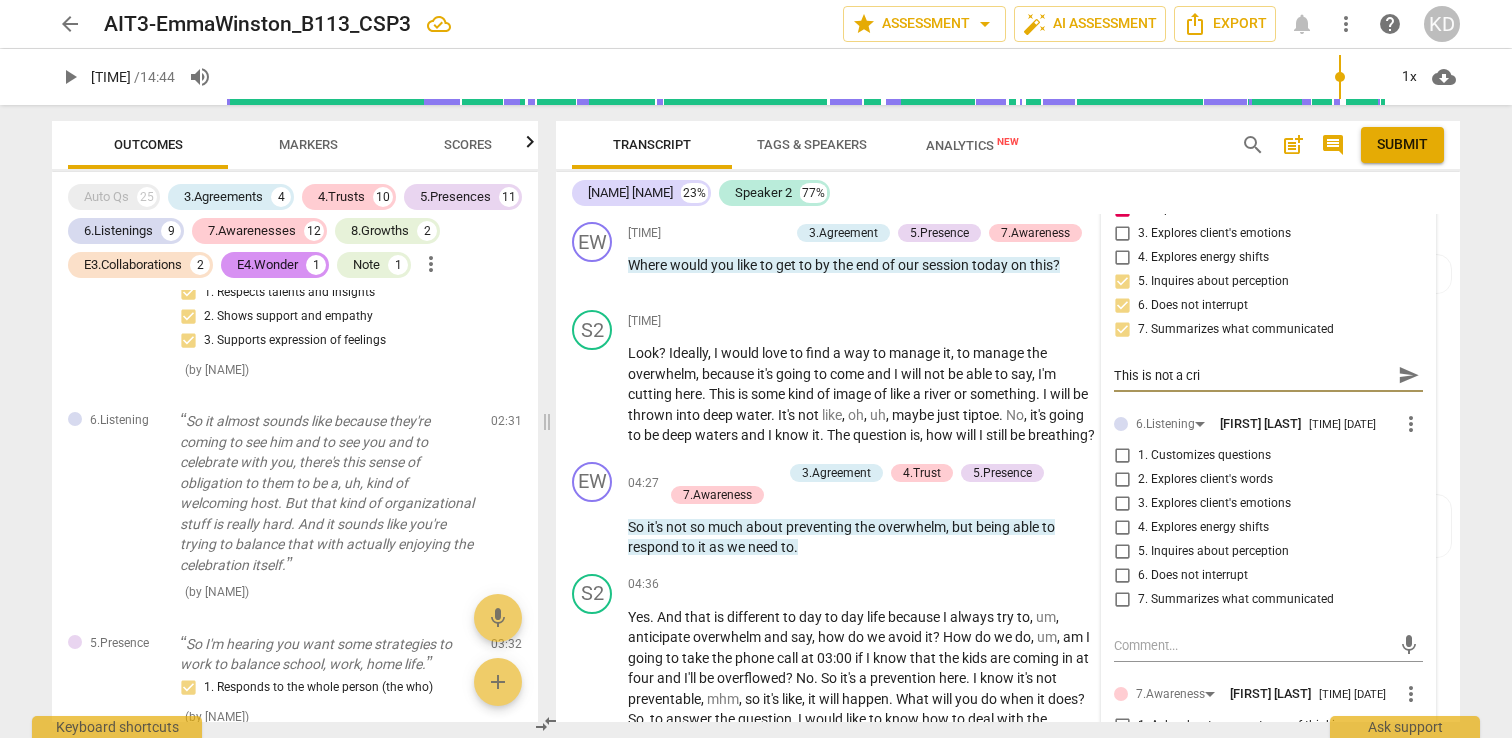 type on "This is not a crit" 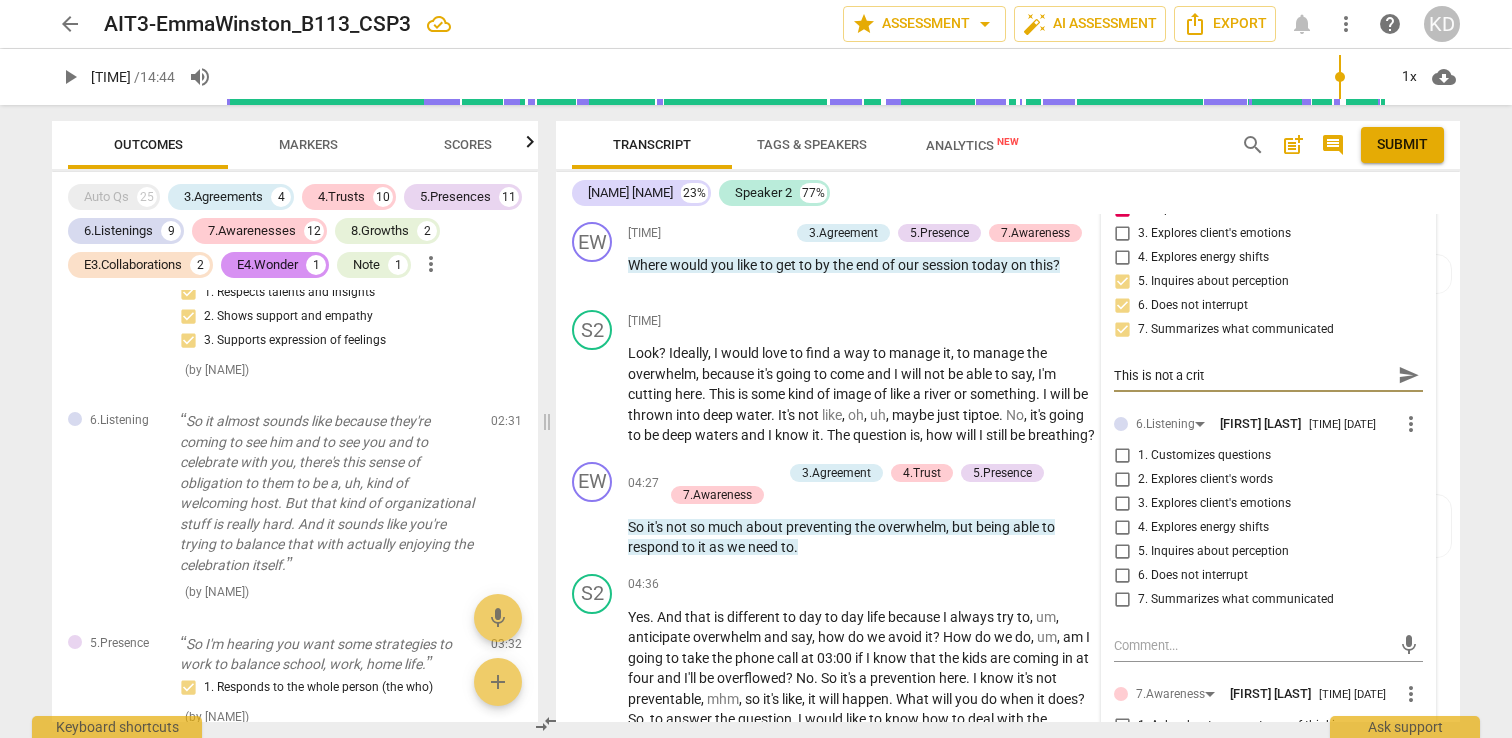 type on "This is not a criti" 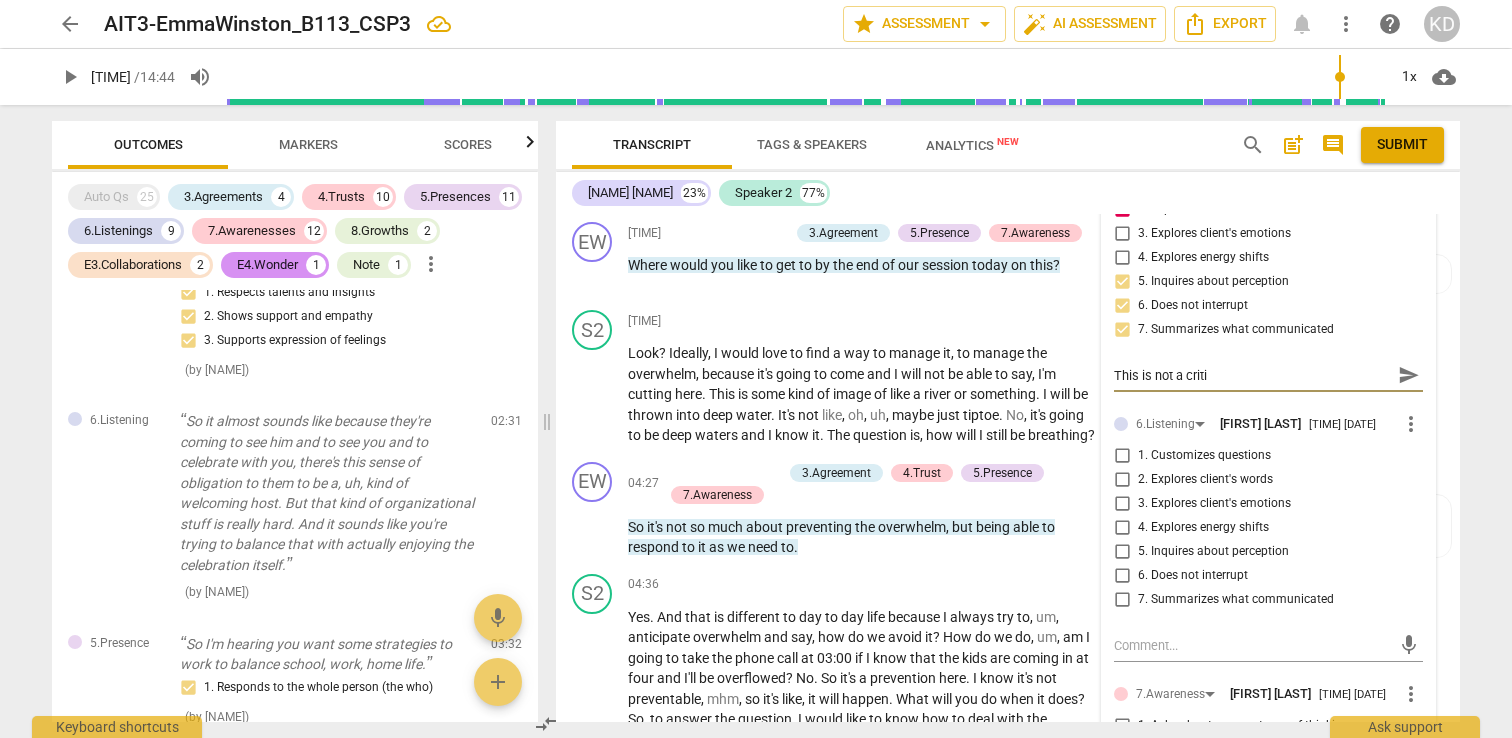 type on "This is not a critic" 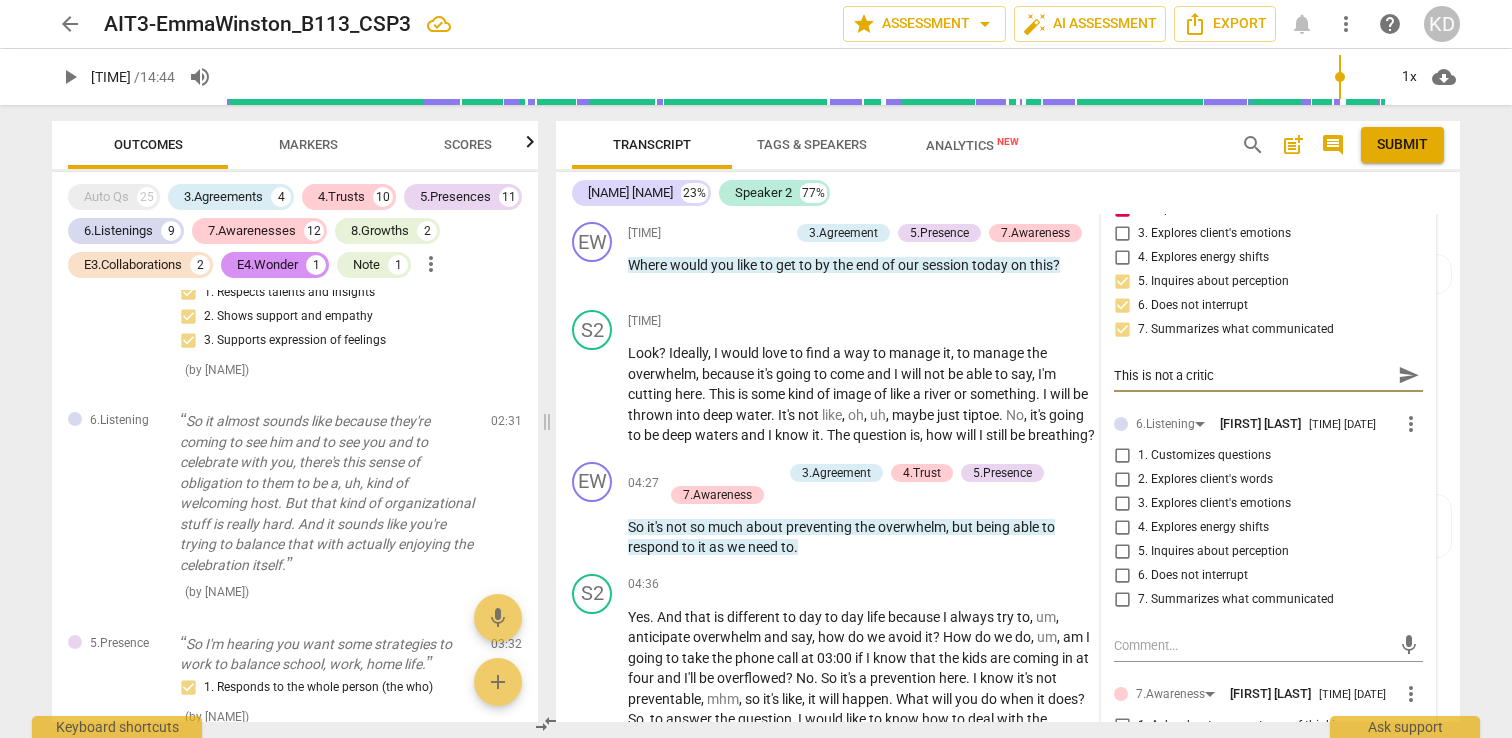 type on "This is not a critici" 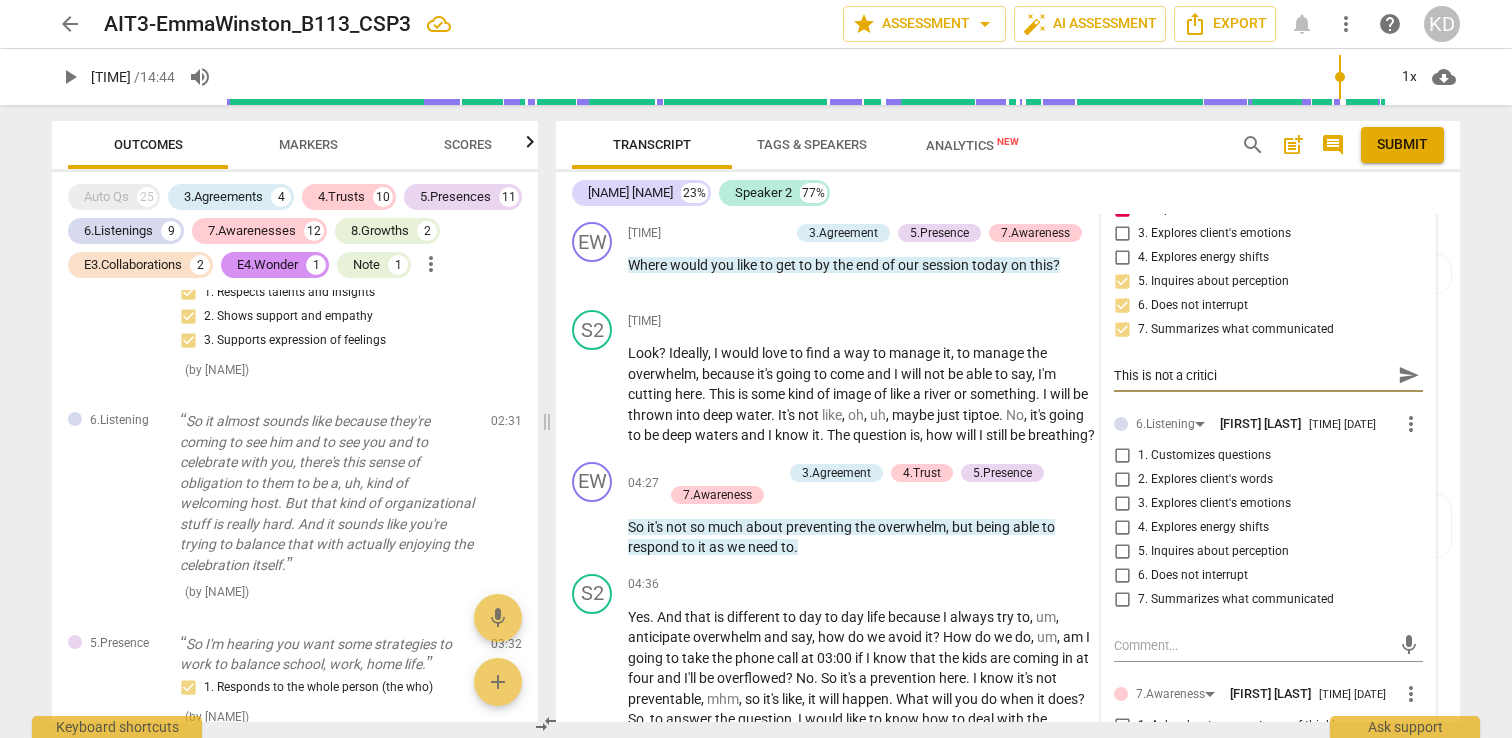 type on "This is not a criticis" 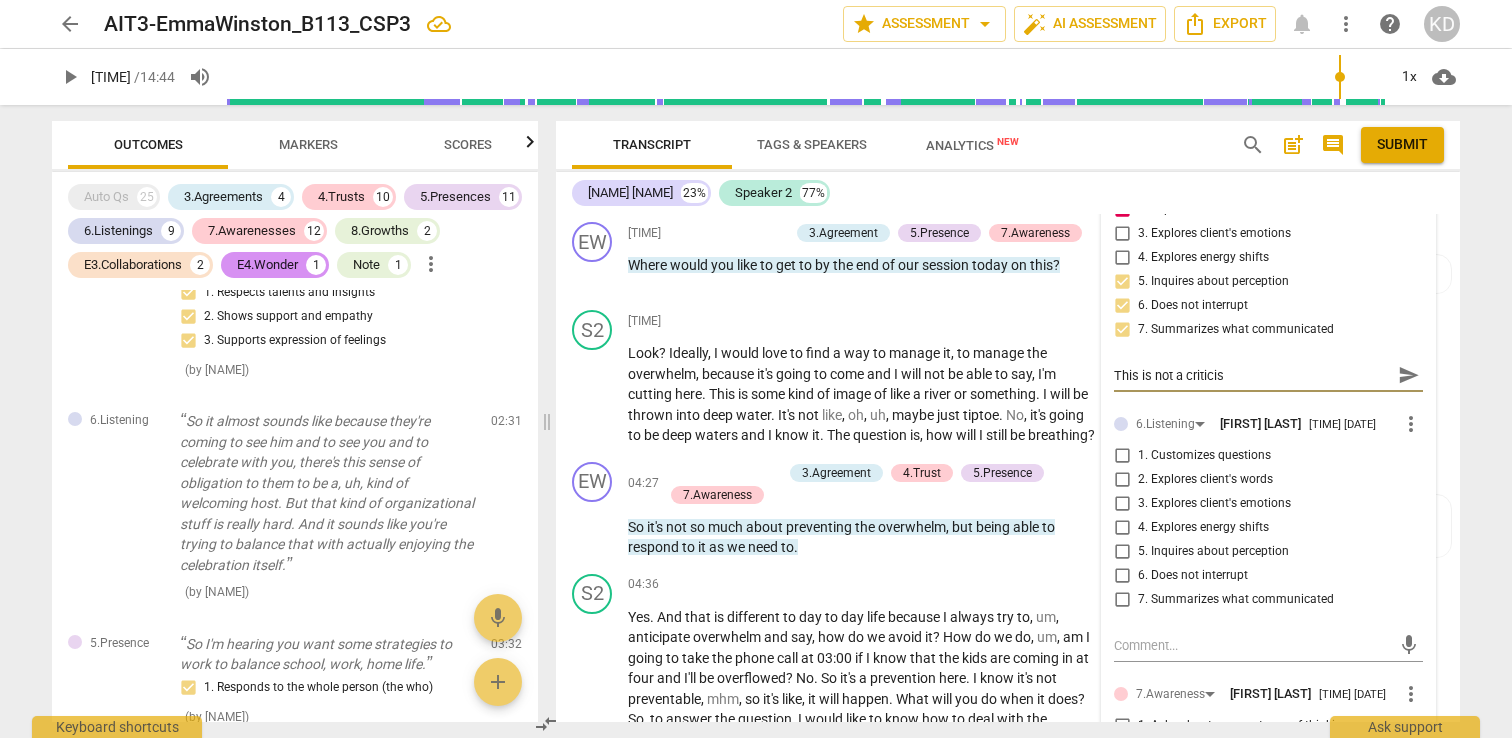 type on "This is not a criticism" 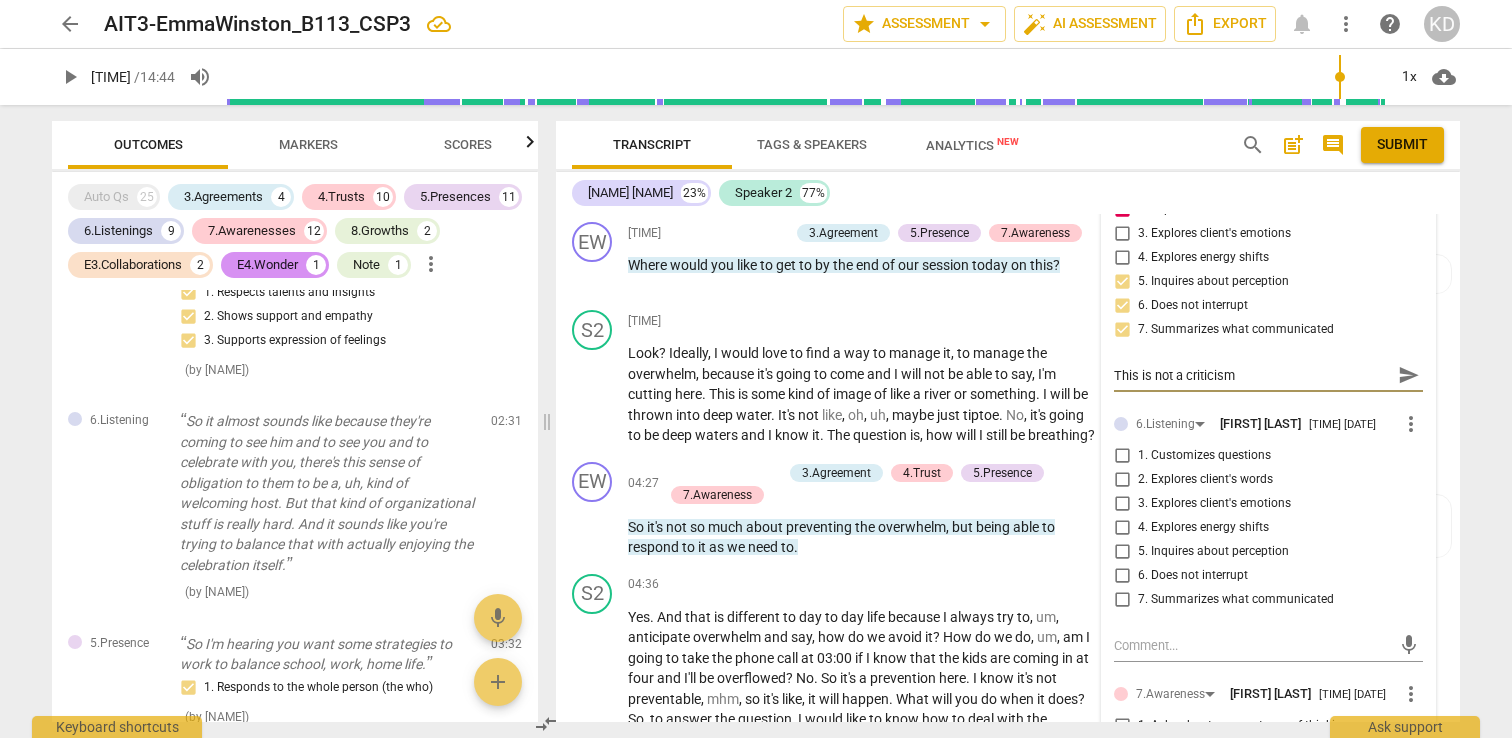 type on "This is not a criticis" 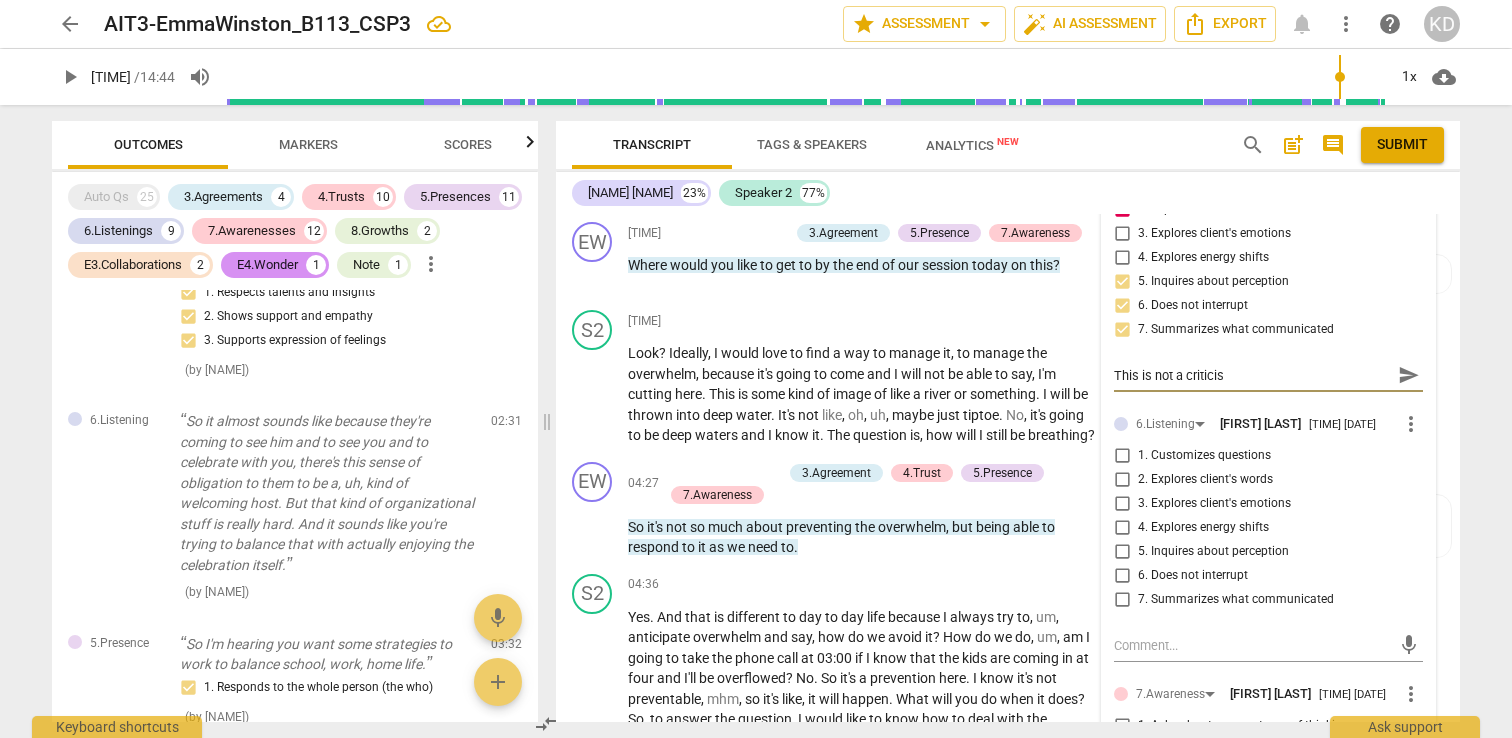 type on "This is not a critici" 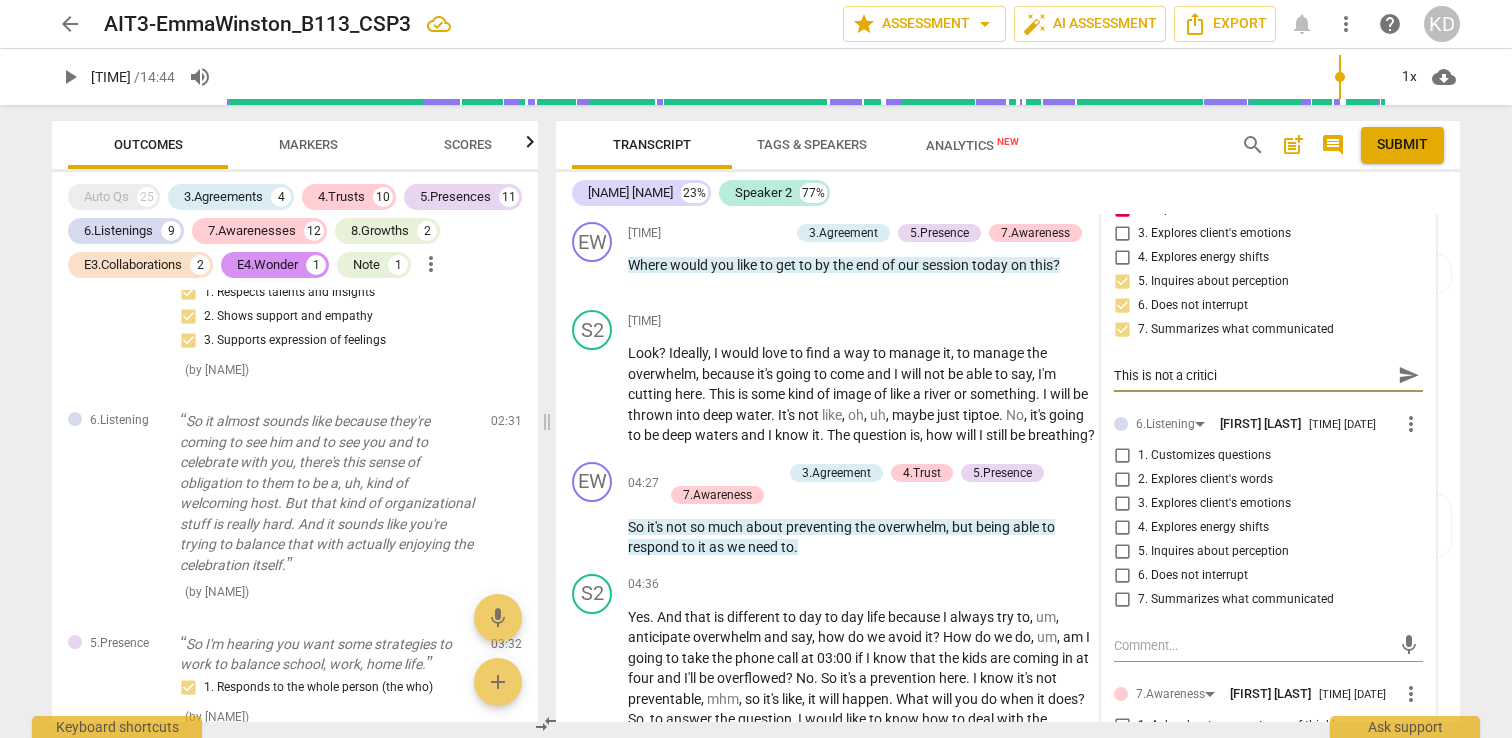 type on "This is not a critic" 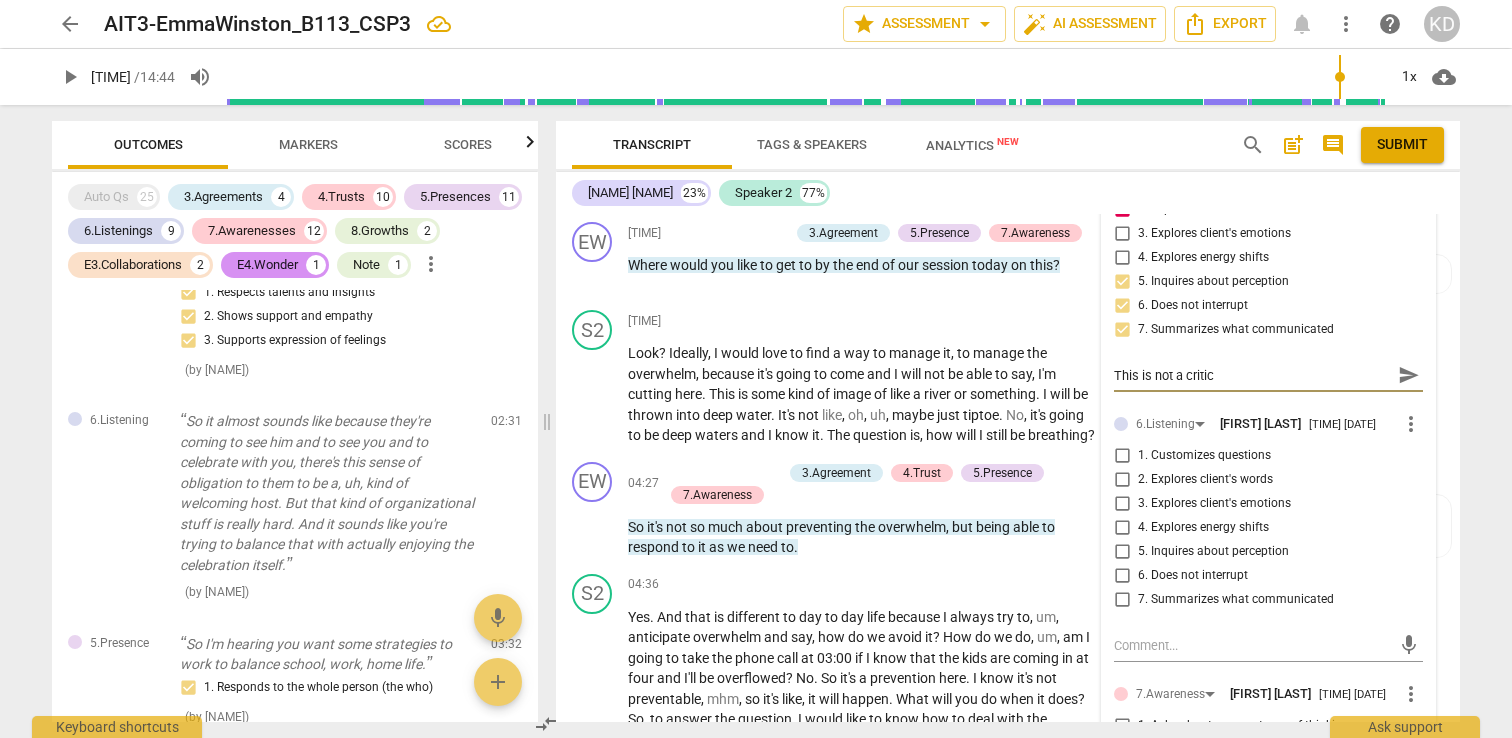 type on "This is not a criti" 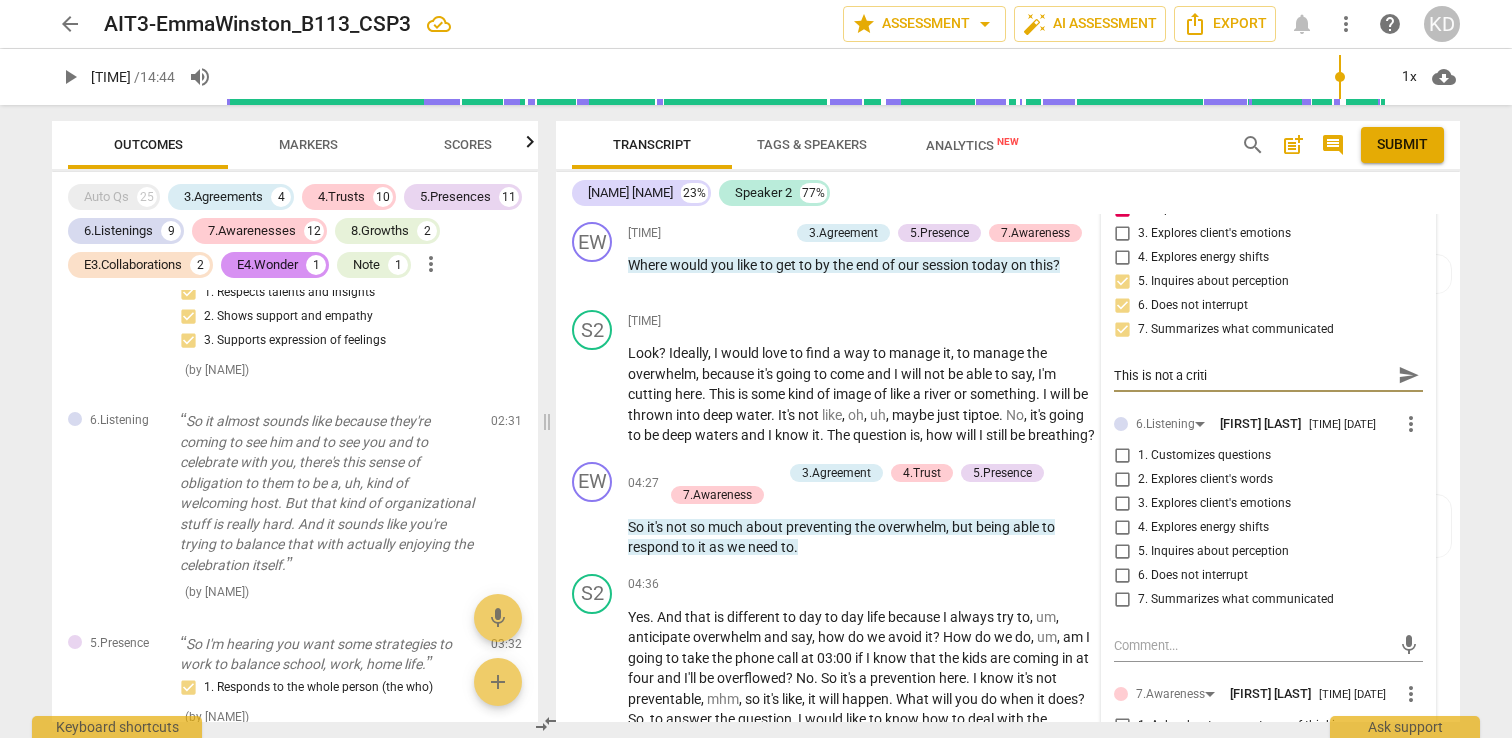 type on "This is not a crit" 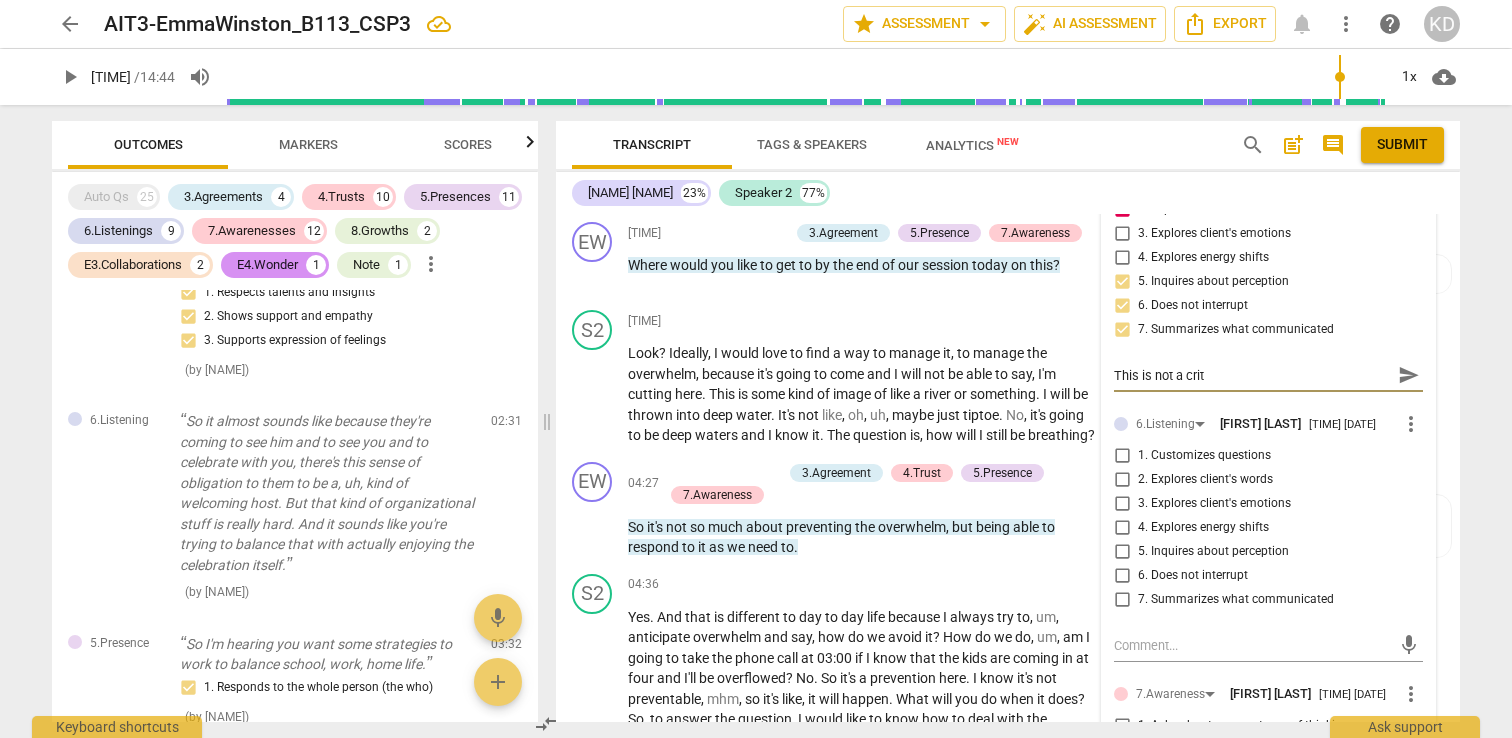 type on "This is not a cri" 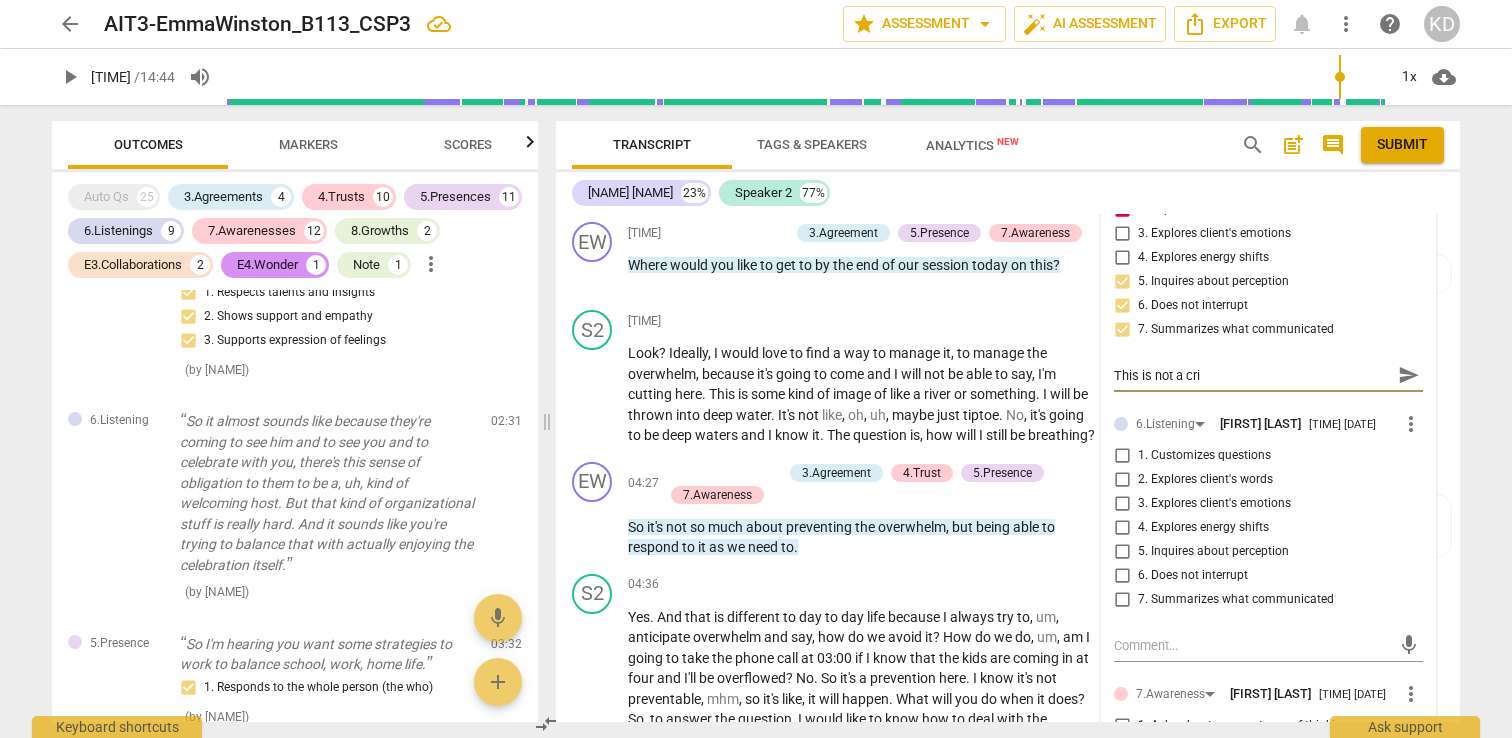 type on "This is not a cr" 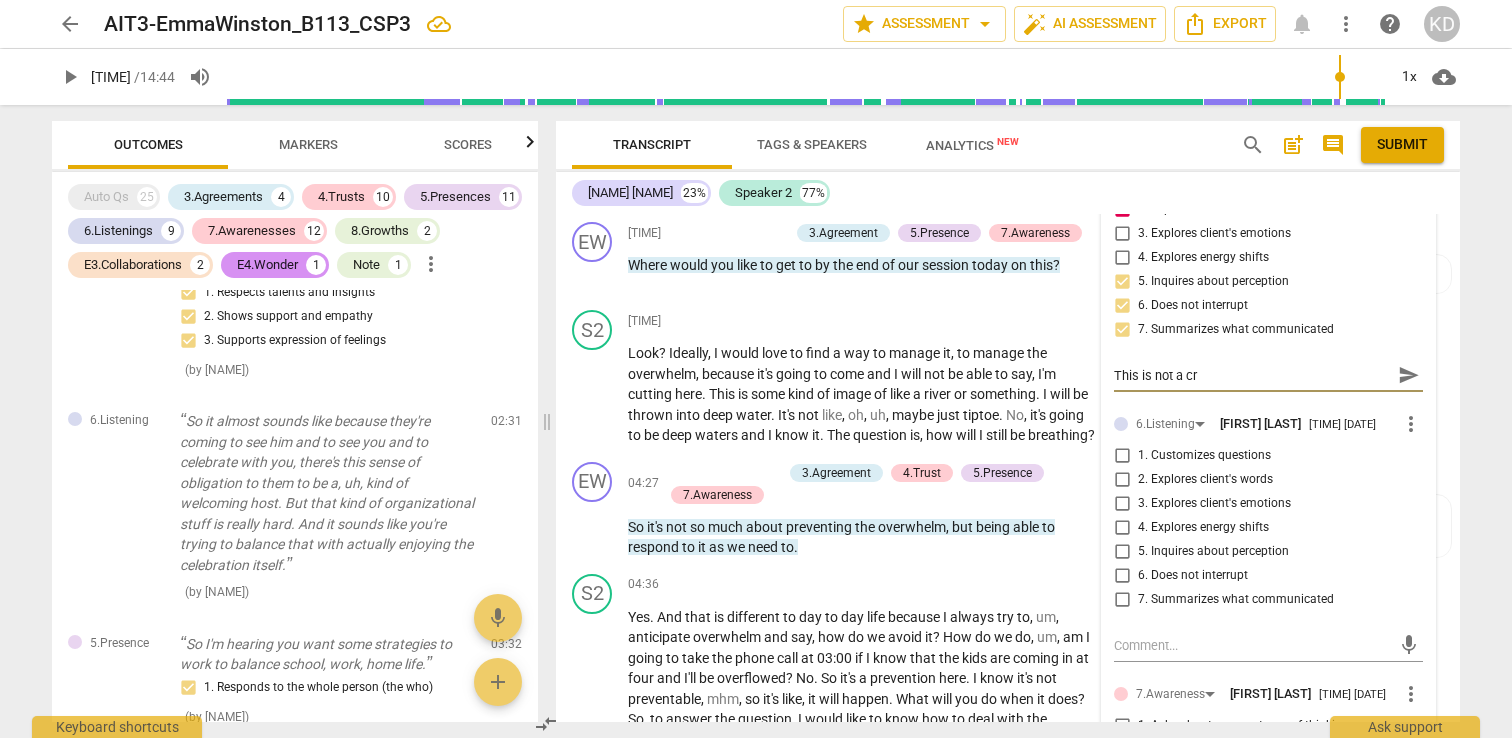 type on "This is not a c" 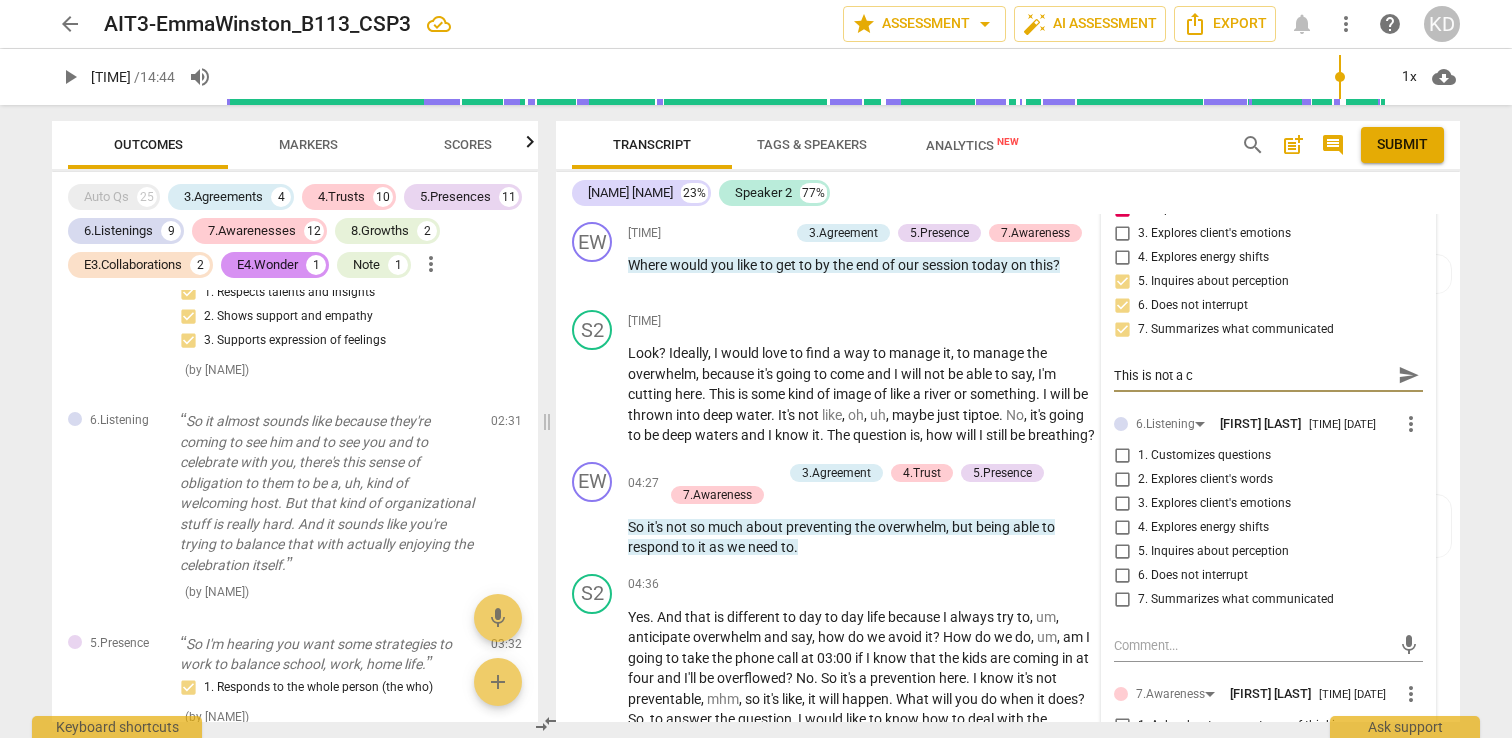 type on "This is not a" 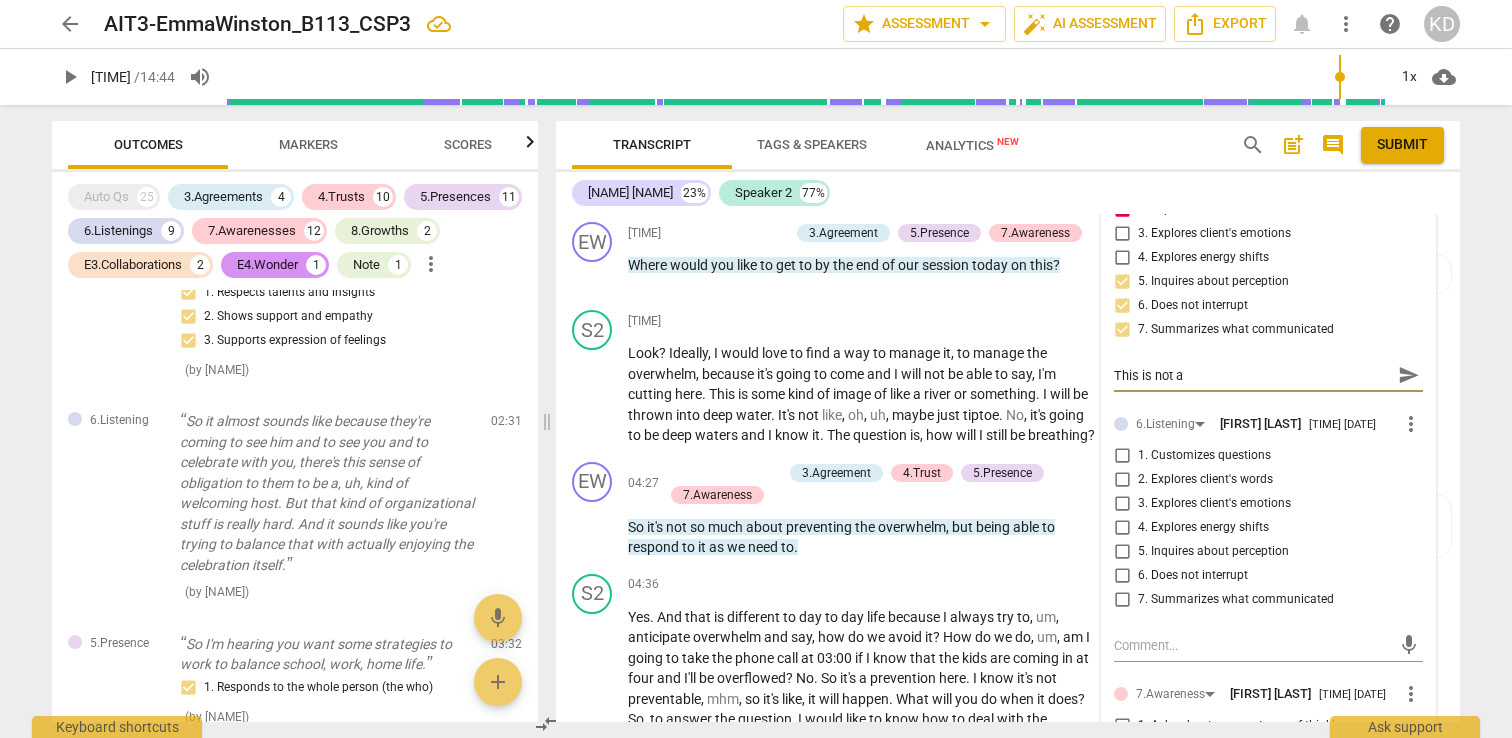 type on "This is not a" 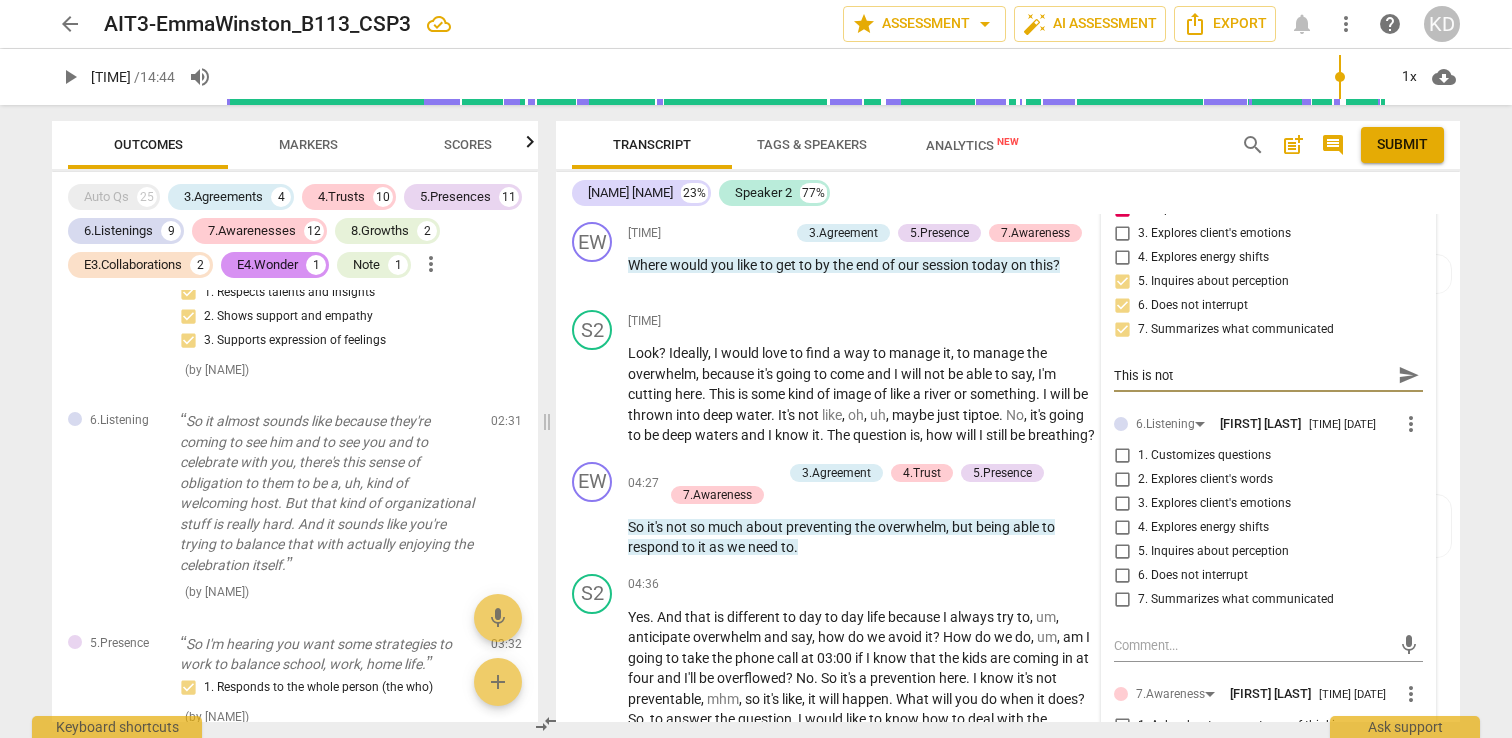 type on "This is not" 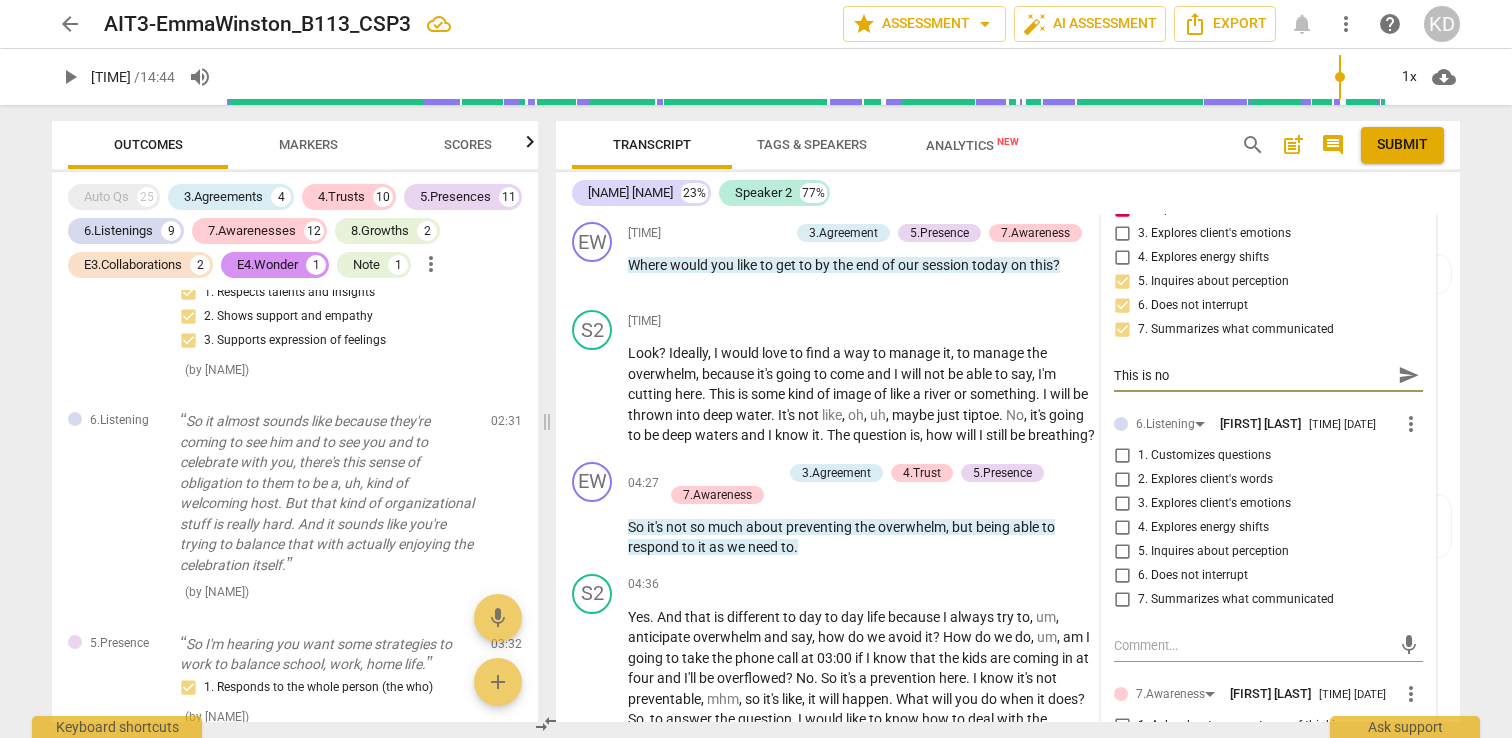 type on "This is n" 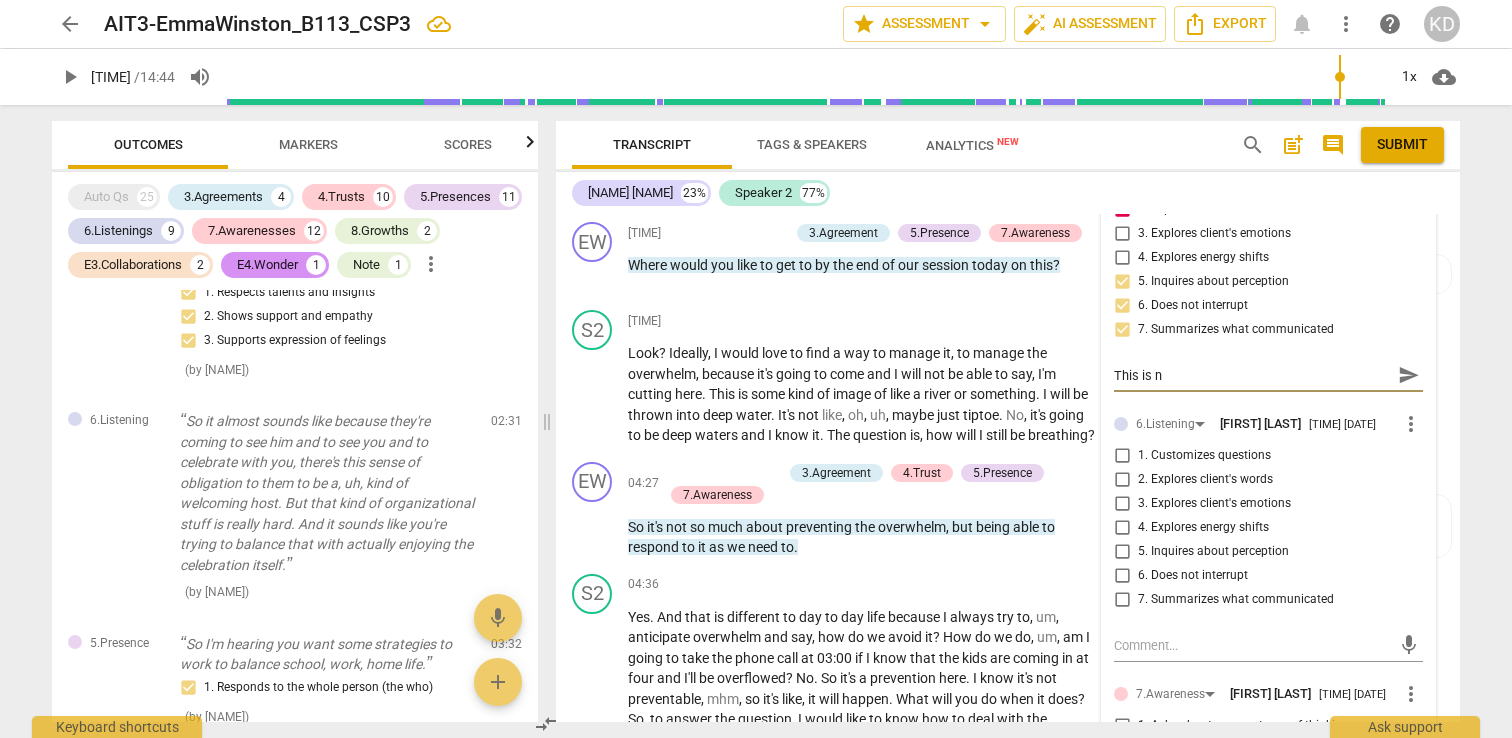 type on "This is" 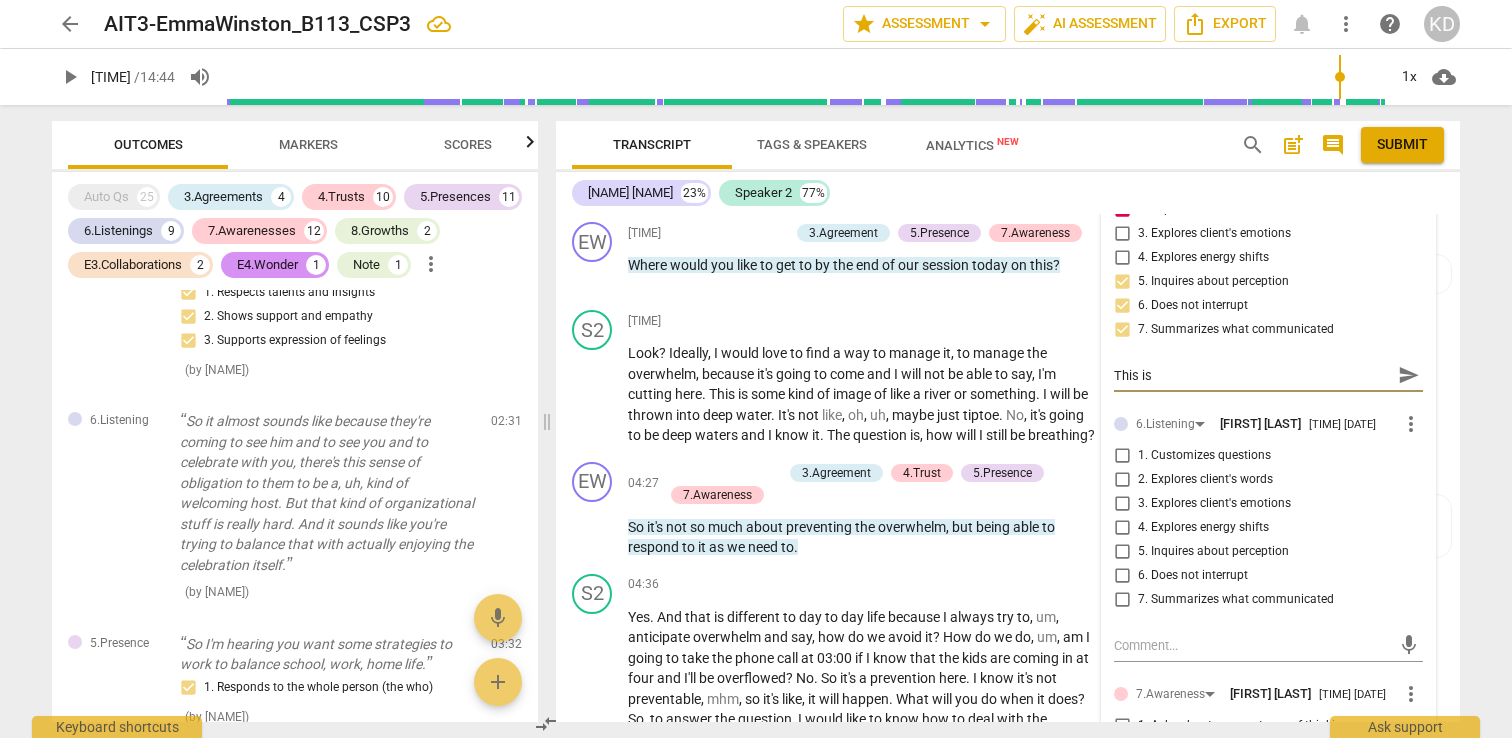 type on "This is" 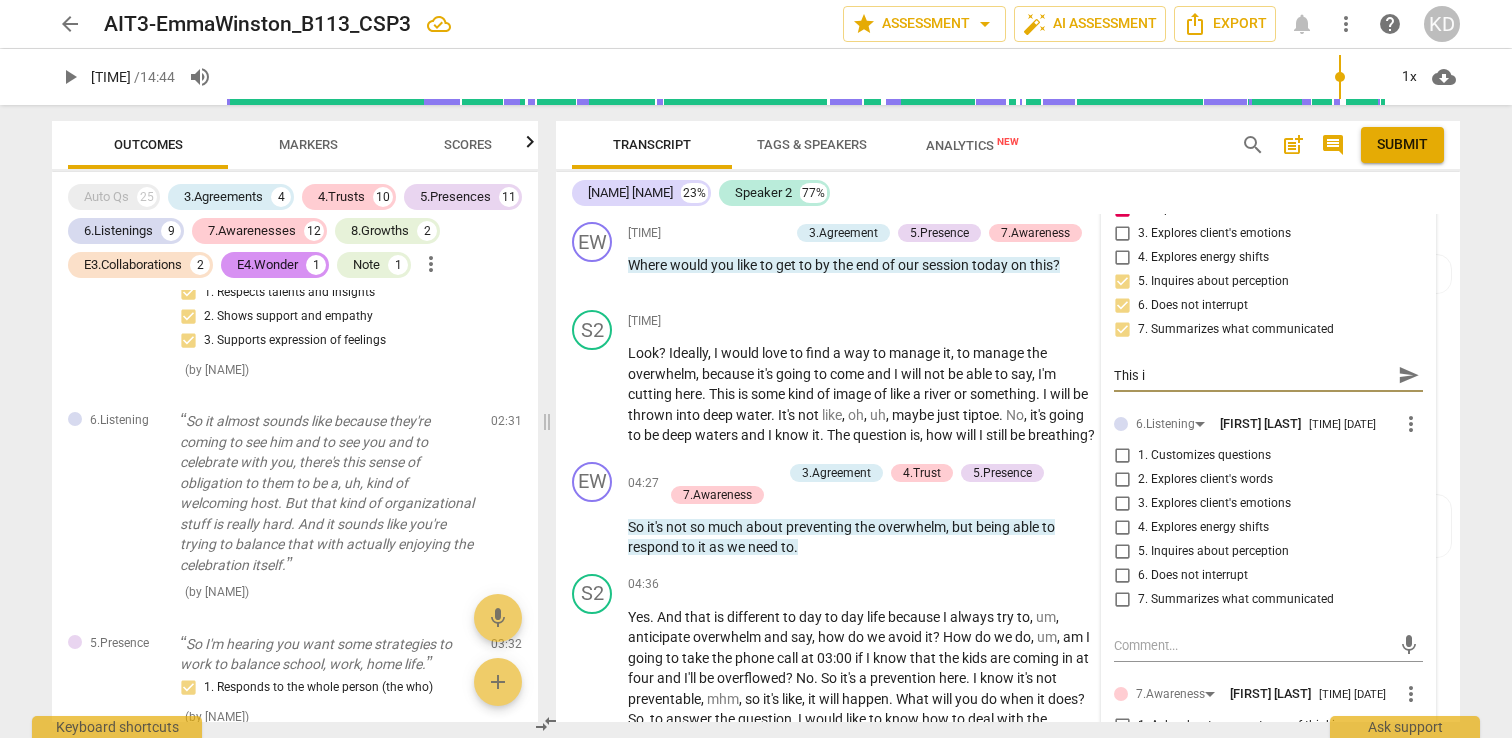 type on "This" 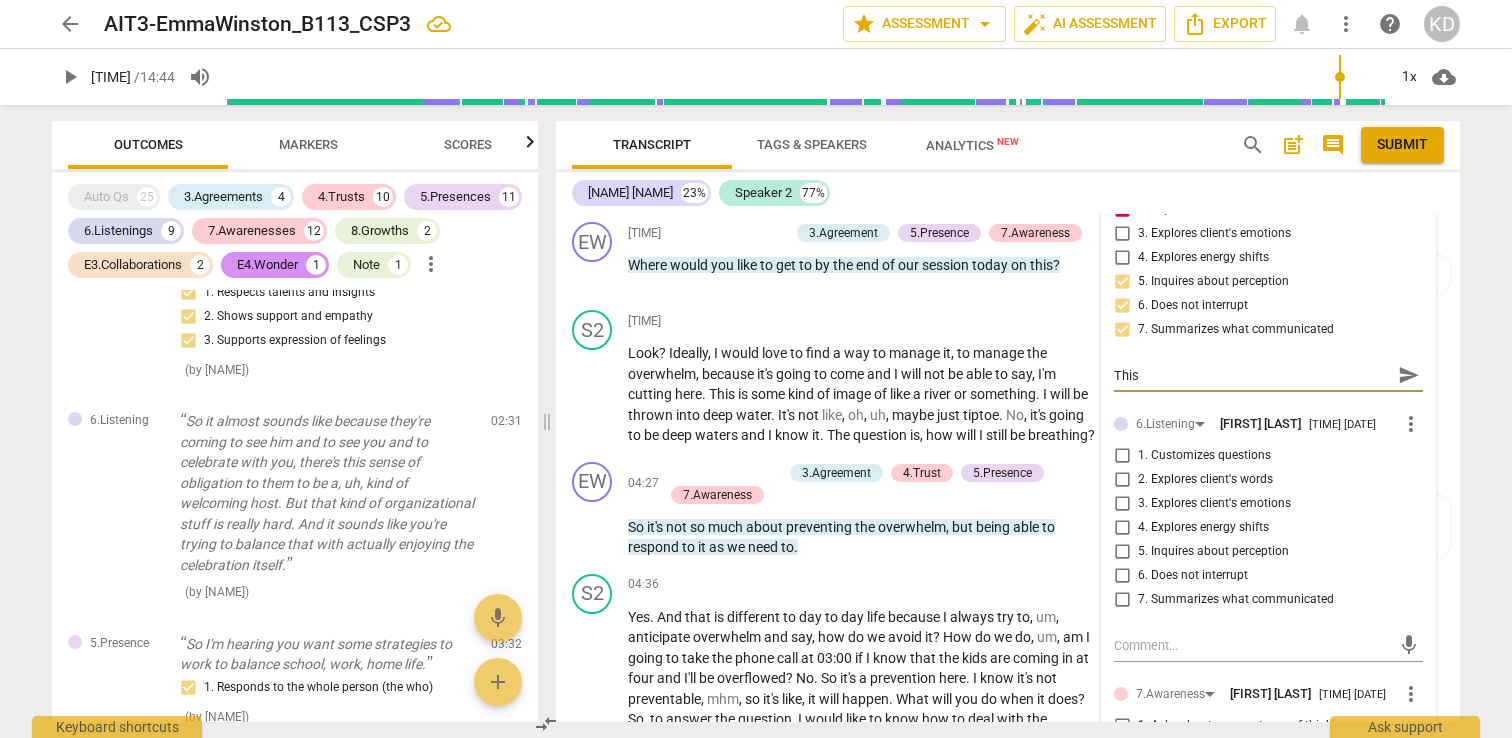 type on "This" 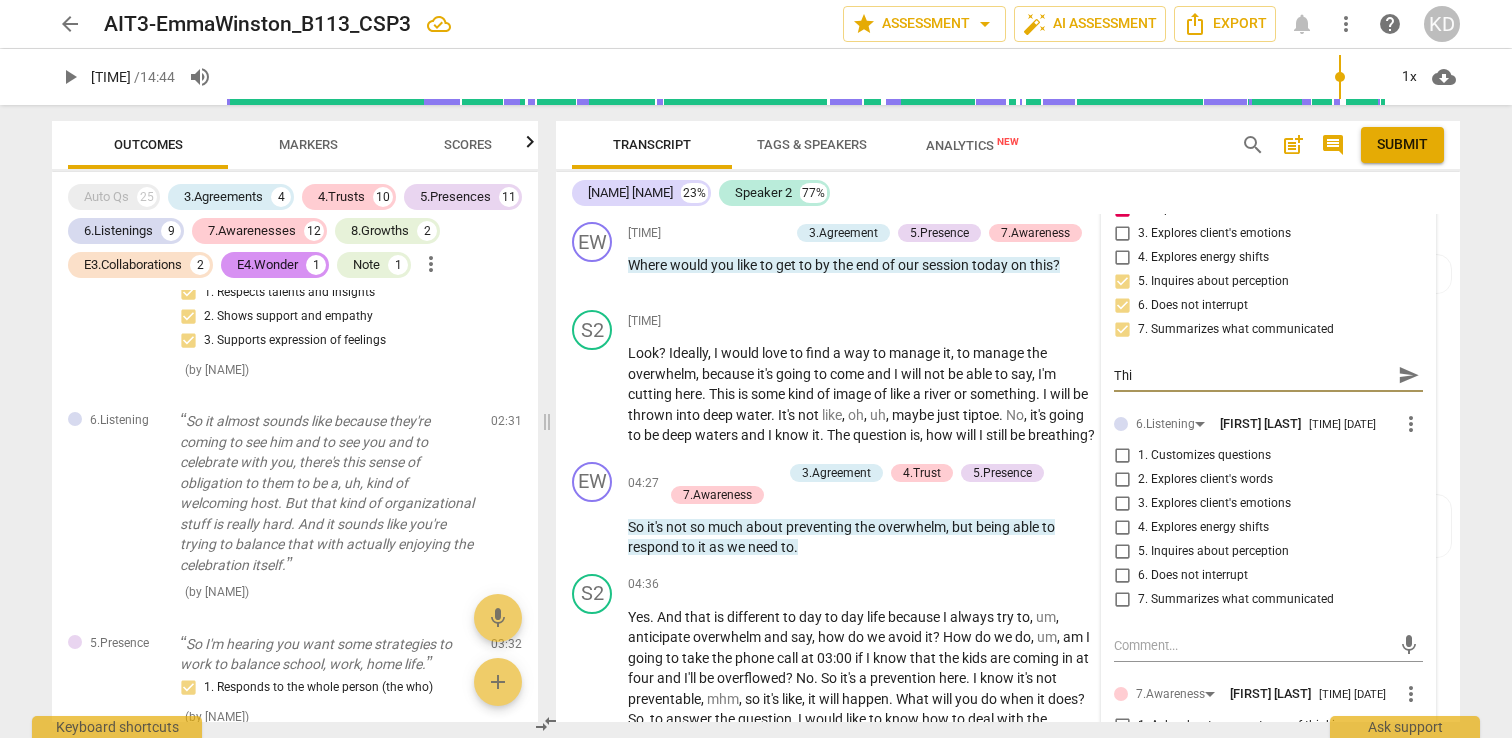 type on "Th" 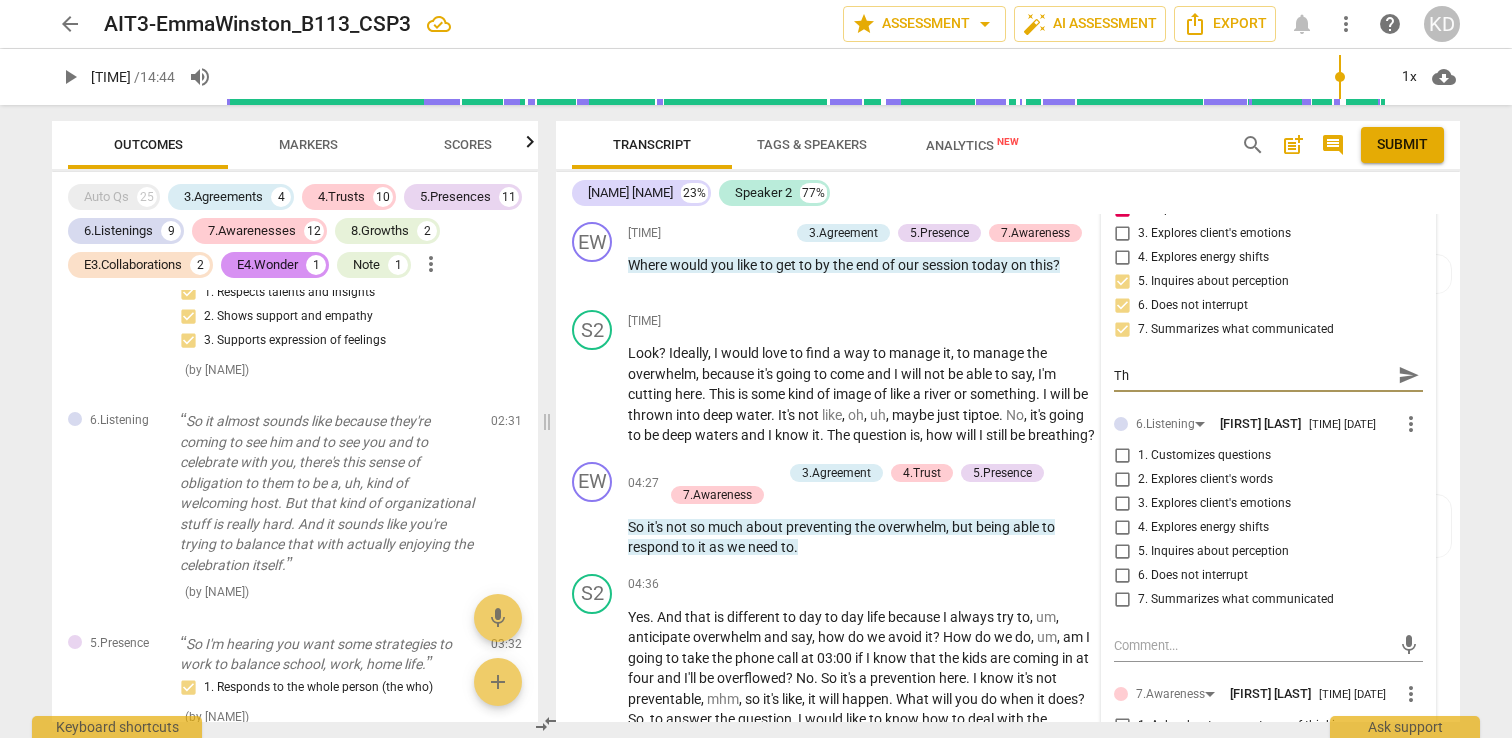 type on "T" 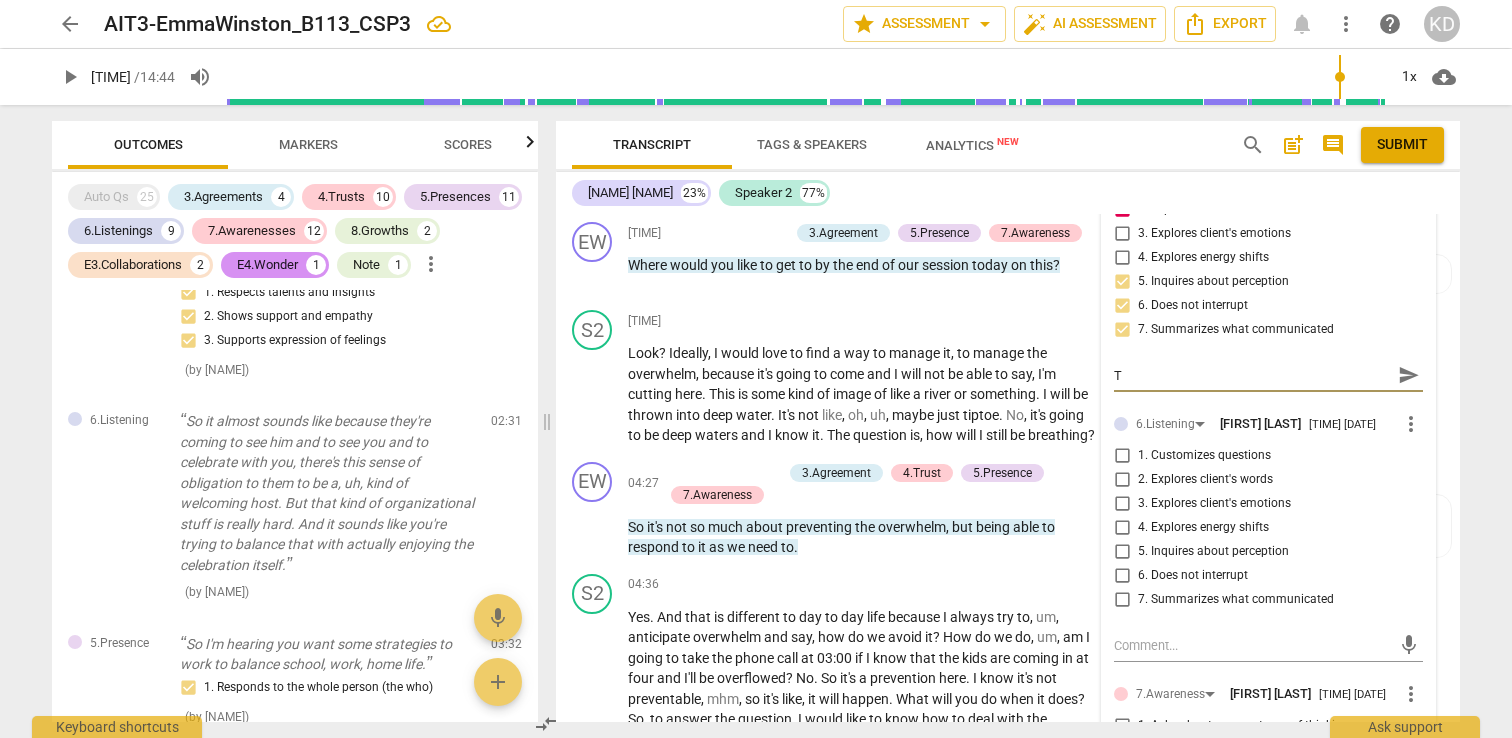type 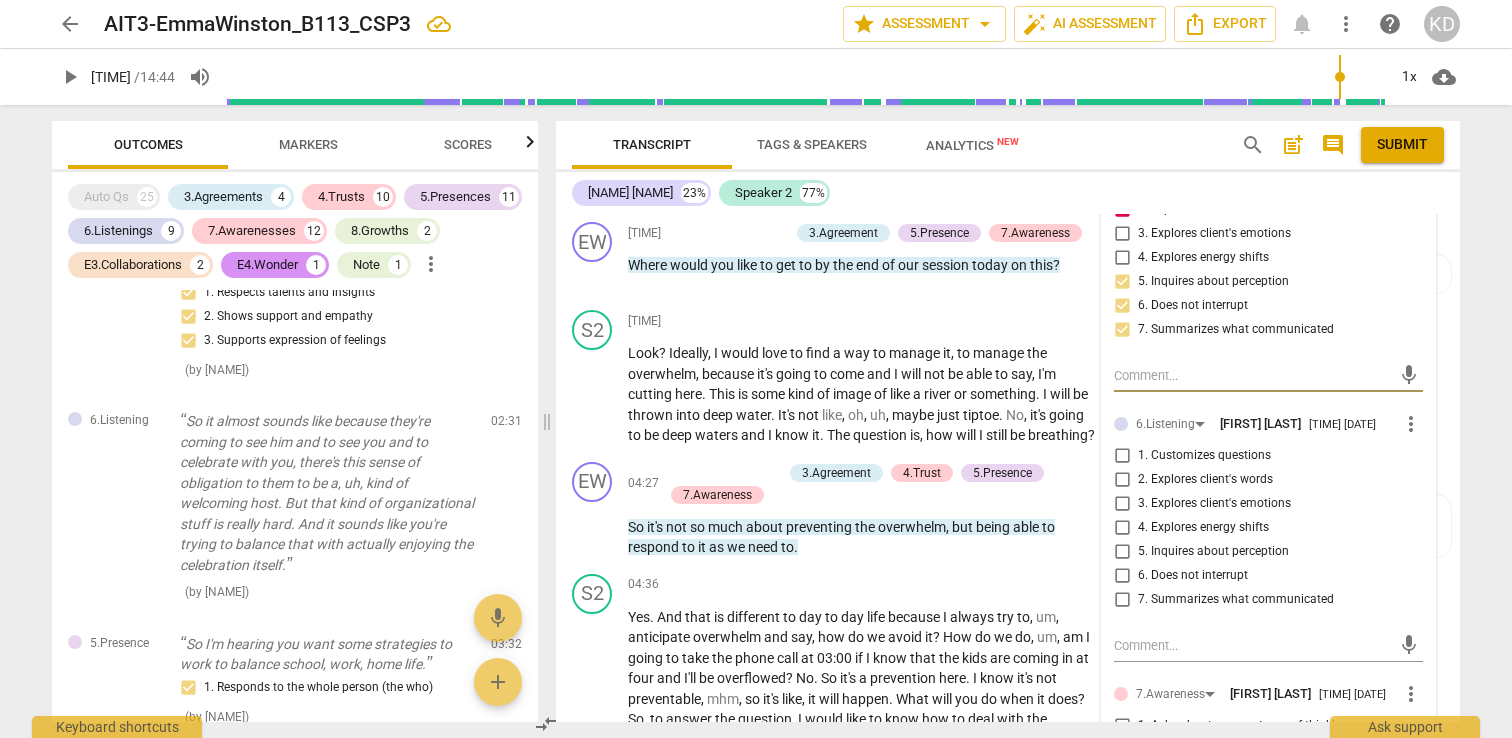 type on "I" 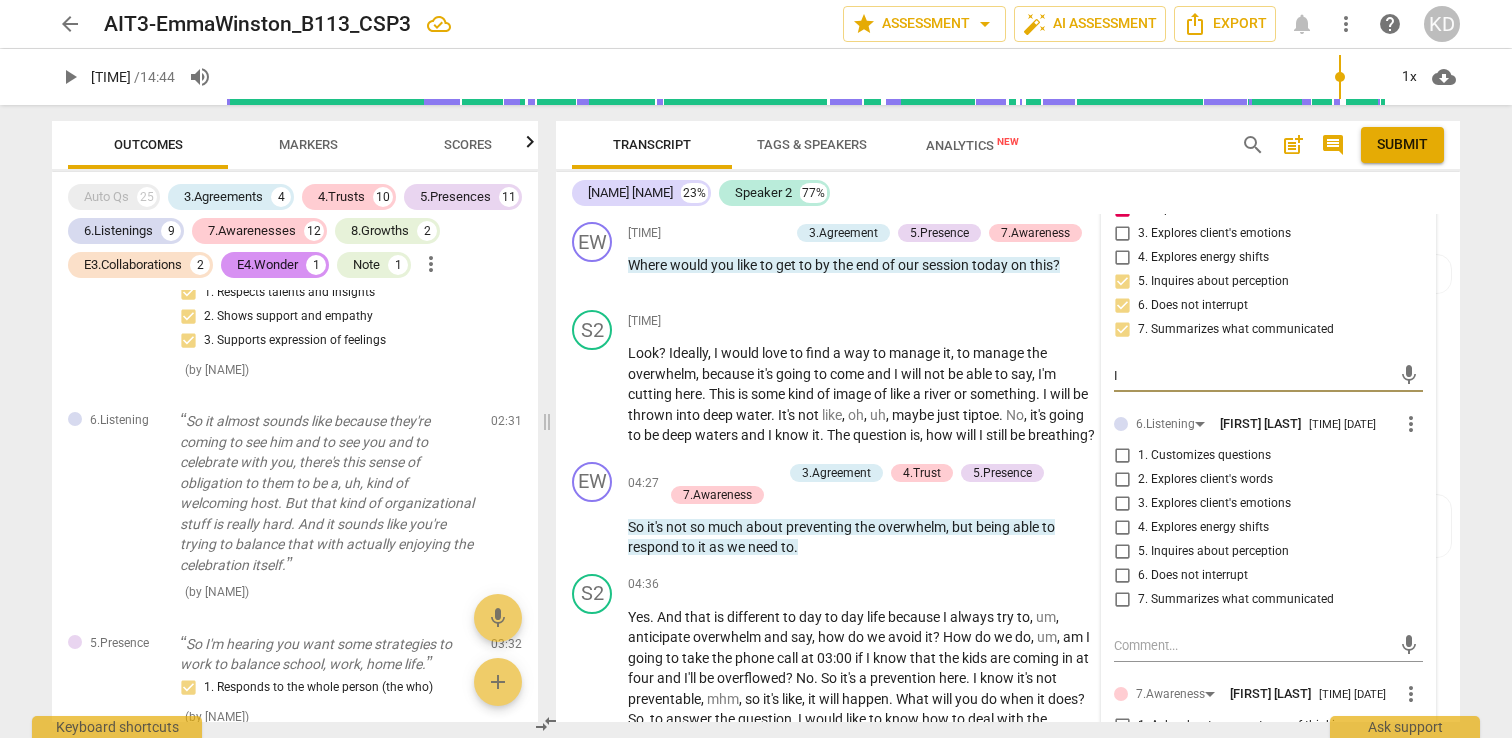type on "I" 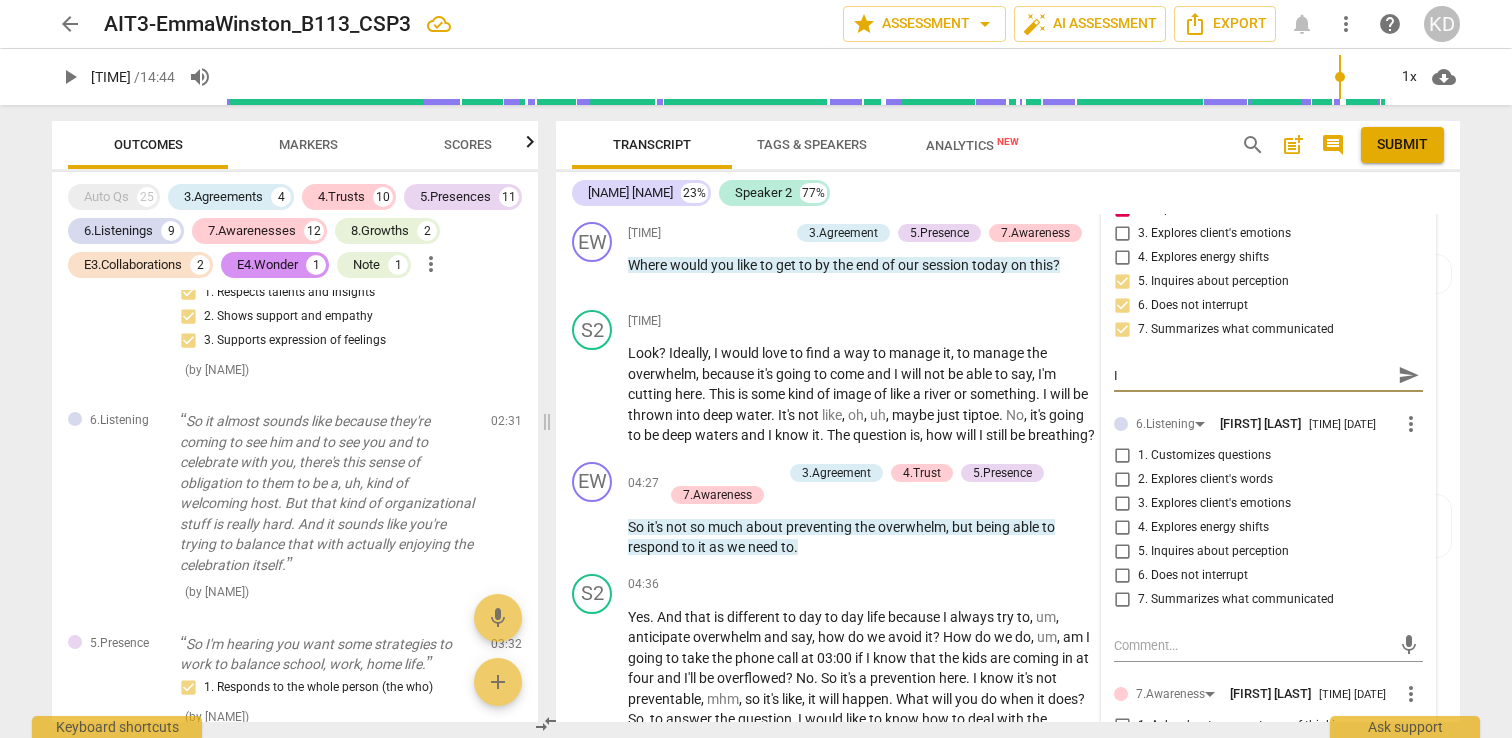 type on "I d" 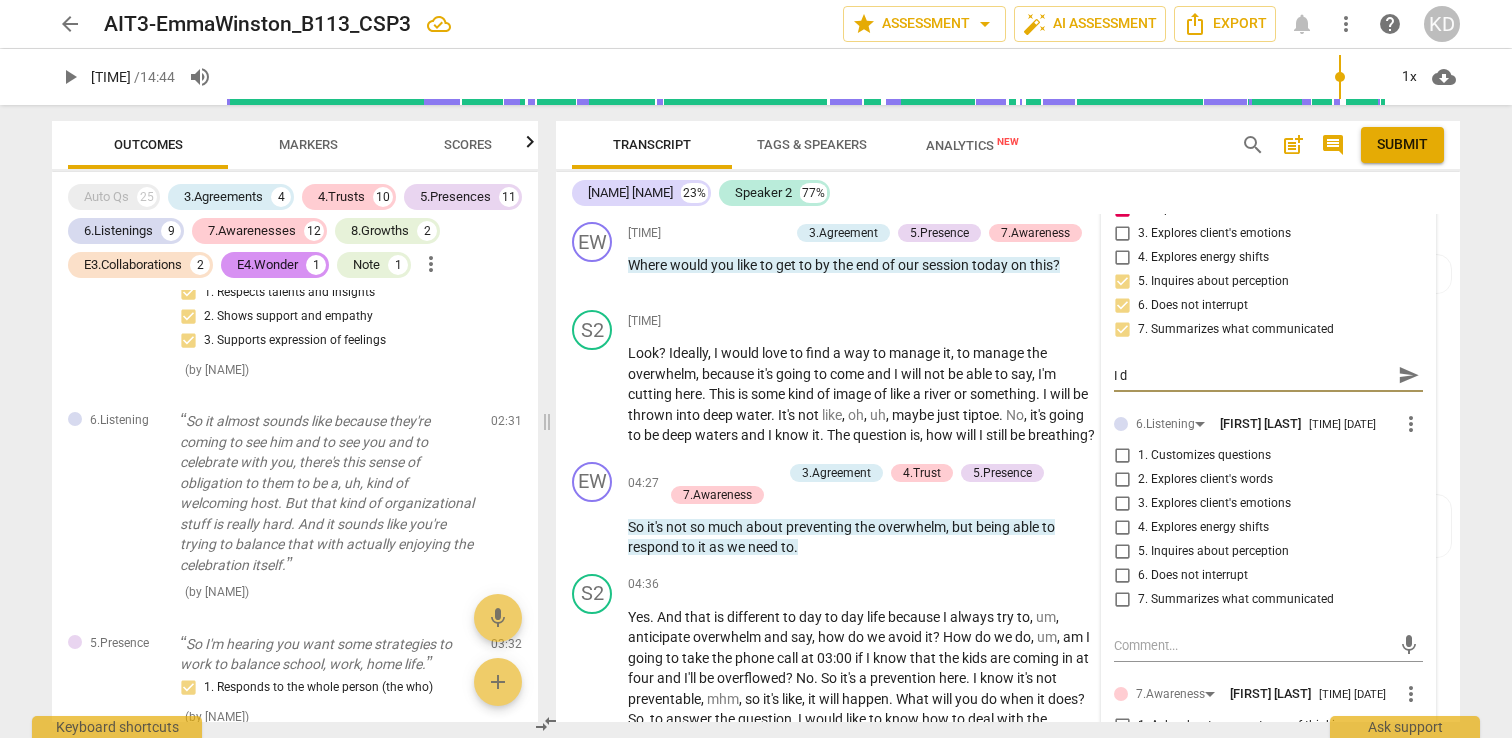 type on "I di" 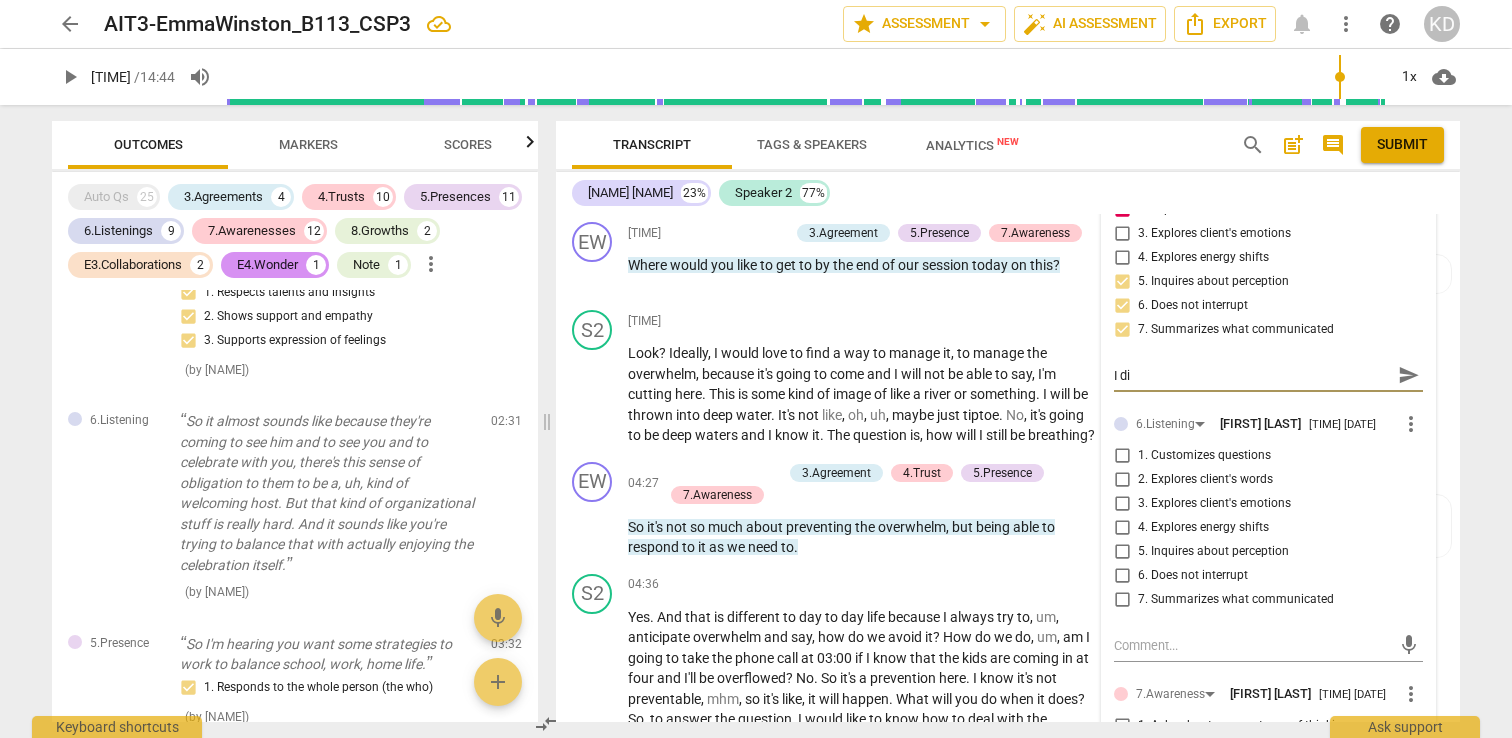 type on "I did" 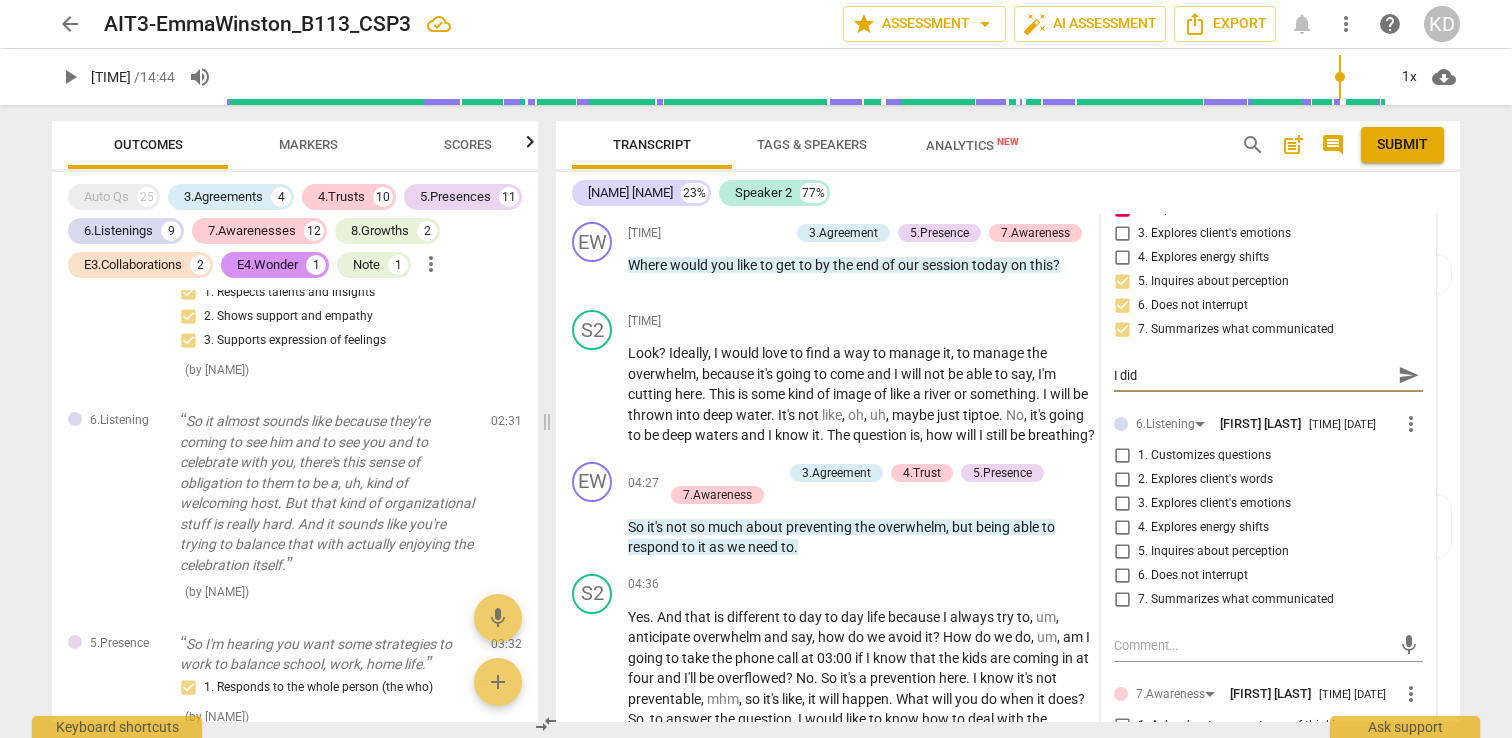 type on "I didn" 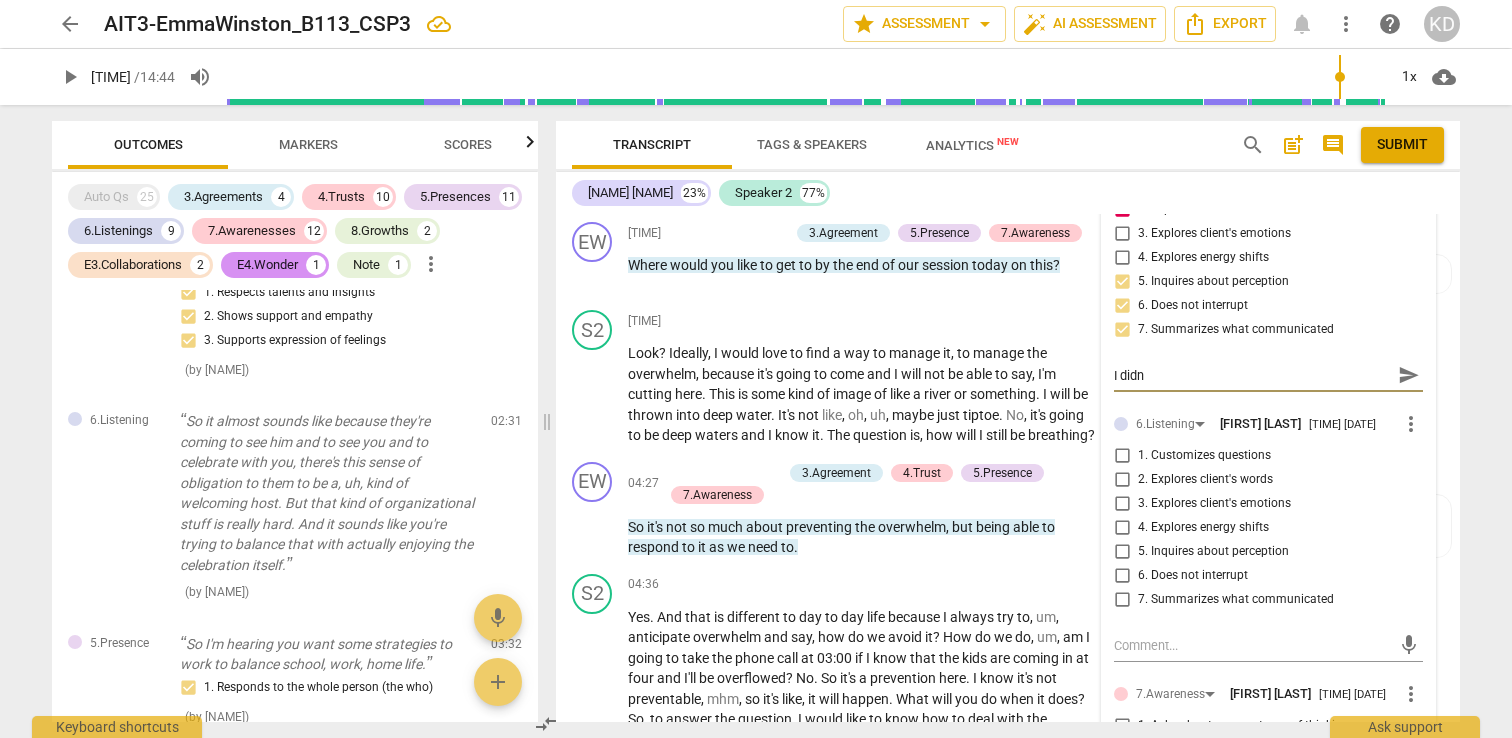 type on "I didnt" 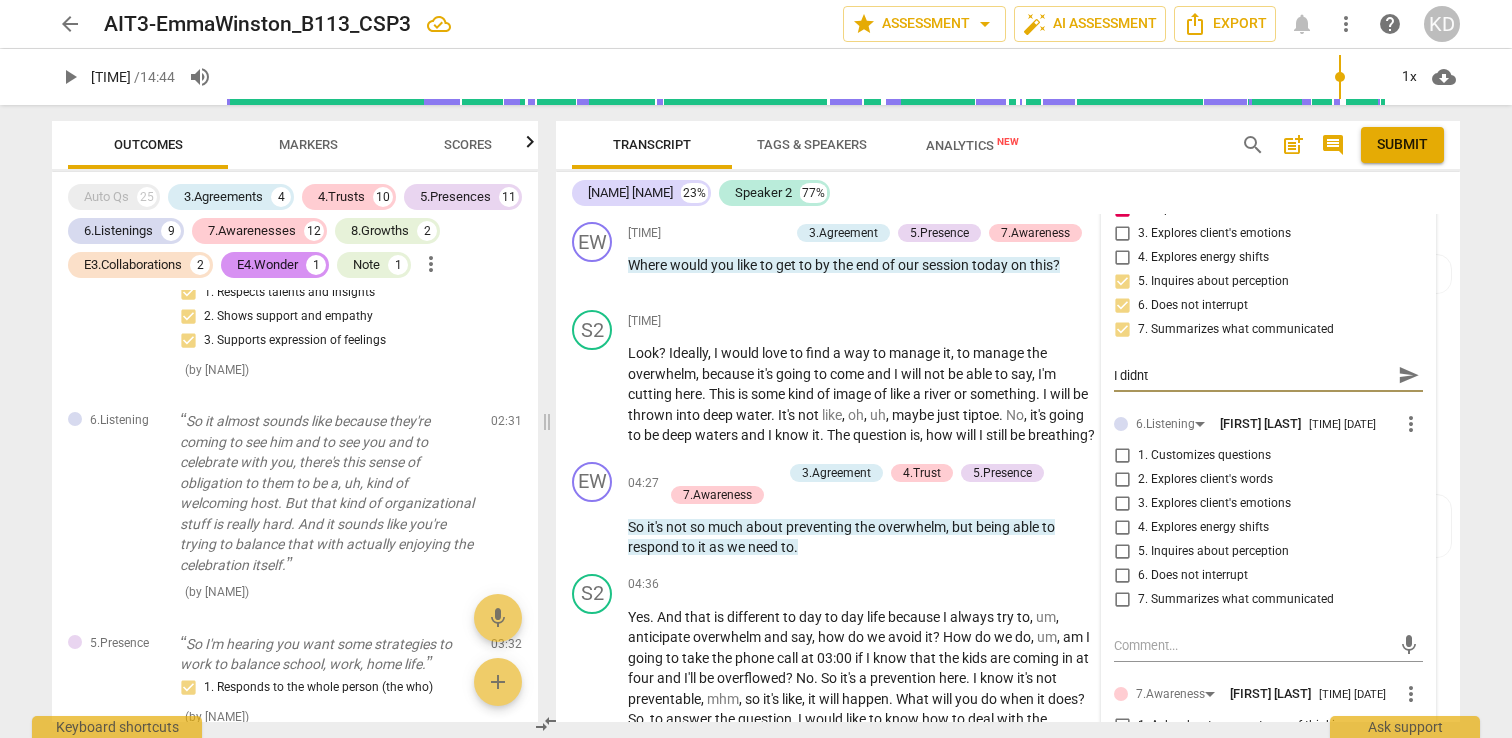 type on "I didnt" 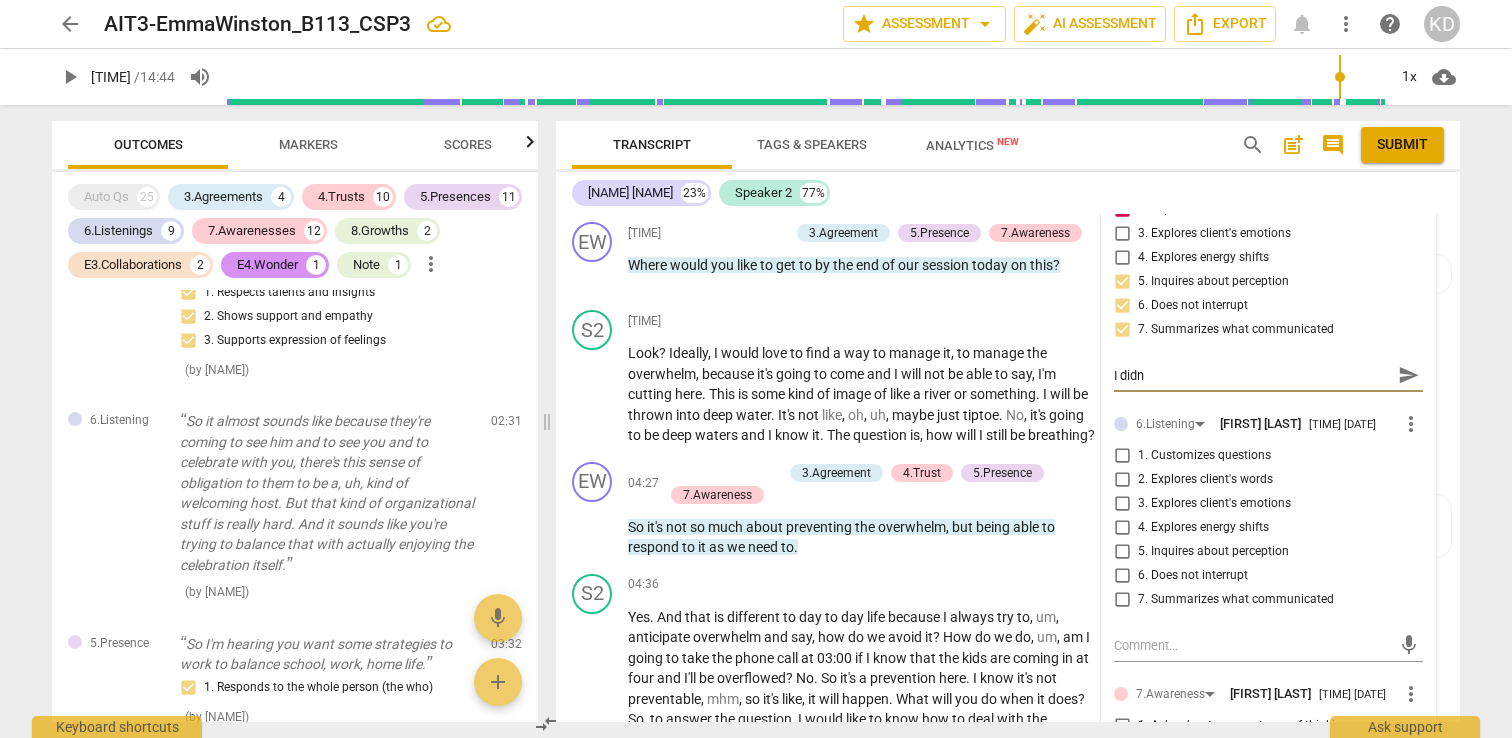 type on "I didn'" 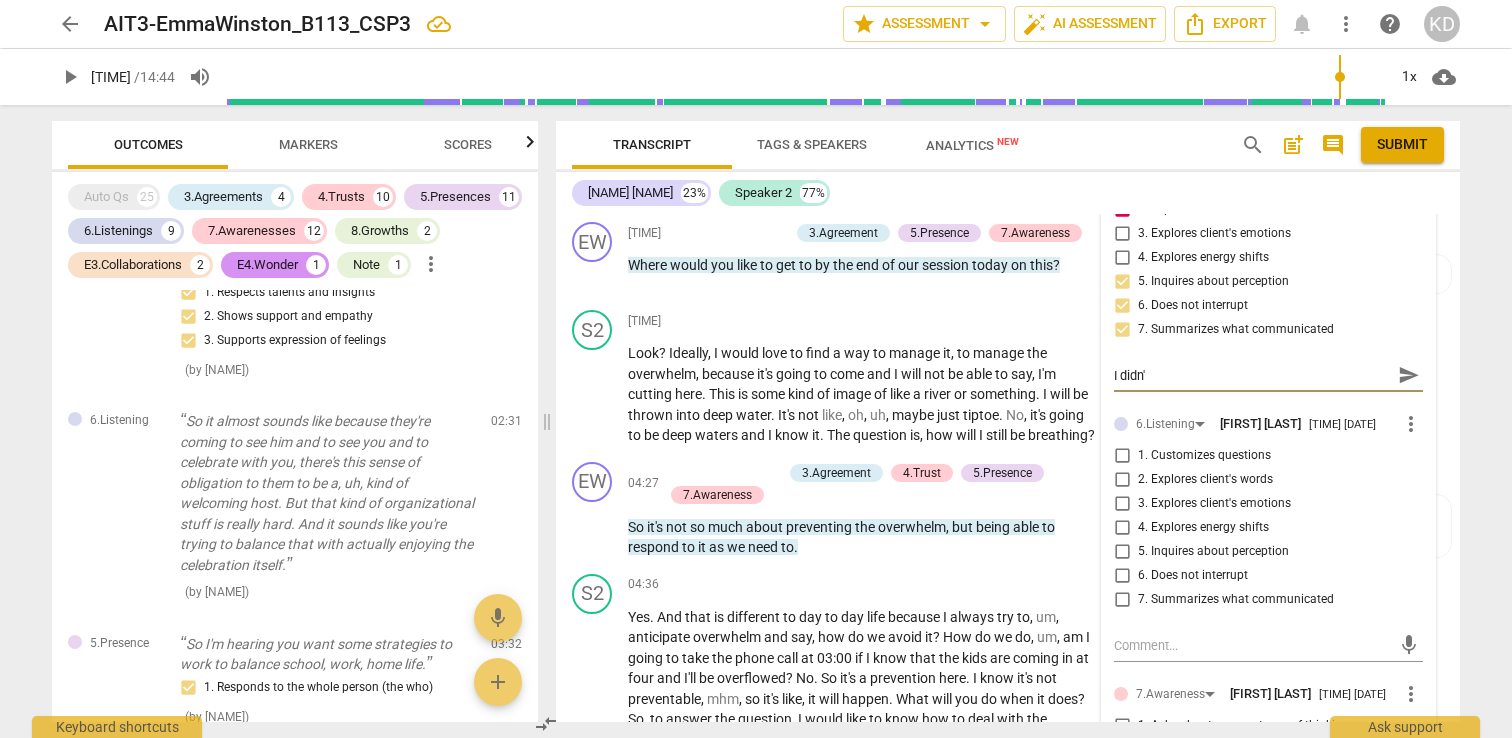 type on "I didn't" 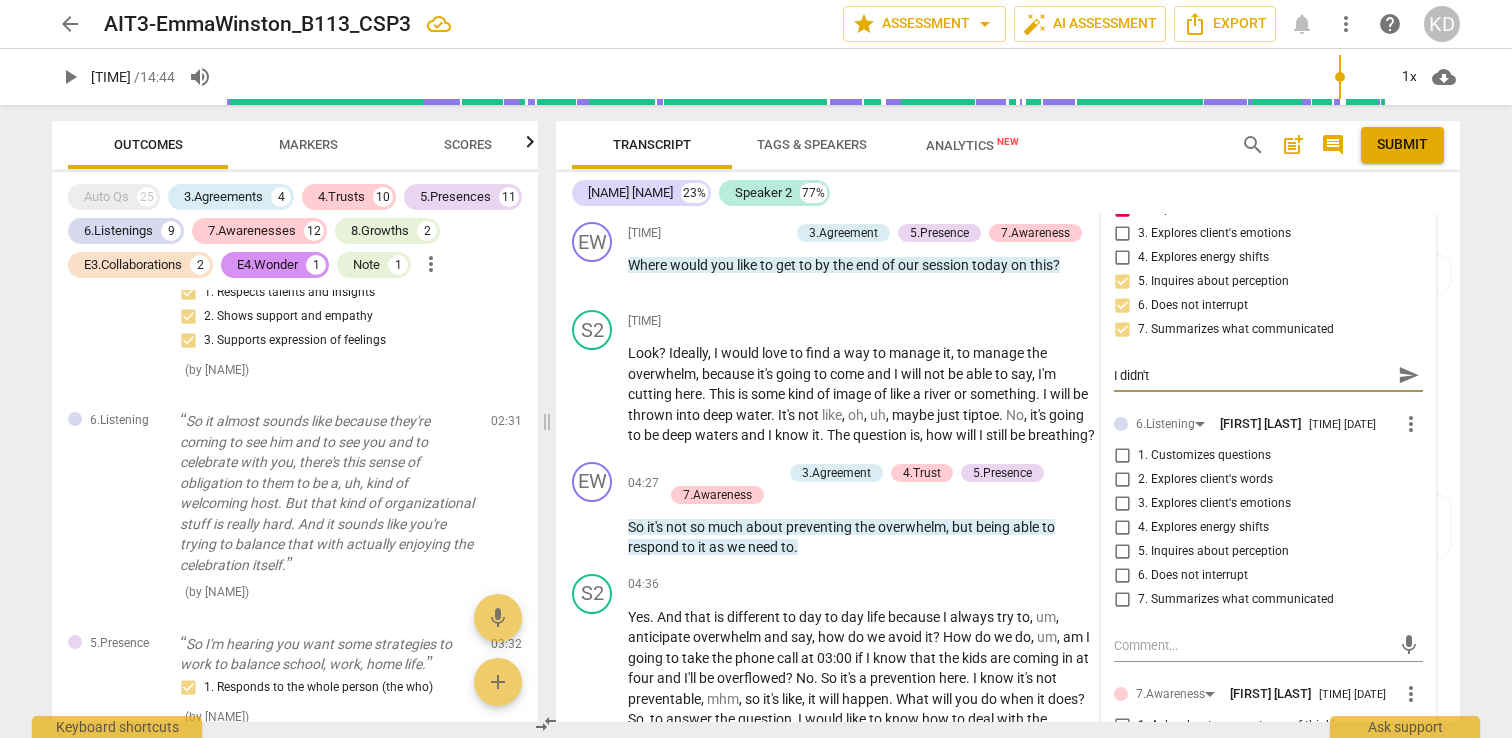 type on "I didn't" 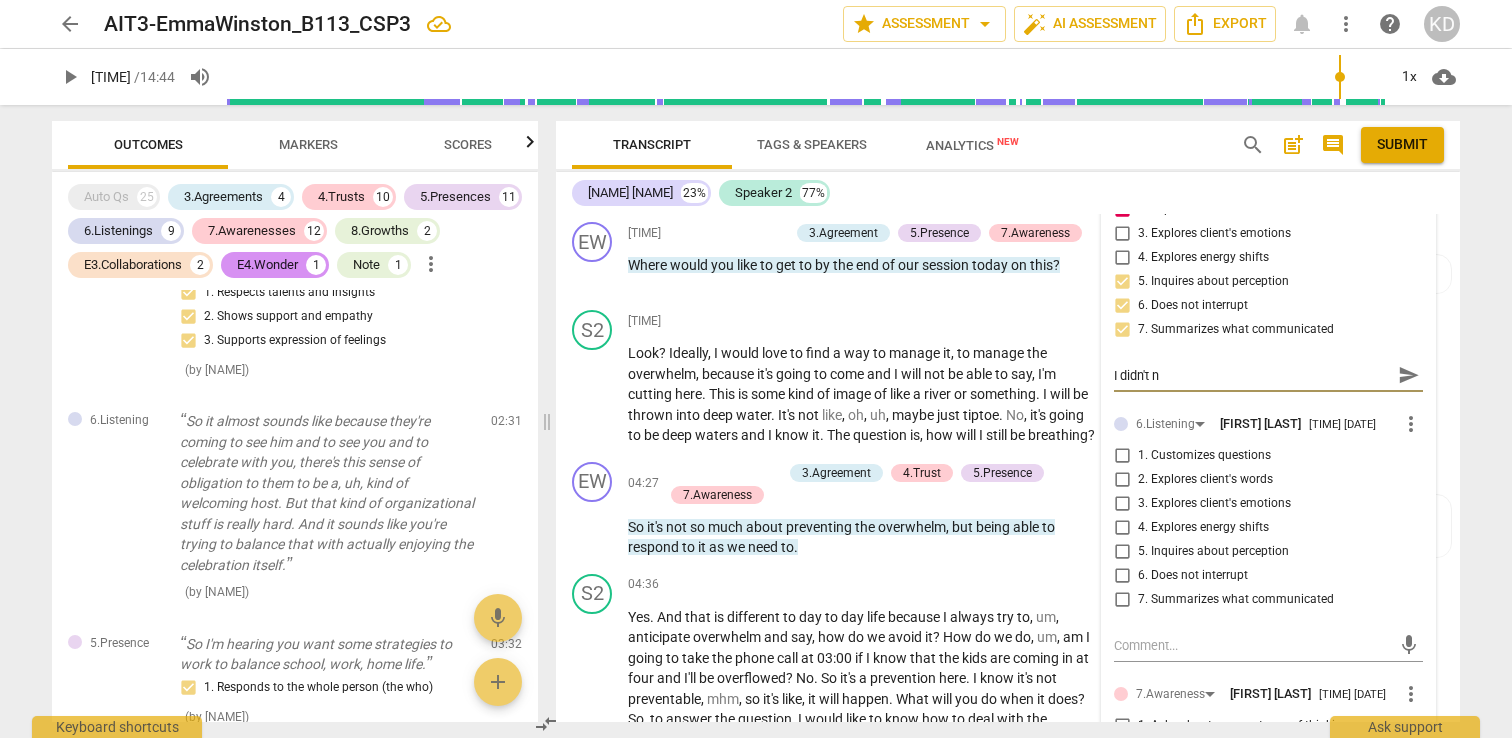 type on "I didn't no" 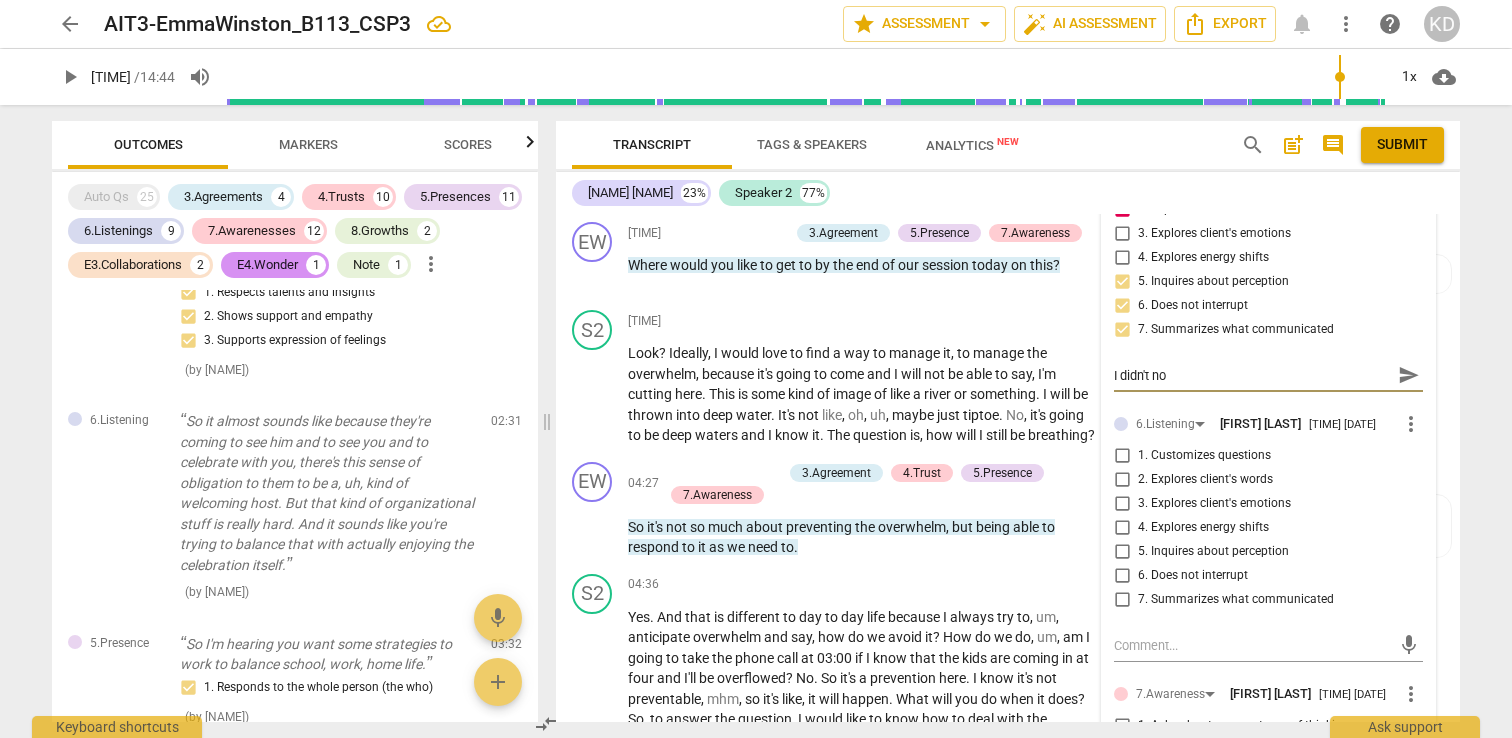 type on "I didn't not" 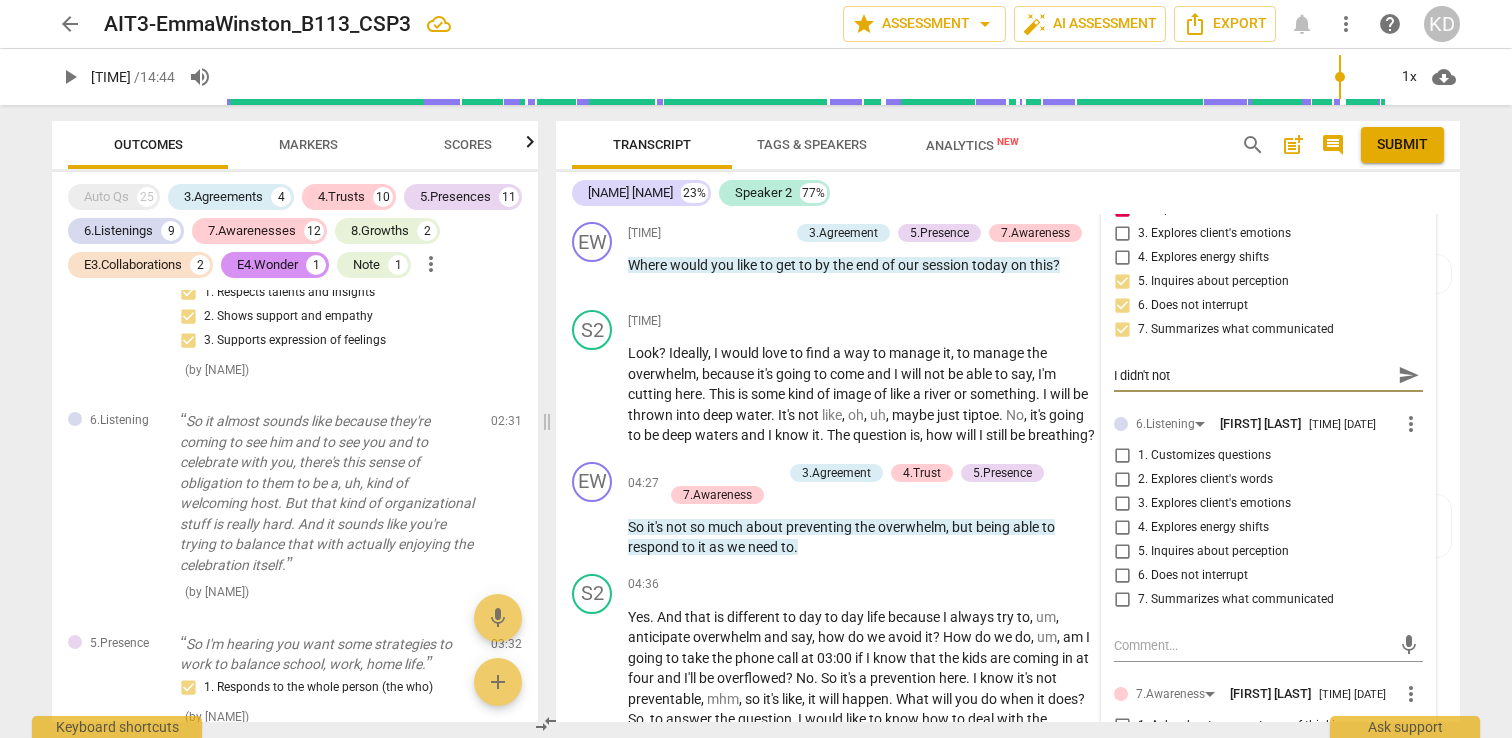 type on "I didn't noti" 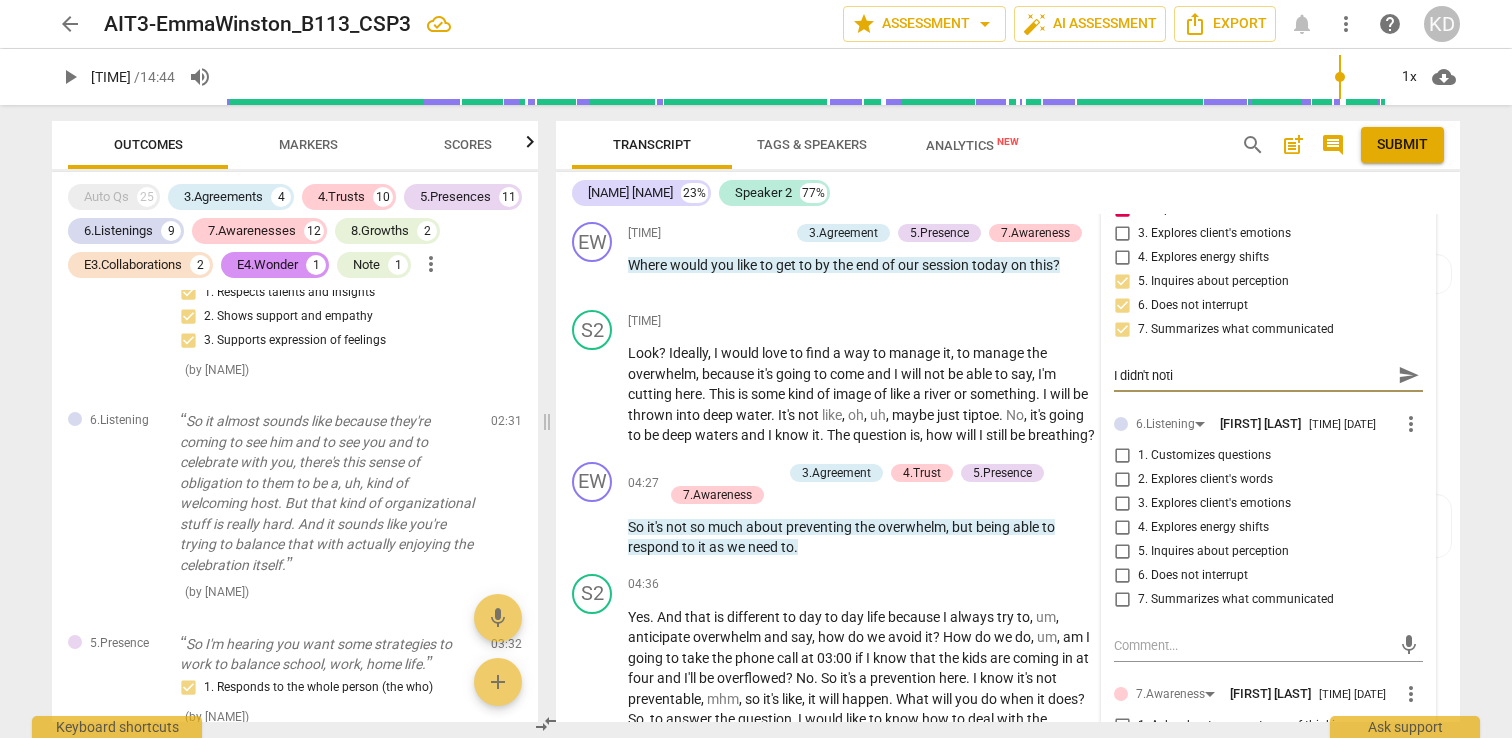 type on "I didn't notic" 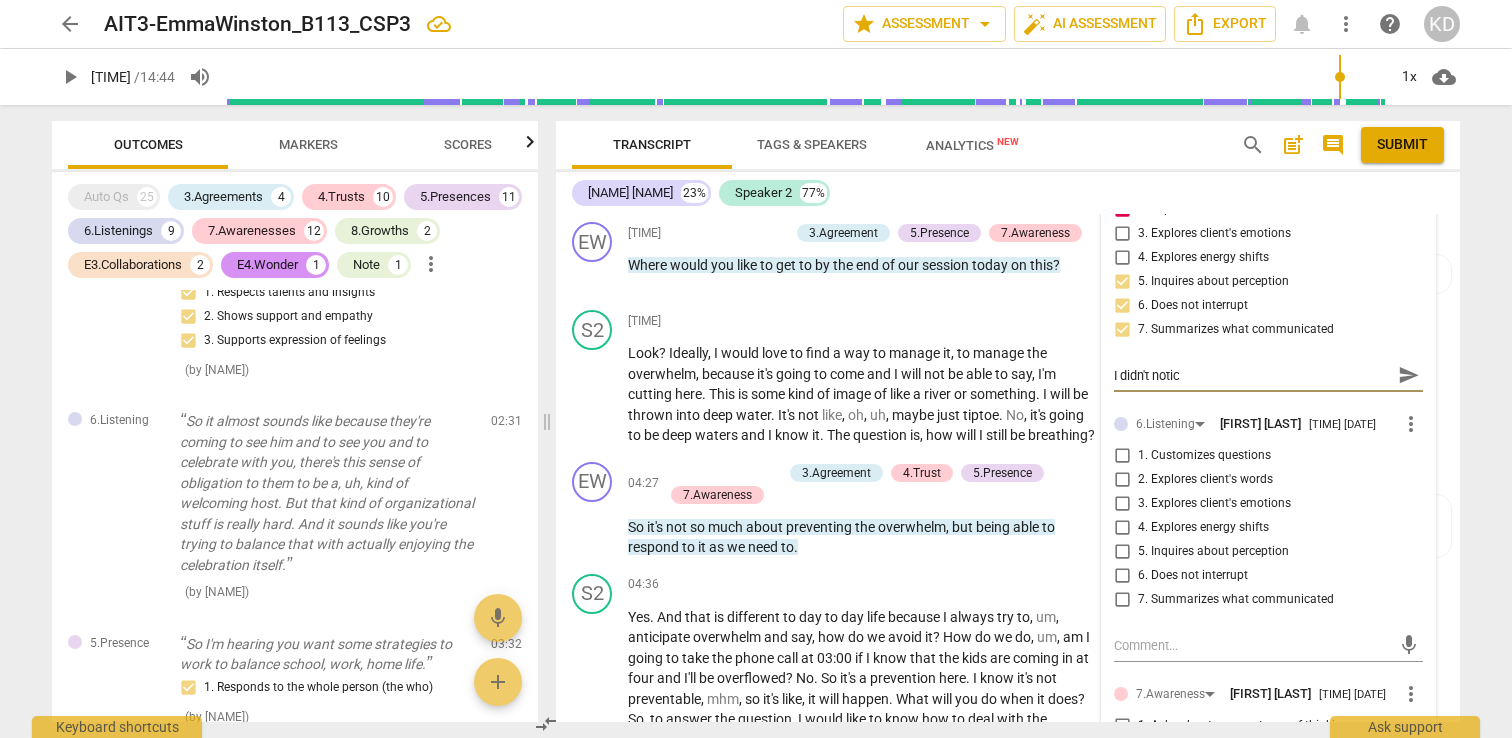 type on "I didn't notice" 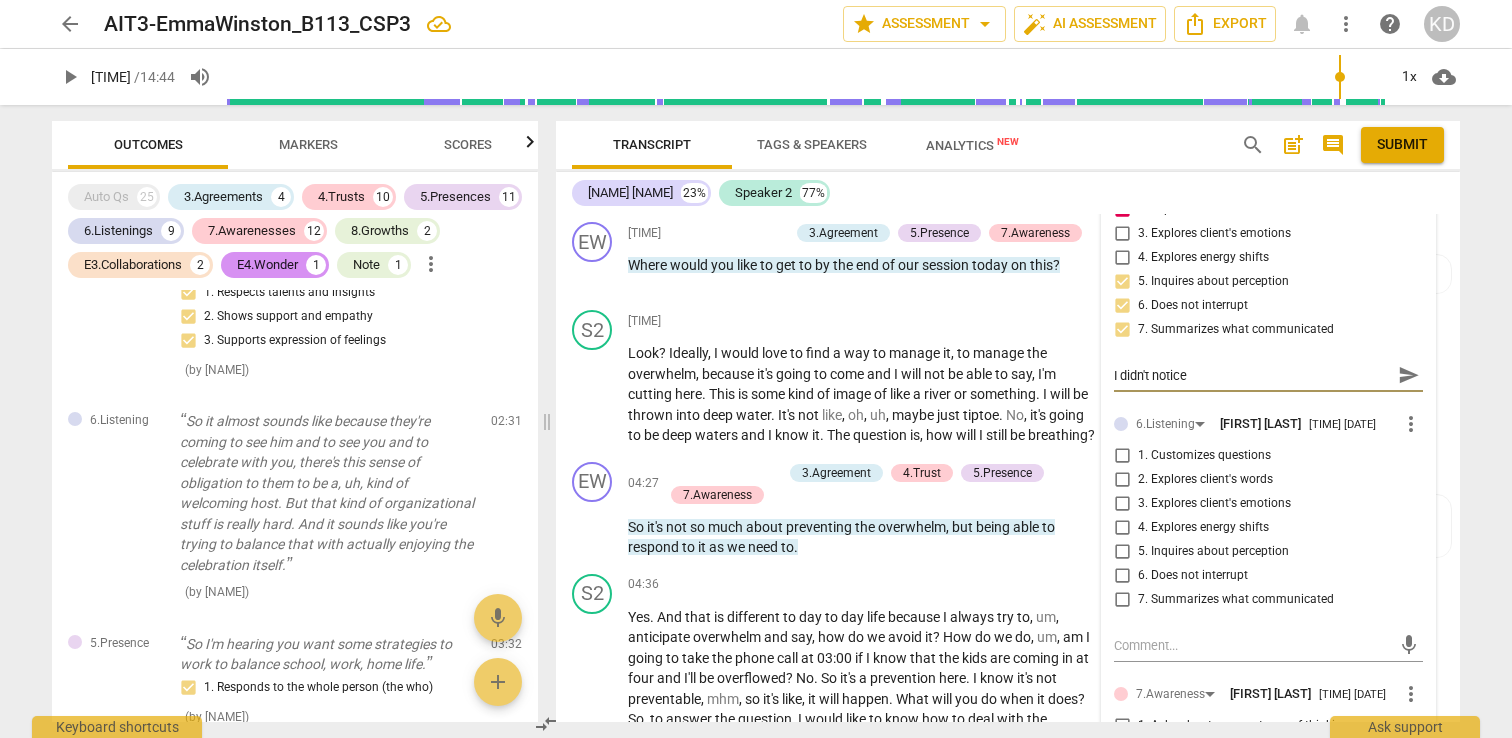 type on "I didn't notice" 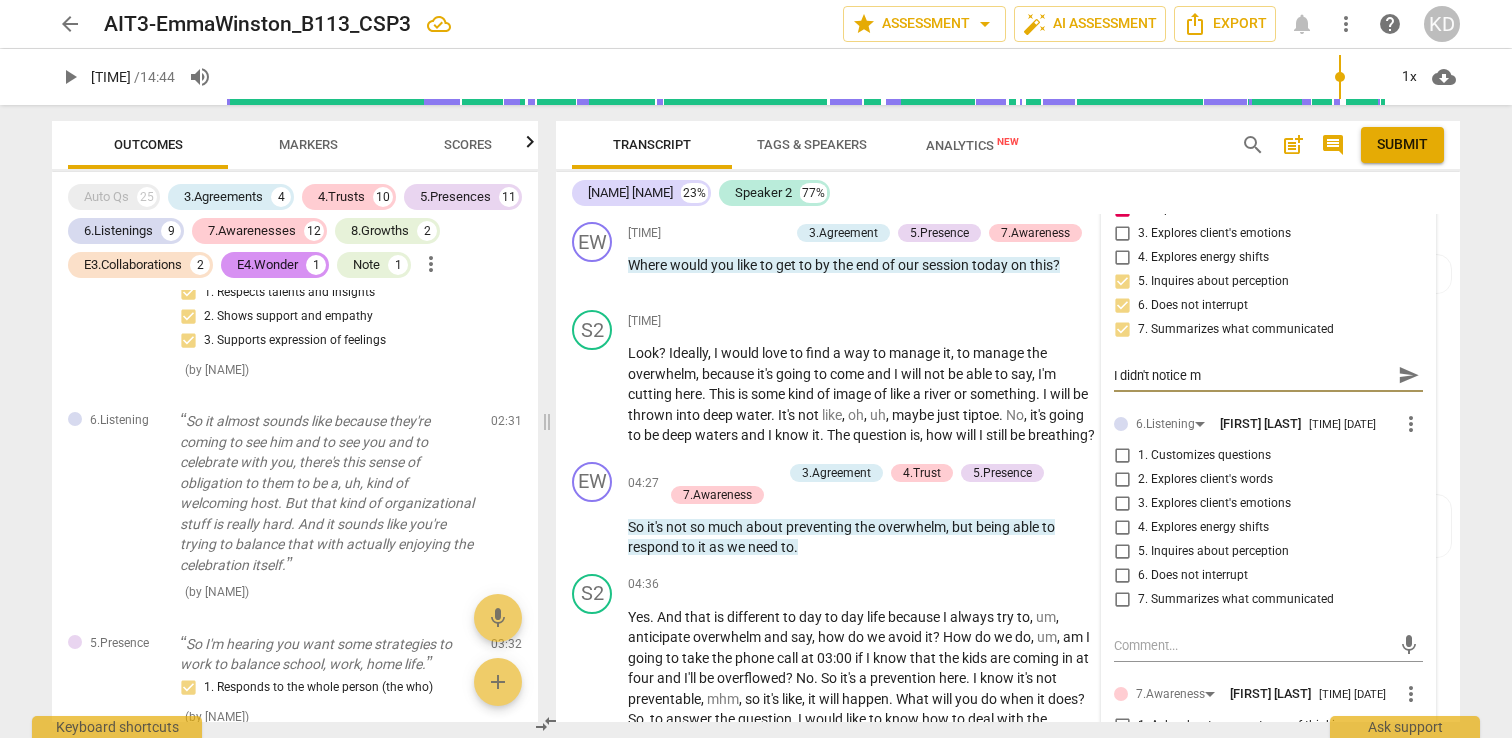 type on "I didn't notice mu" 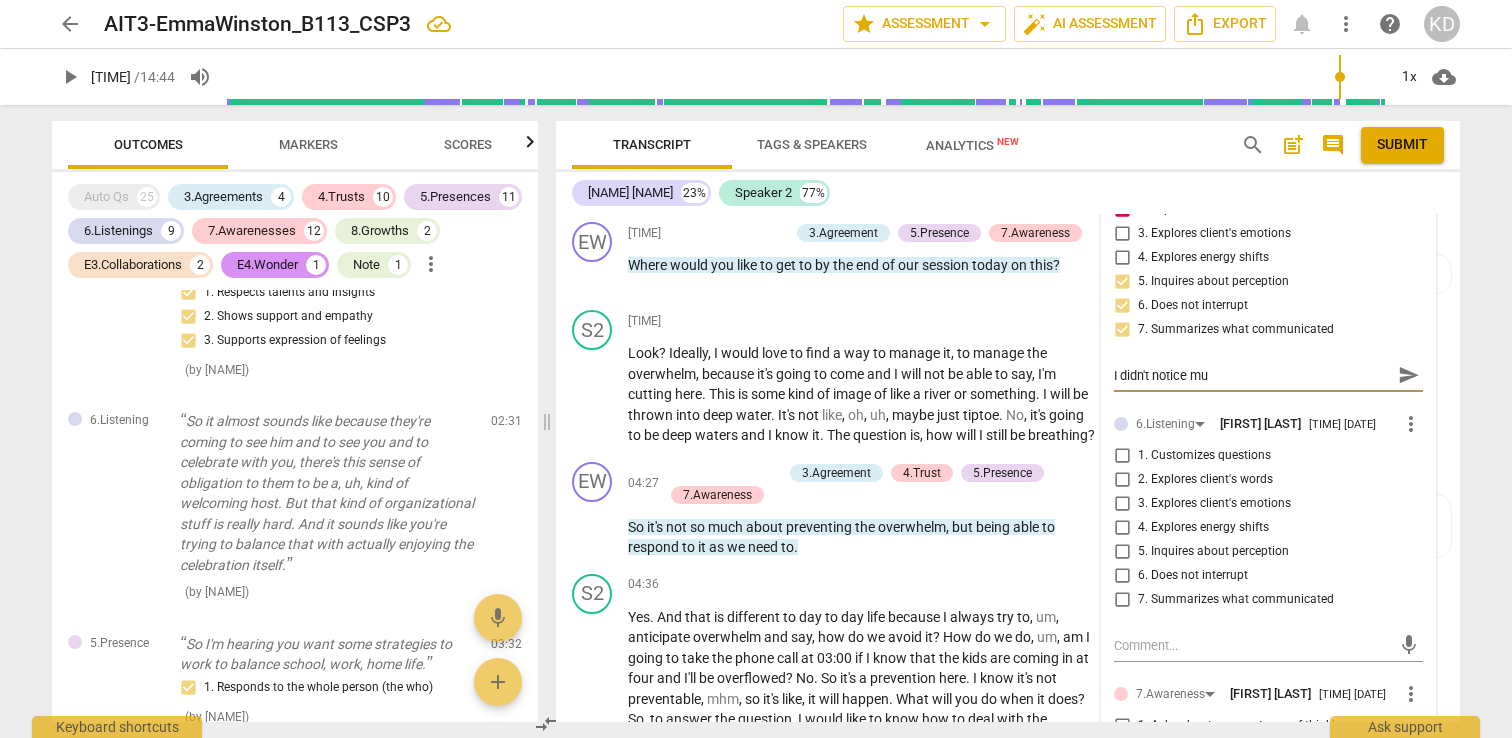 type on "I didn't notice muc" 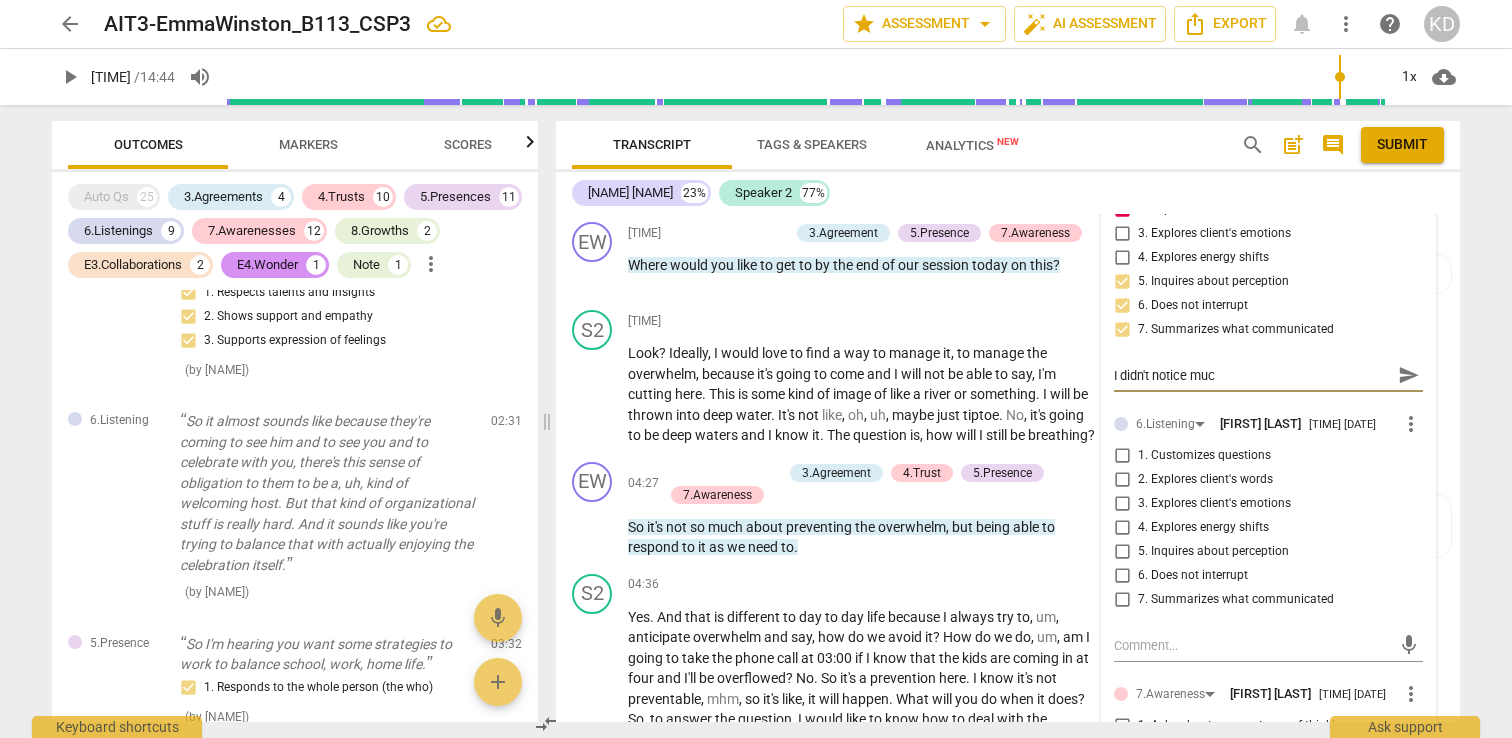 type on "I didn't notice much" 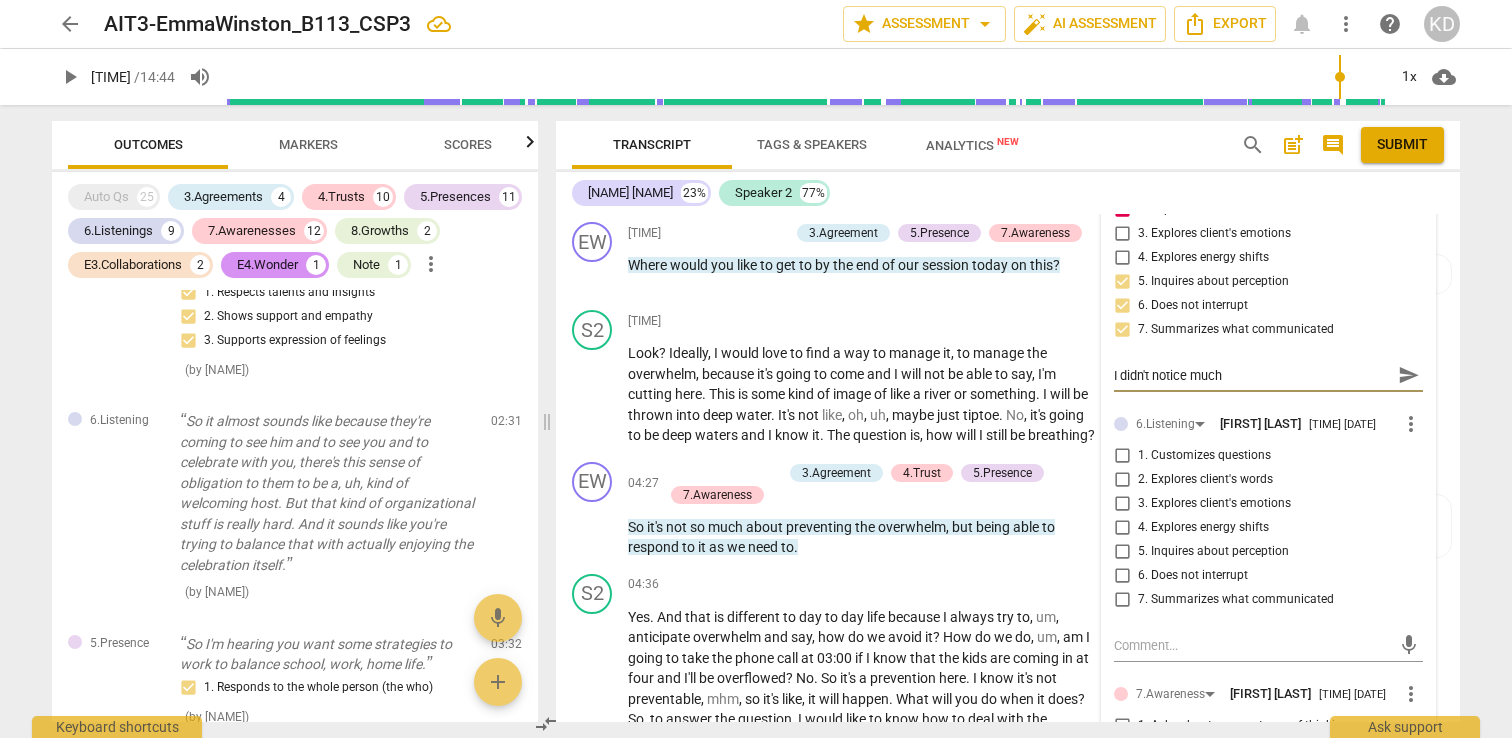type on "I didn't notice muc" 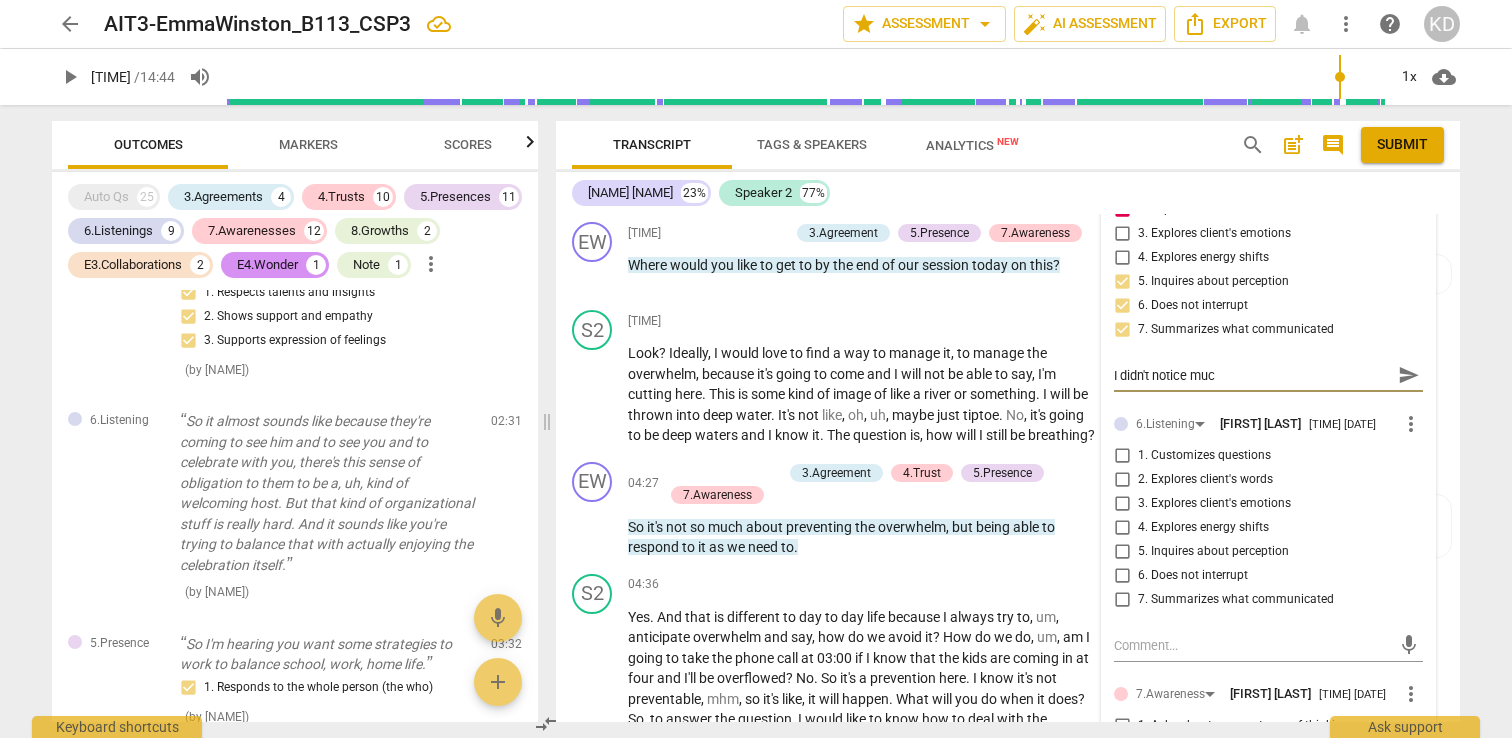 type on "I didn't notice mu" 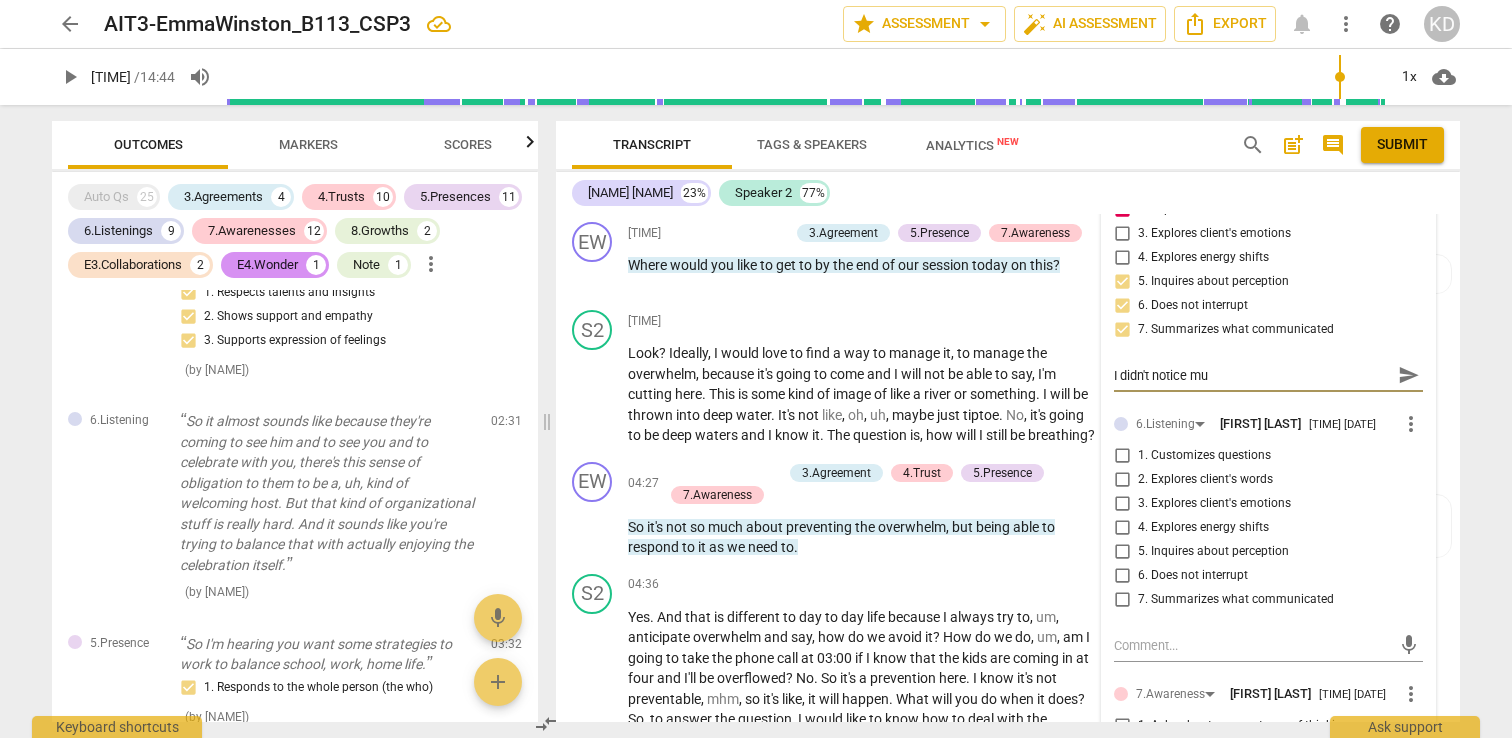 type on "I didn't notice m" 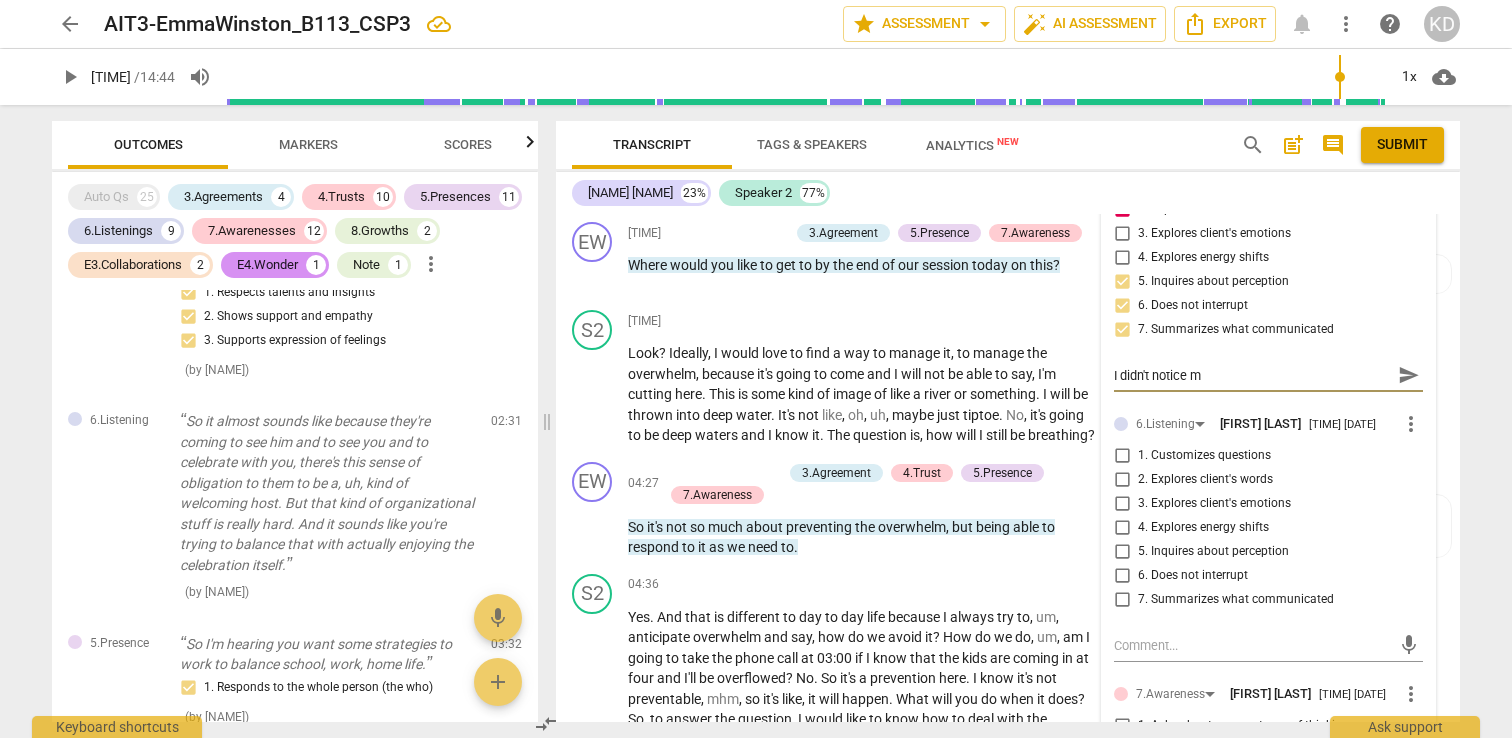 type on "I didn't notice" 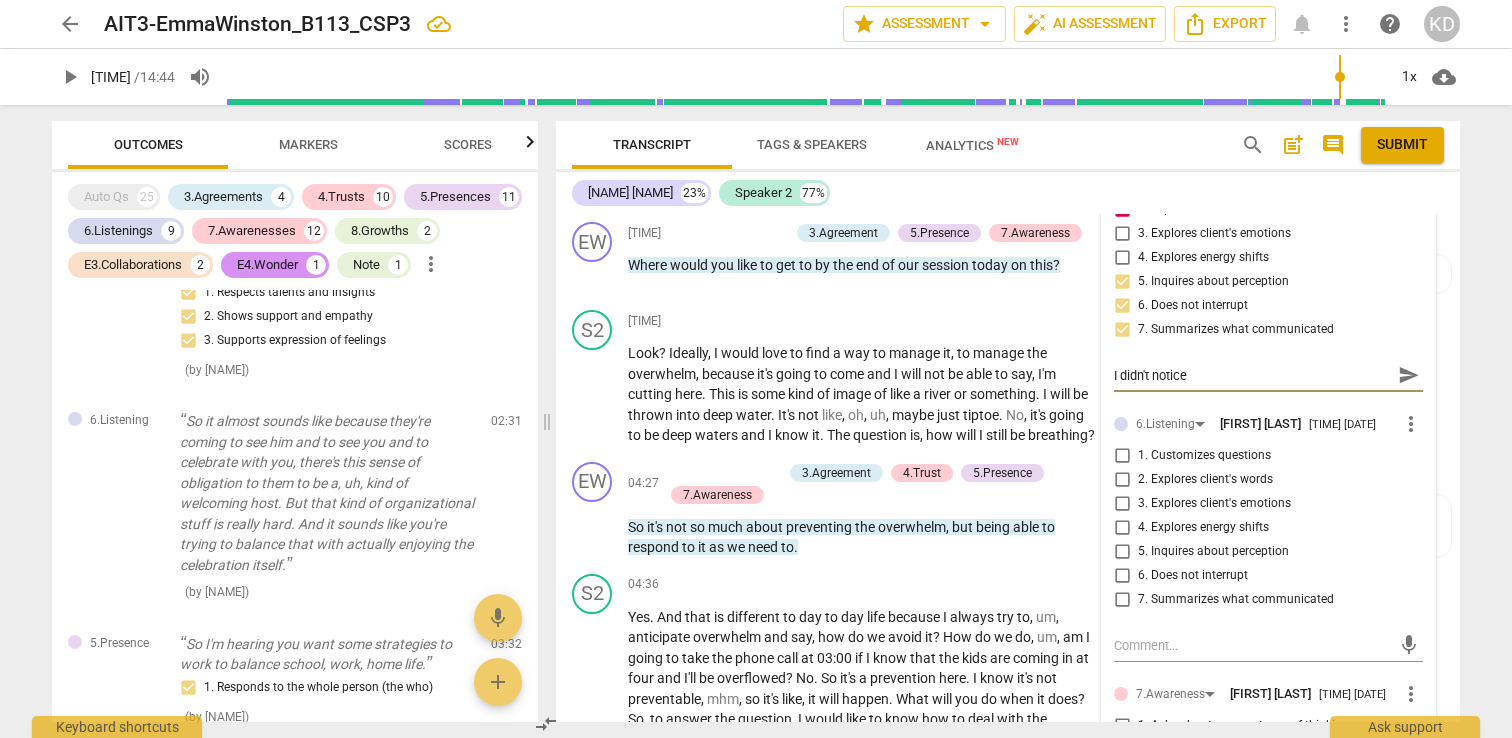 type on "I didn't notice y" 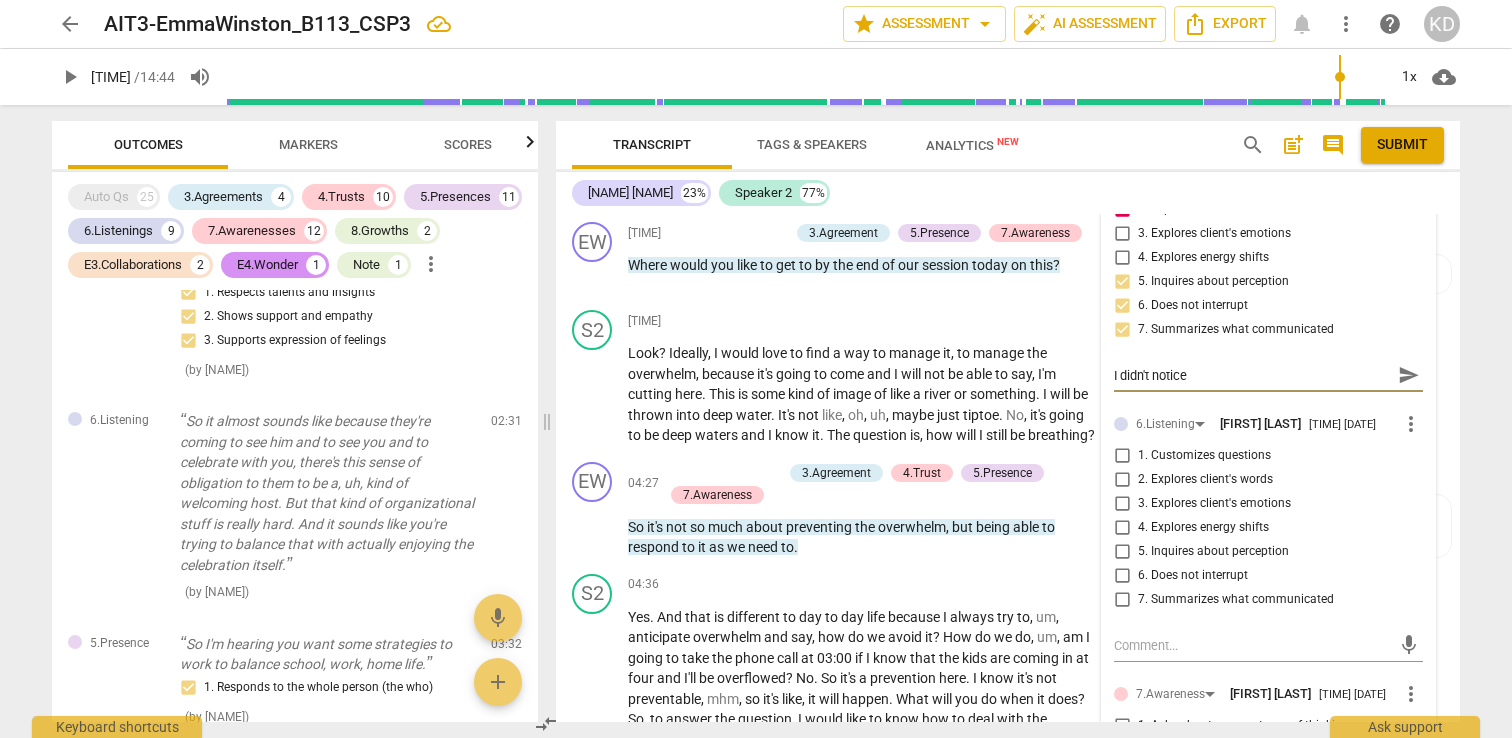 type on "I didn't notice y" 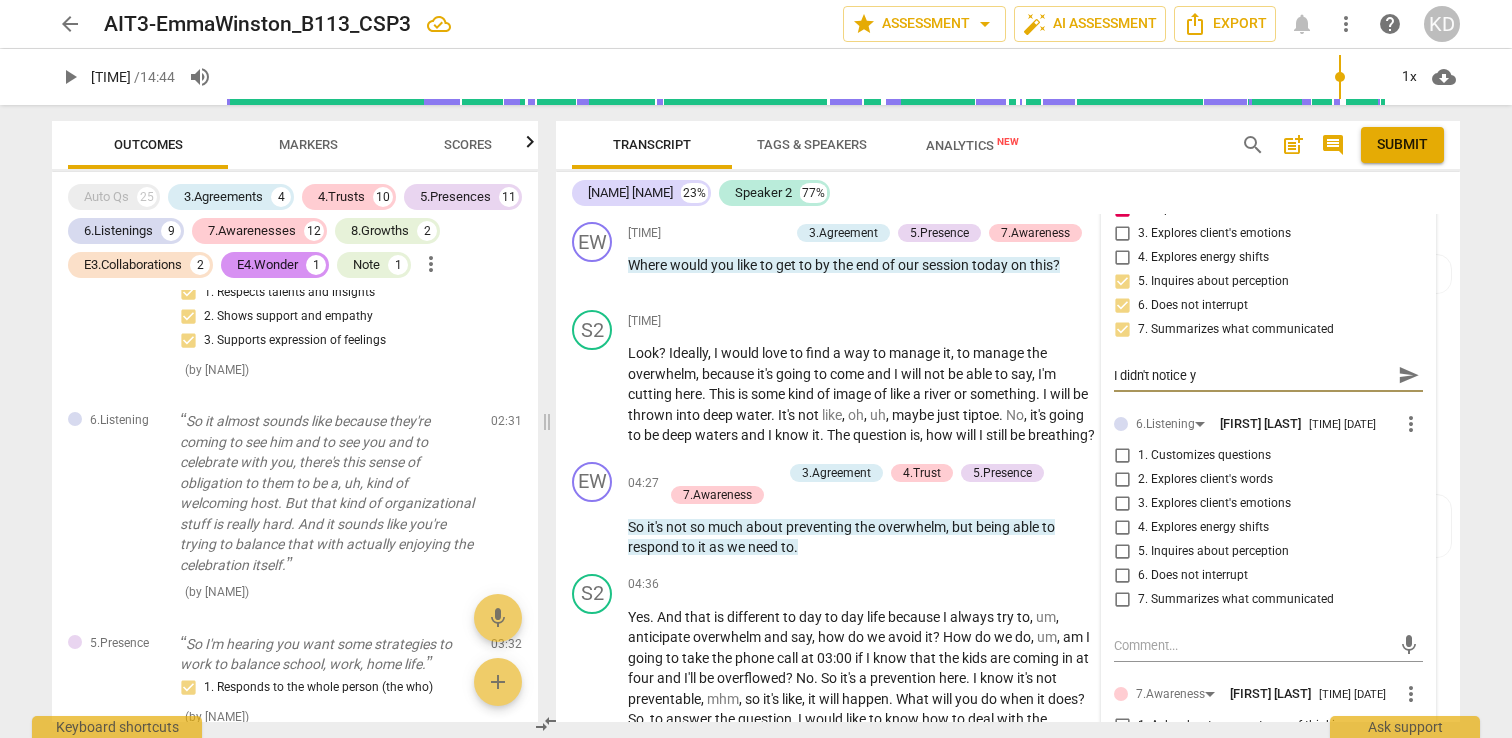 type on "I didn't notice yo" 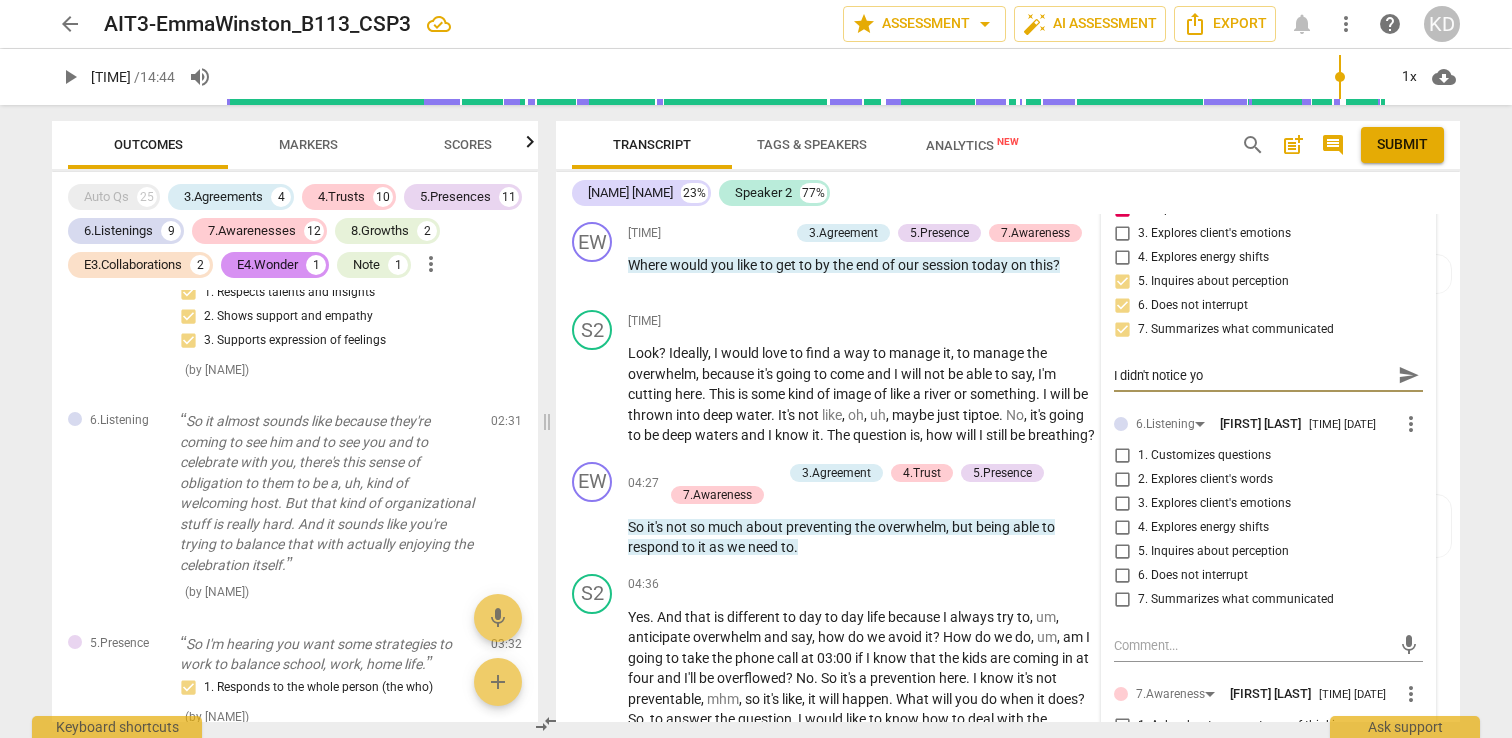 type on "I didn't notice you" 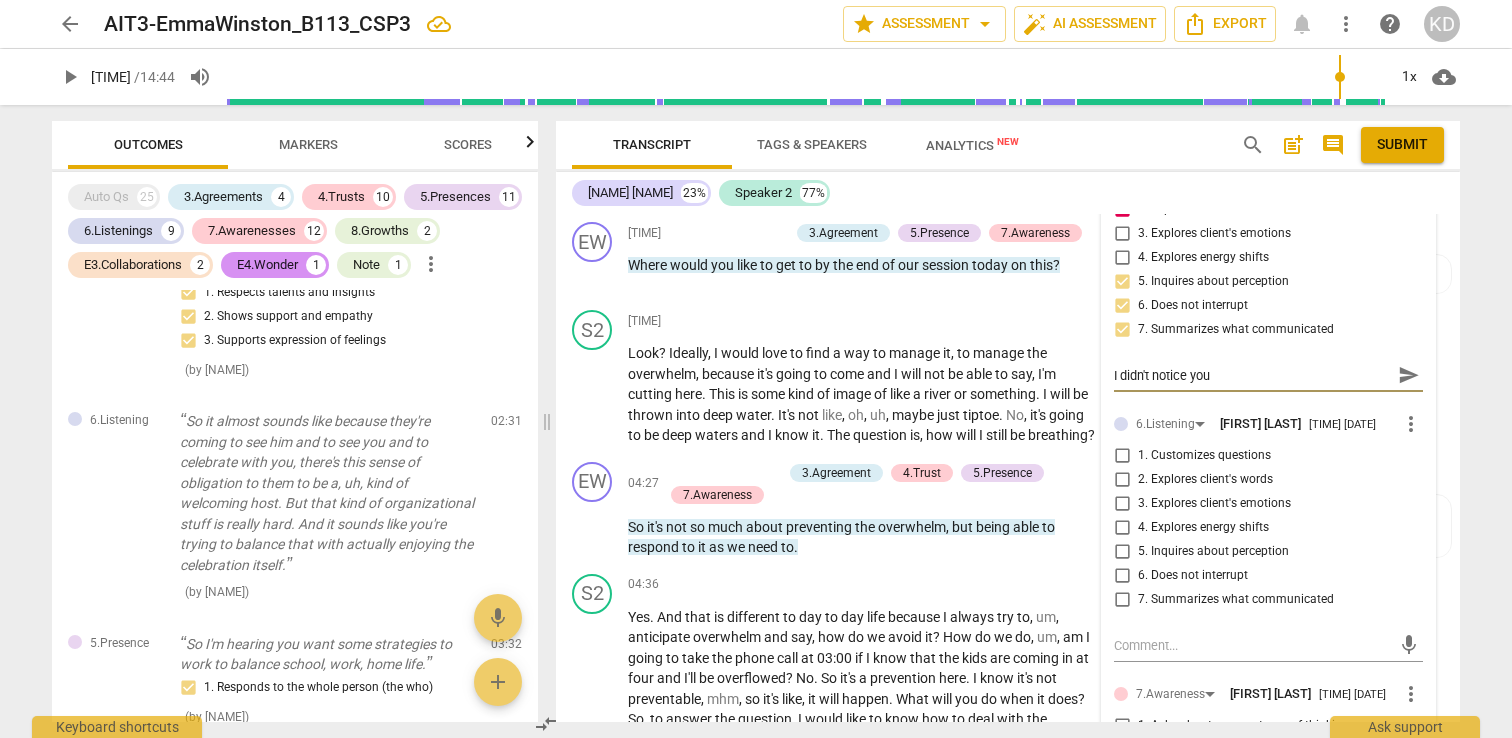 type on "I didn't notice your" 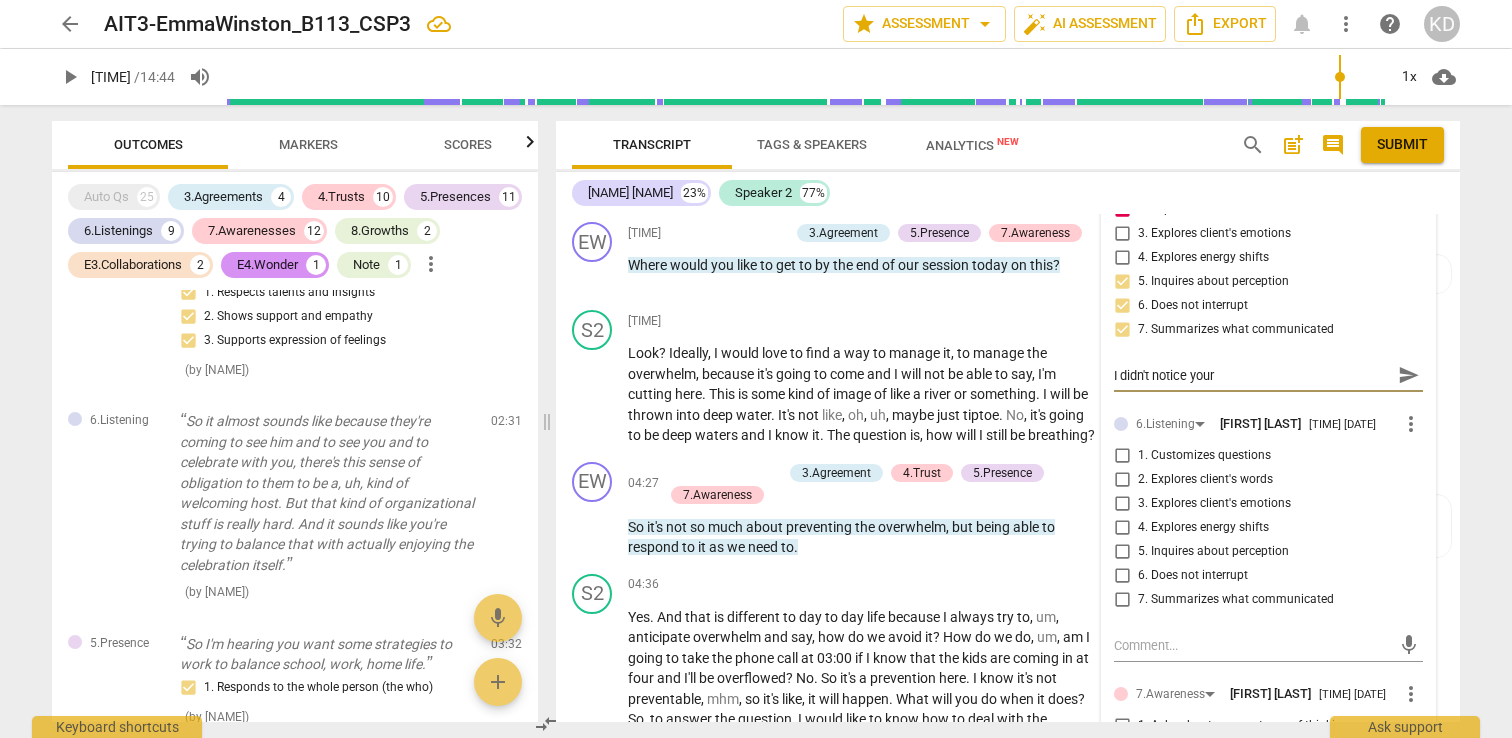 type on "I didn't notice your" 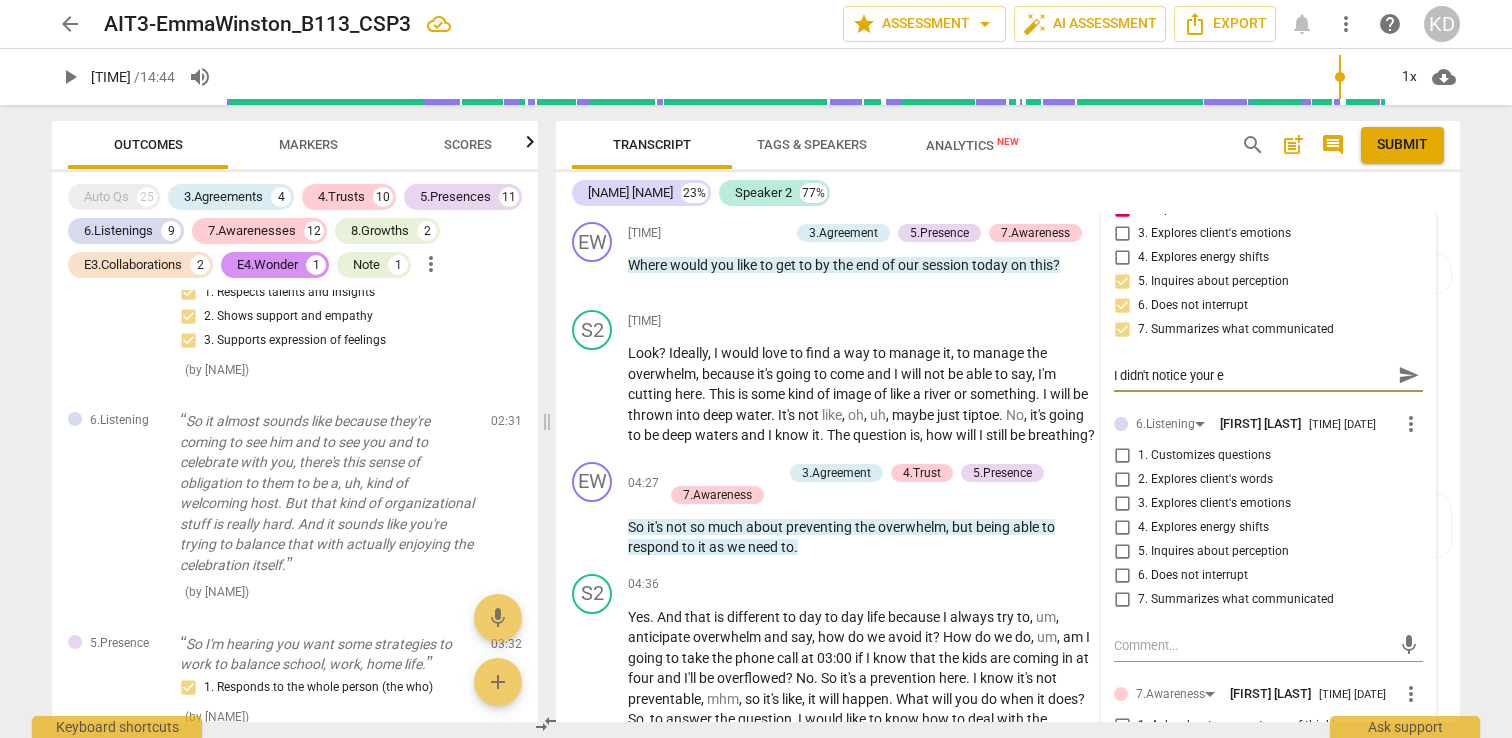 type on "I didn't notice your ex" 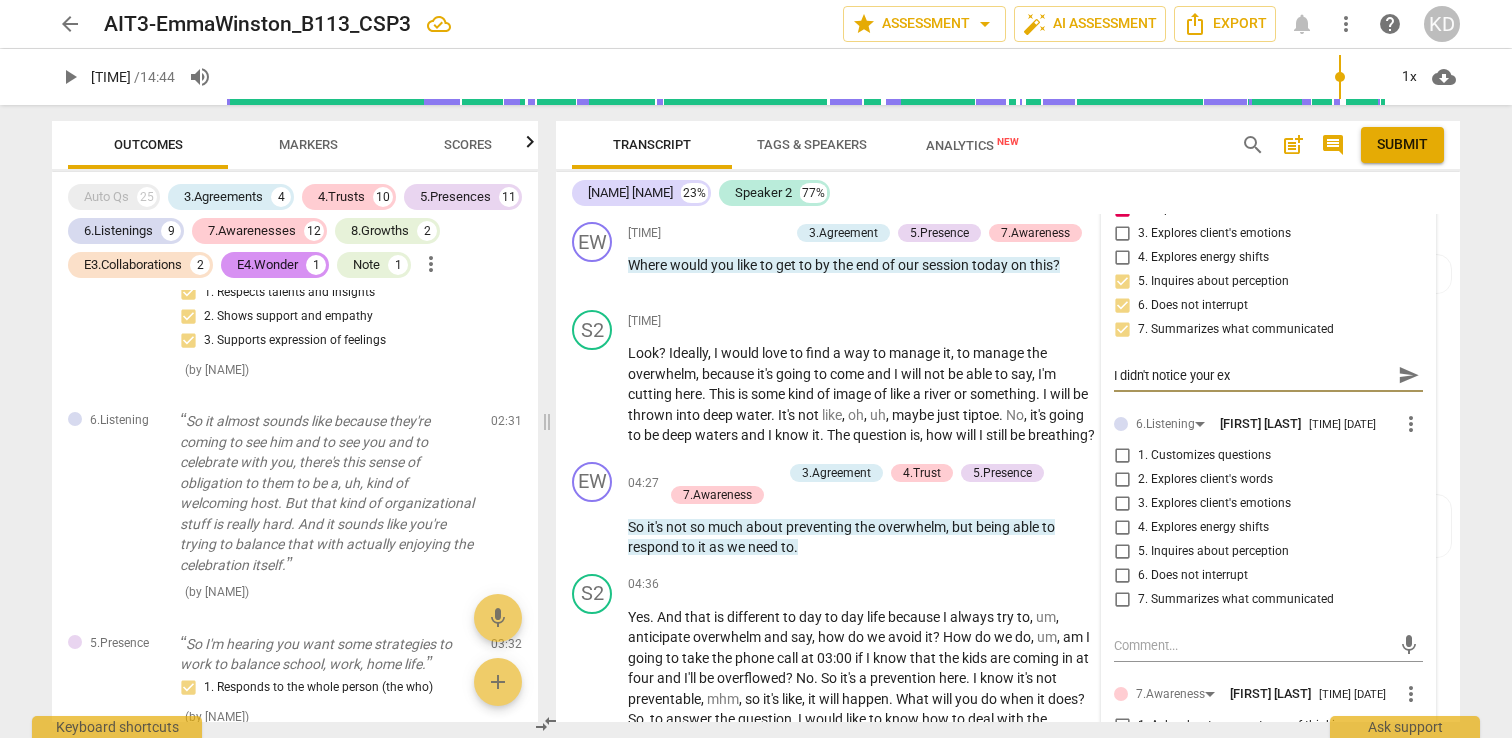type on "I didn't notice your exp" 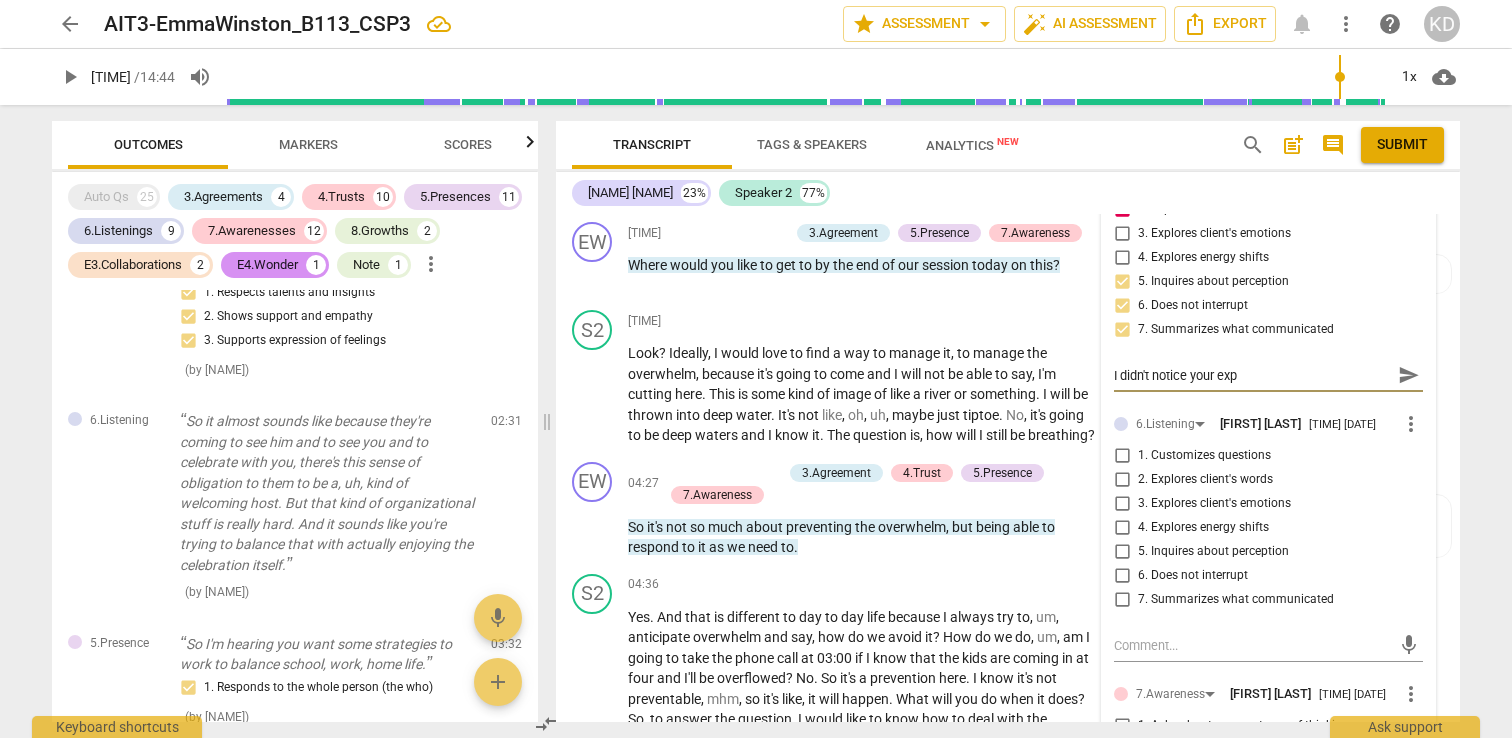 type on "I didn't notice your expl" 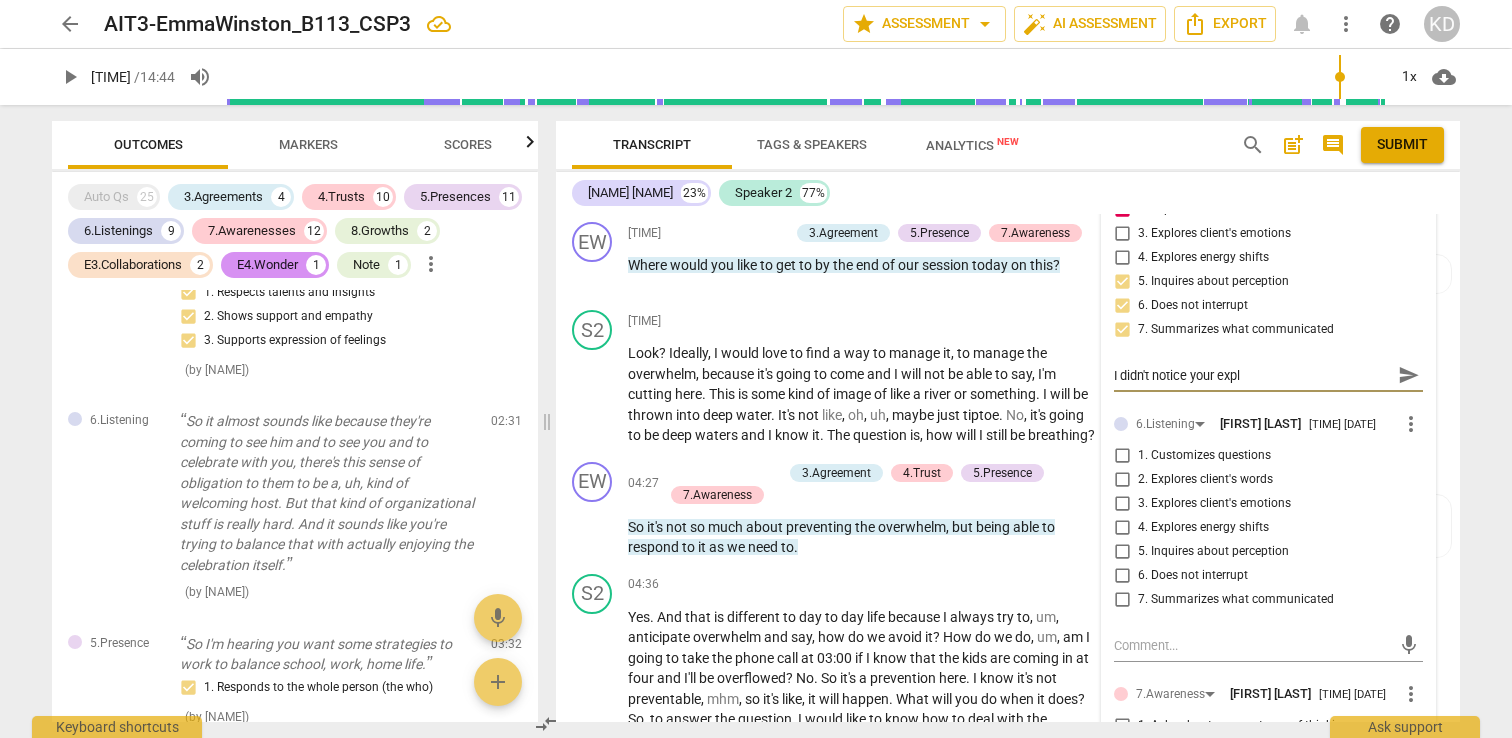 type on "I didn't notice your explo" 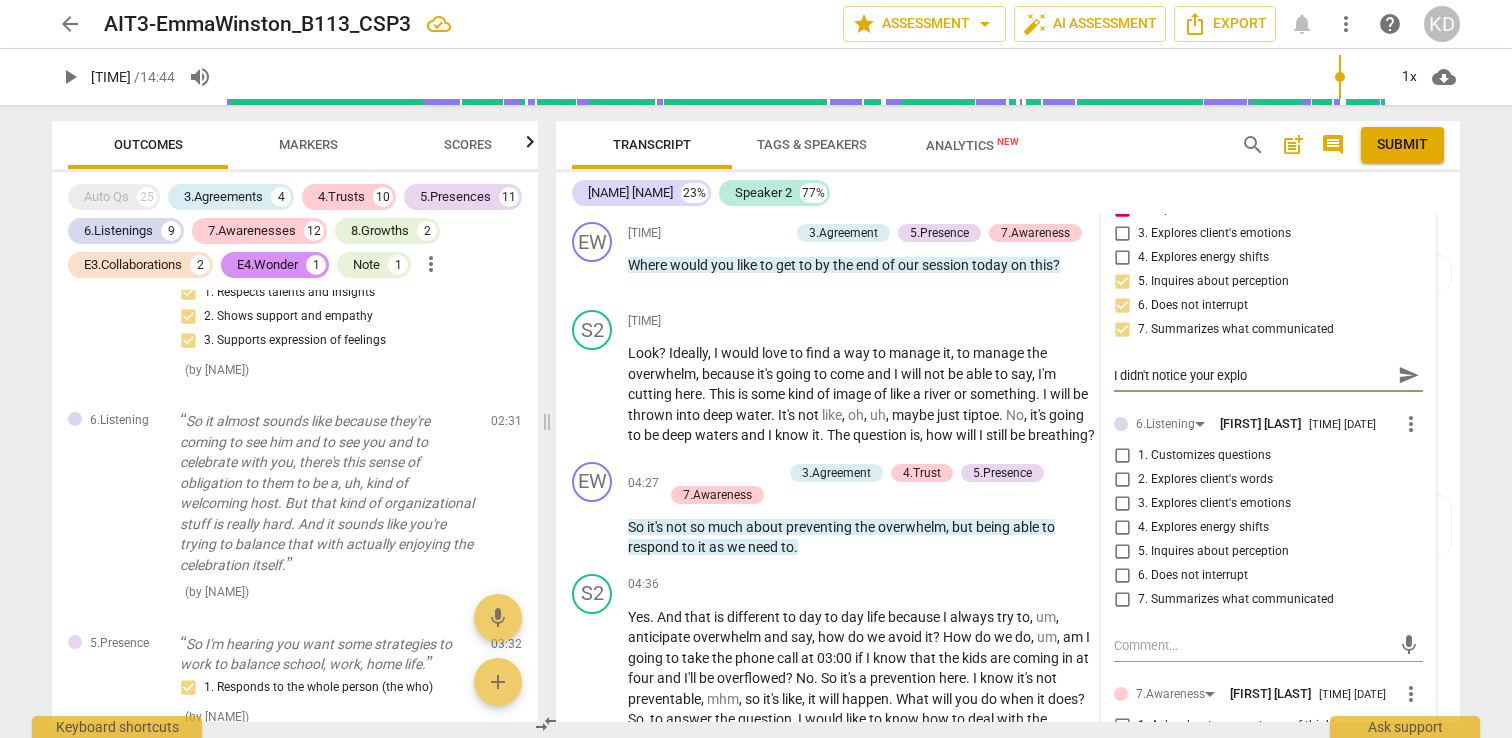 type on "I didn't notice your explor" 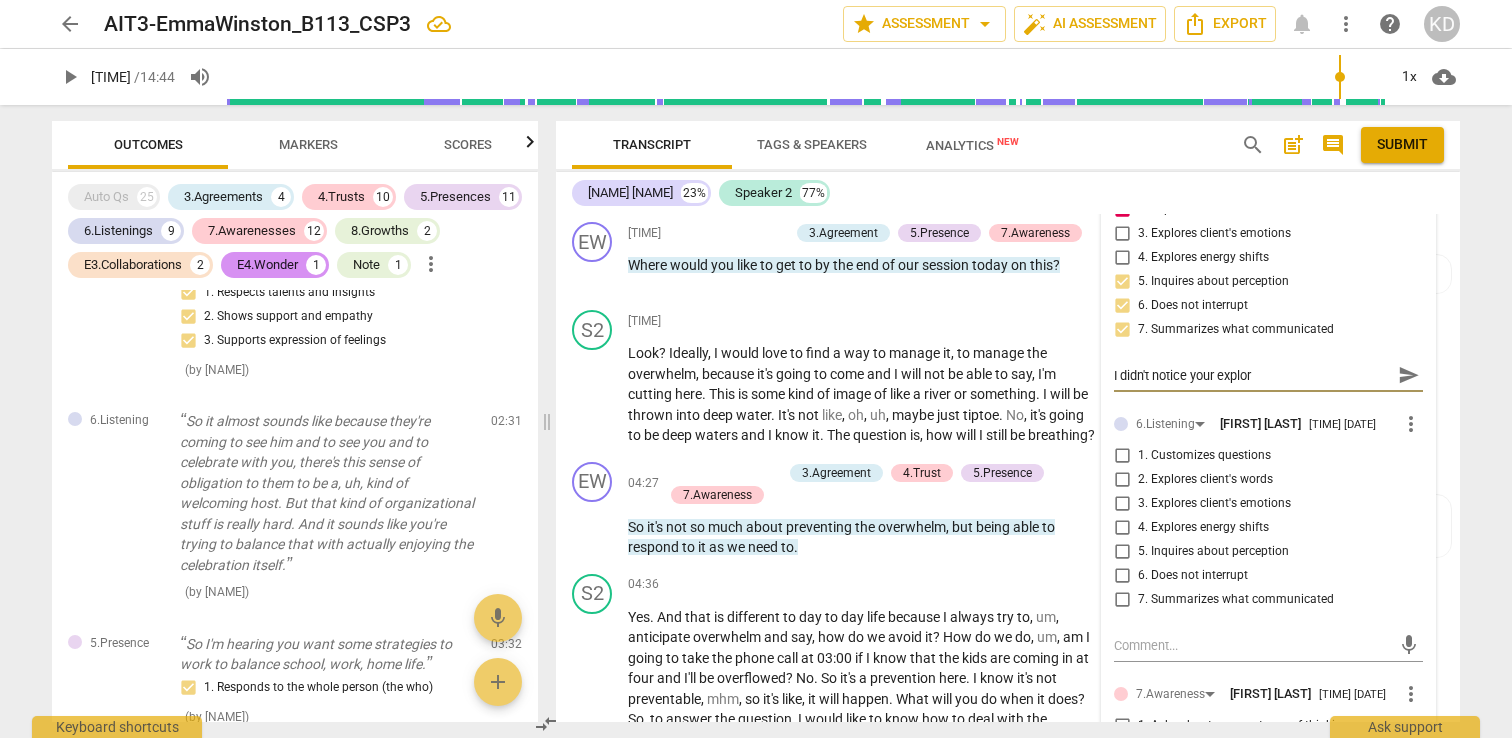 type on "I didn't notice your explora" 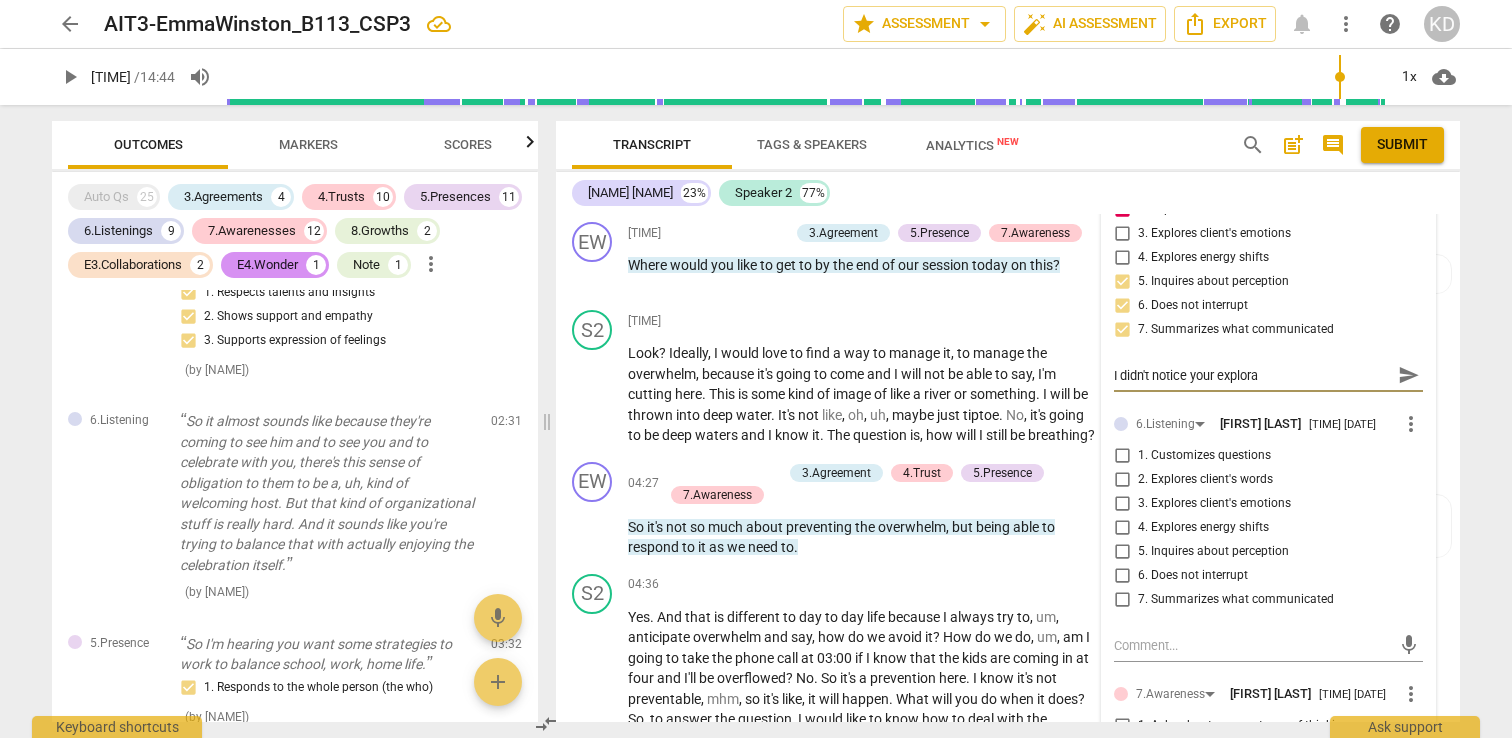type on "I didn't notice your explorat" 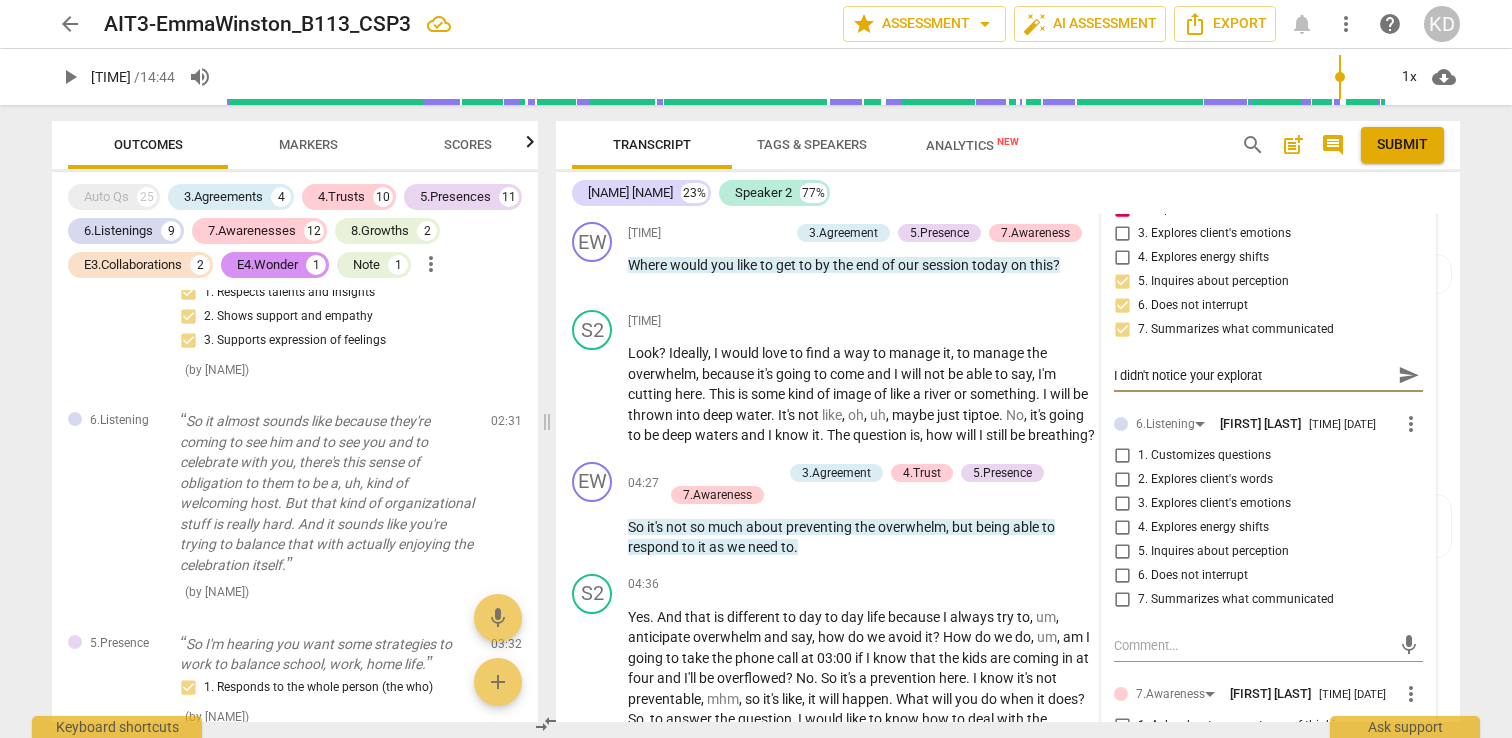 type on "I didn't notice your explorati" 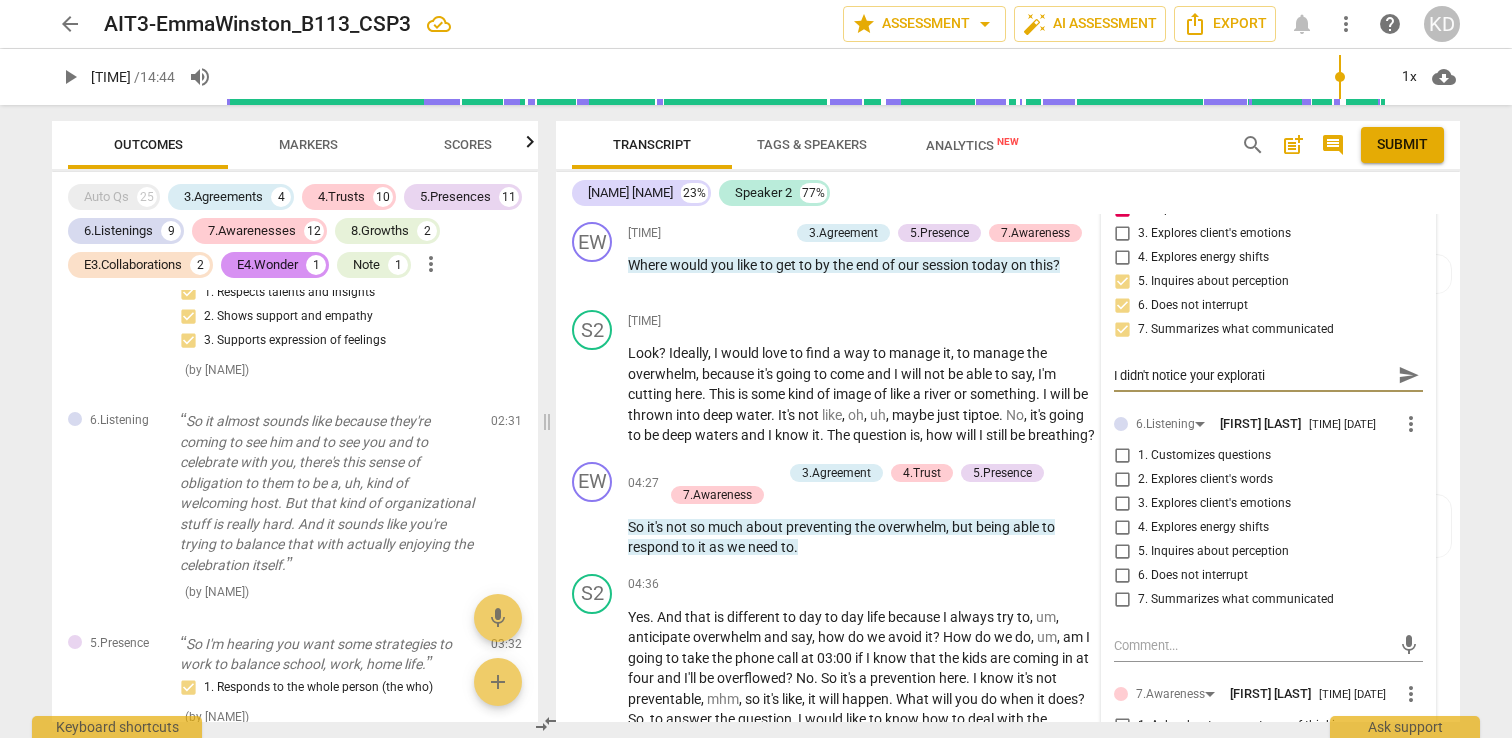 type on "I didn't notice your exploratio" 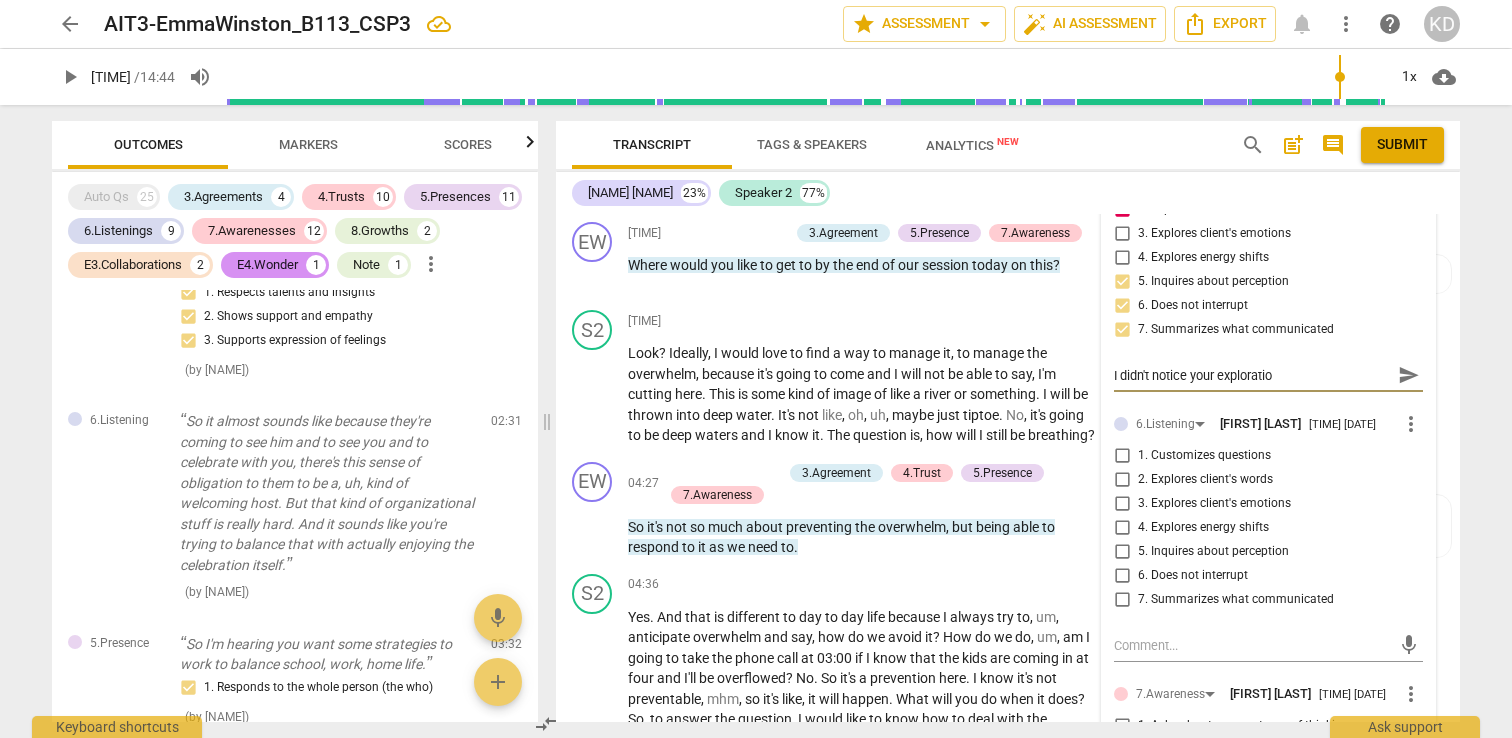 type on "I didn't notice your exploration" 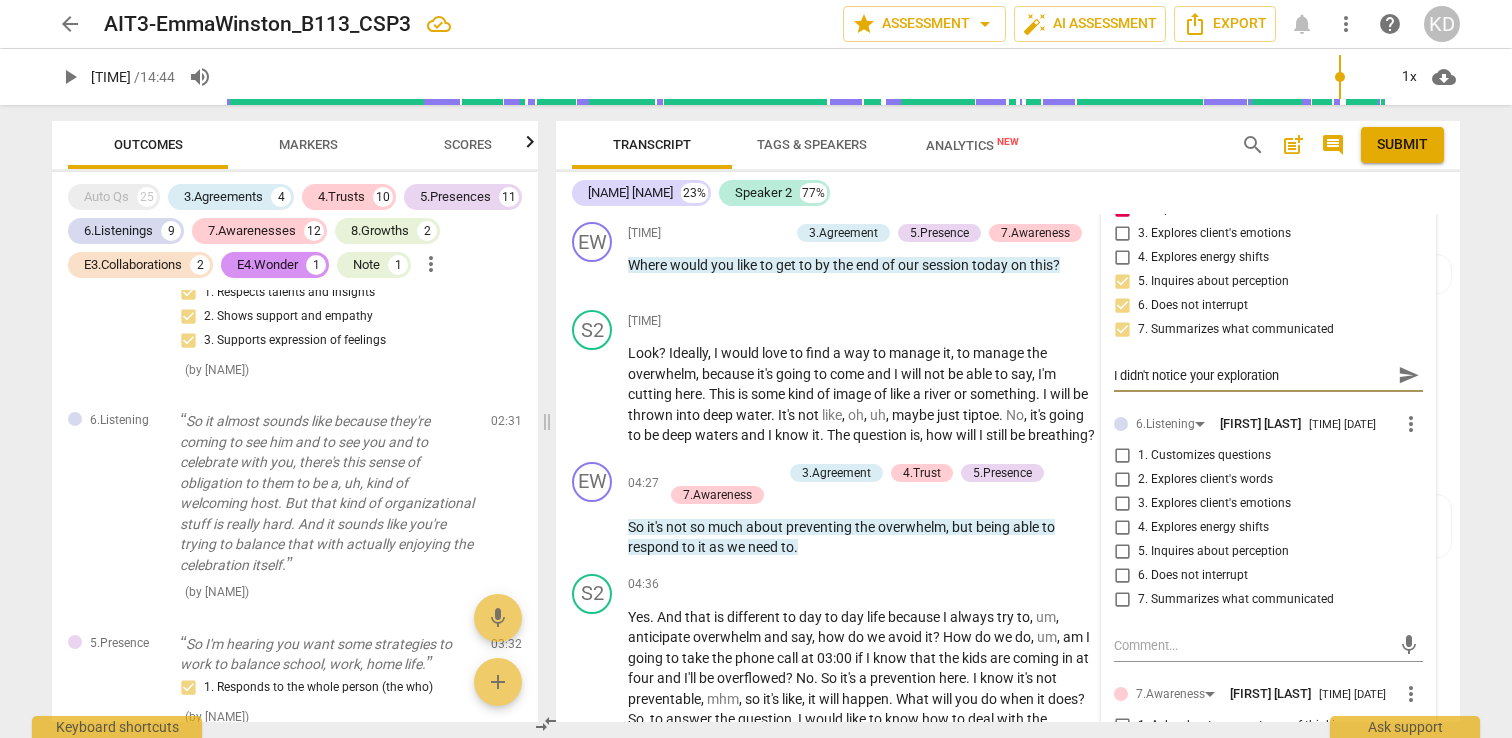 type on "I didn't notice your exploration" 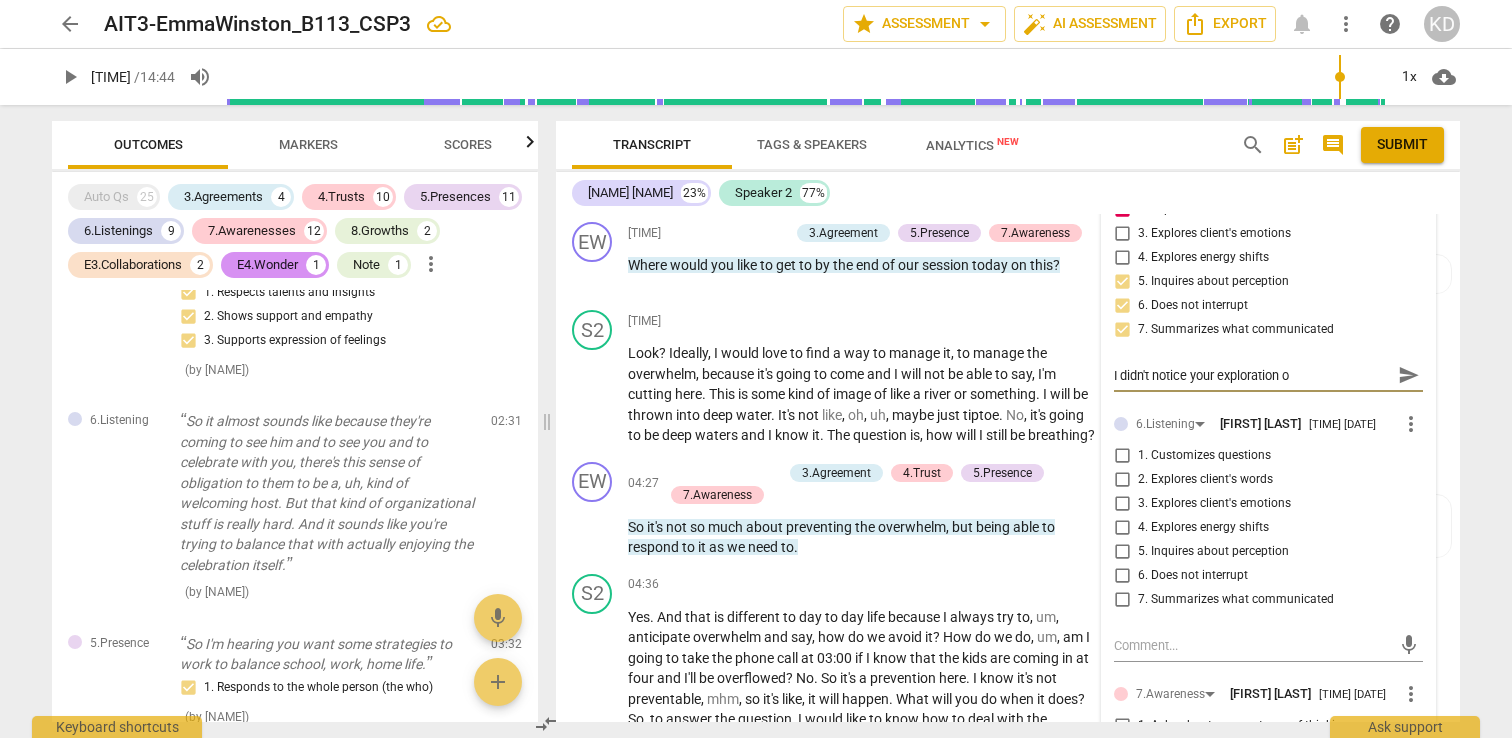 type on "I didn't notice your exploration of" 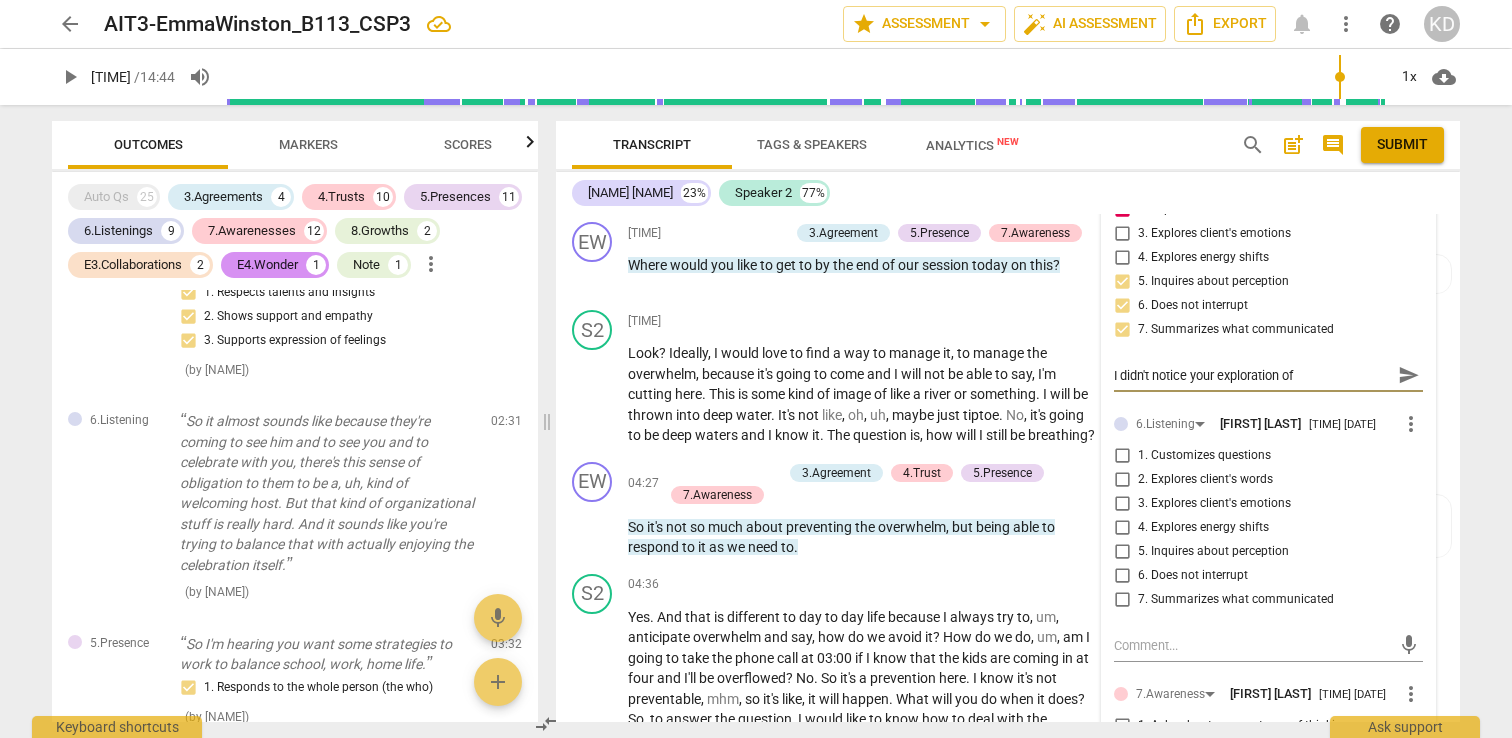 type on "I didn't notice your exploration of" 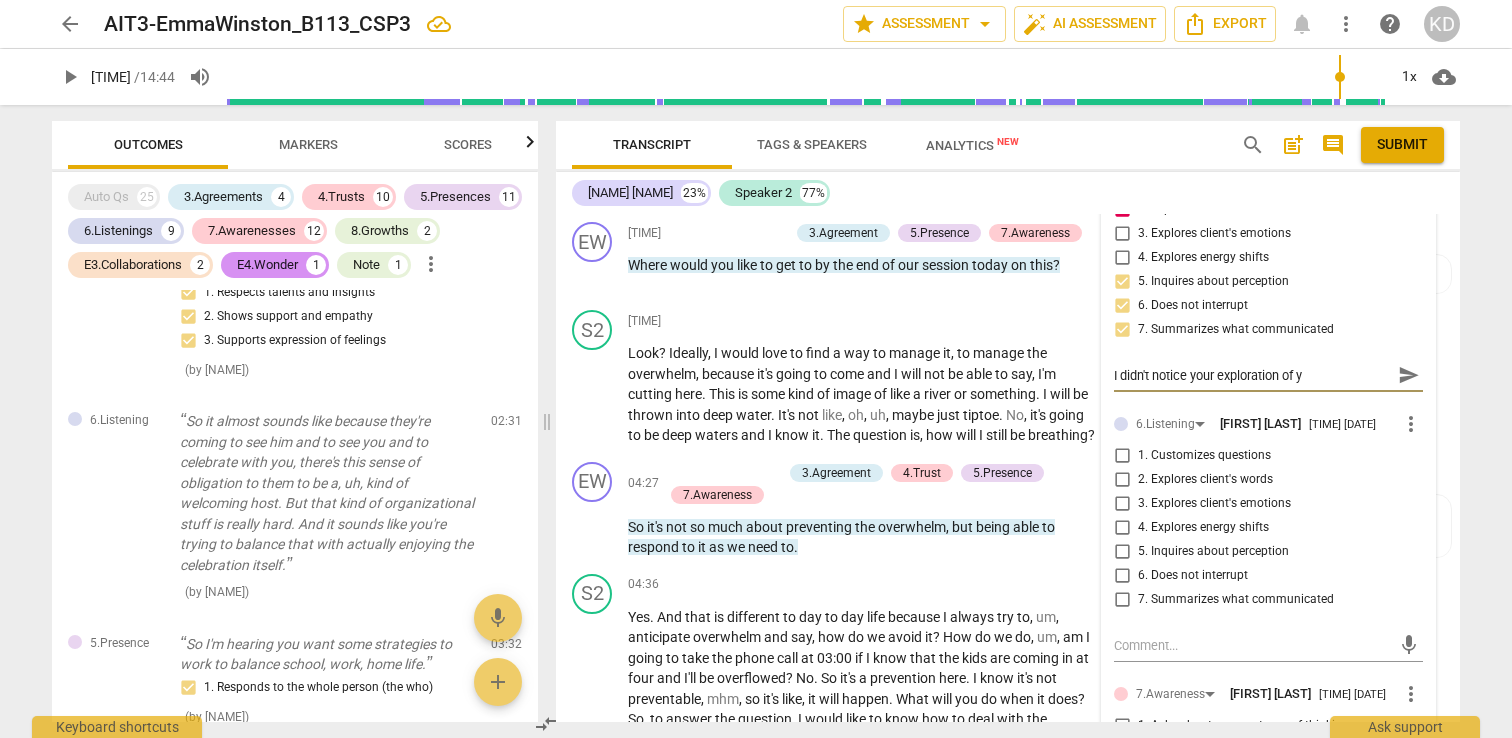 type on "I didn't notice your exploration of yo" 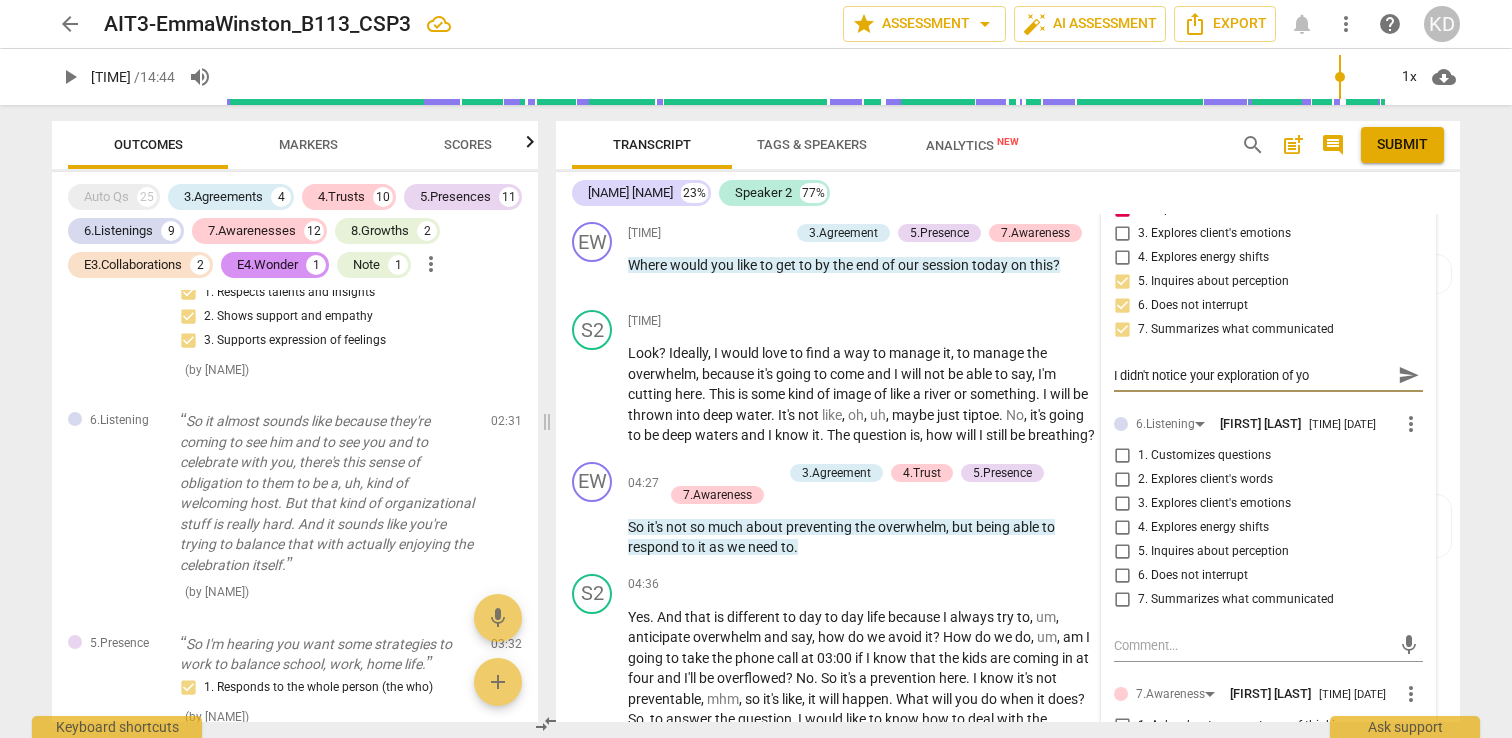 type on "I didn't notice your exploration of you" 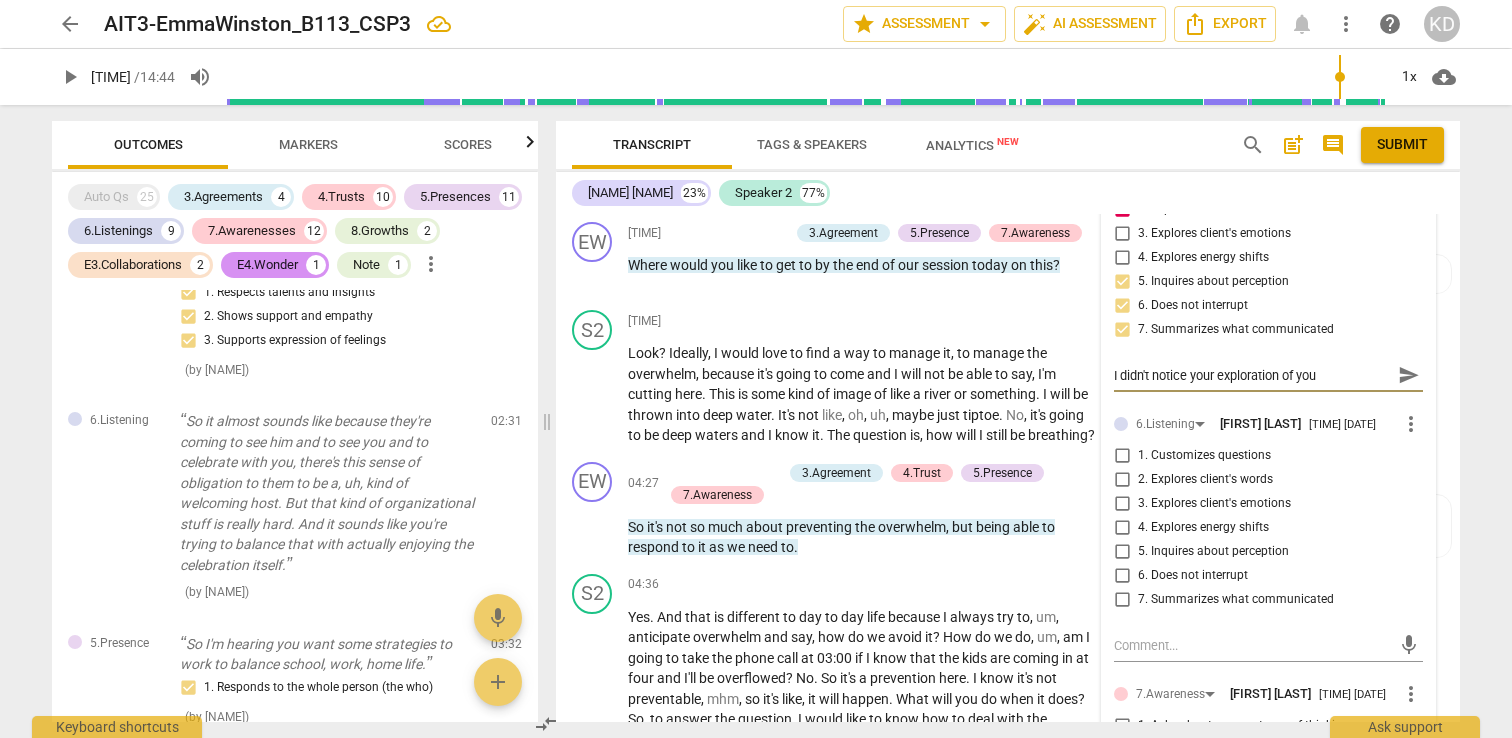 type on "I didn't notice your exploration of your" 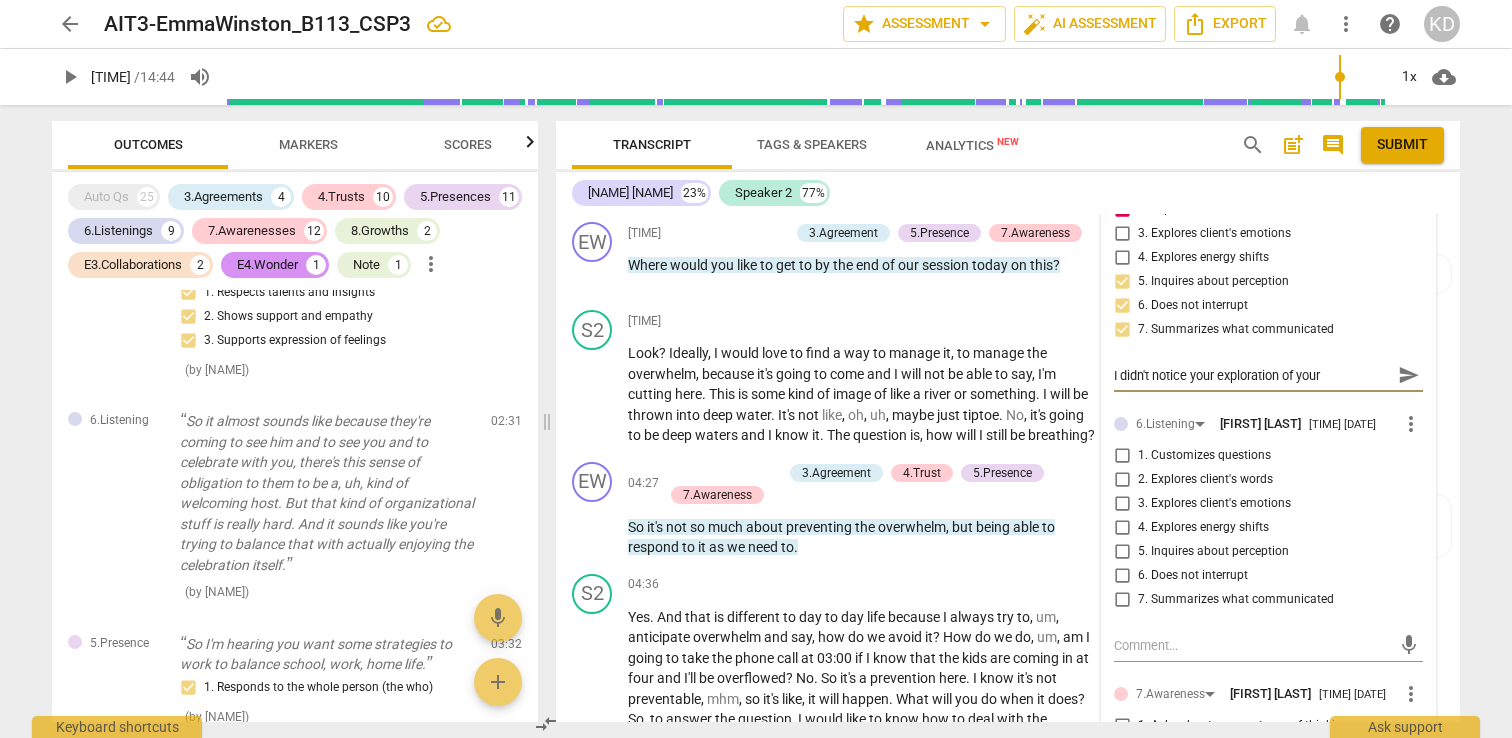 type on "I didn't notice your exploration of your" 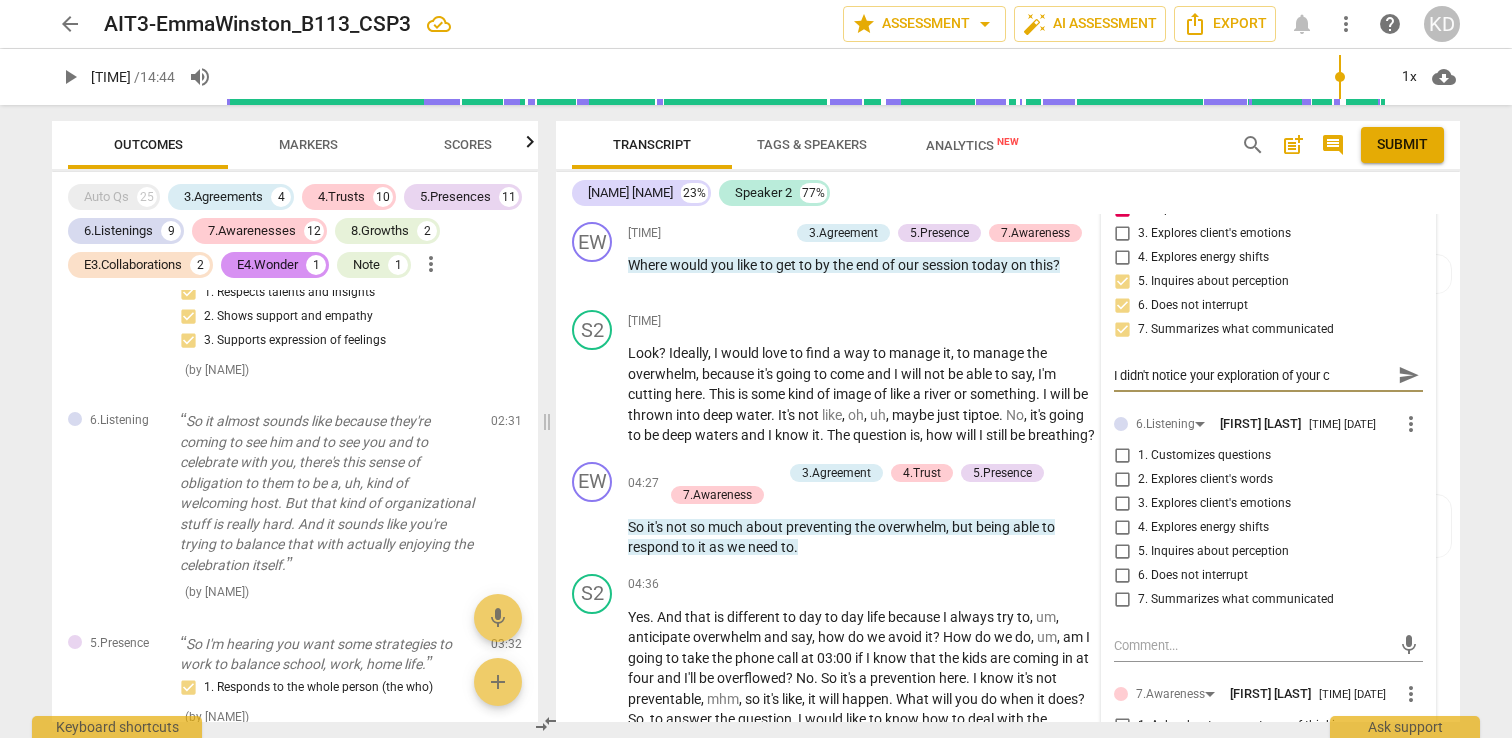 type on "I didn't notice your exploration of your cl" 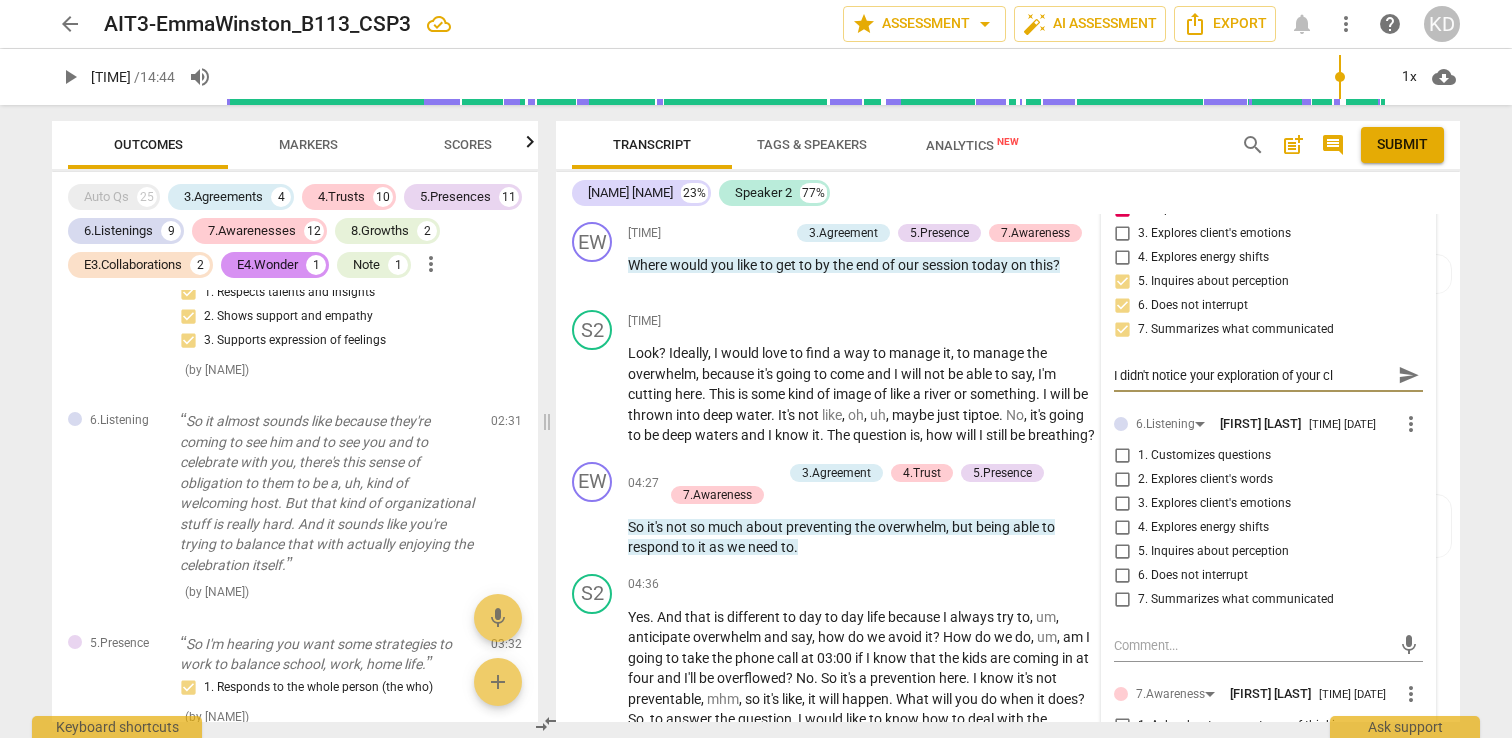 type on "I didn't notice your exploration of your cli" 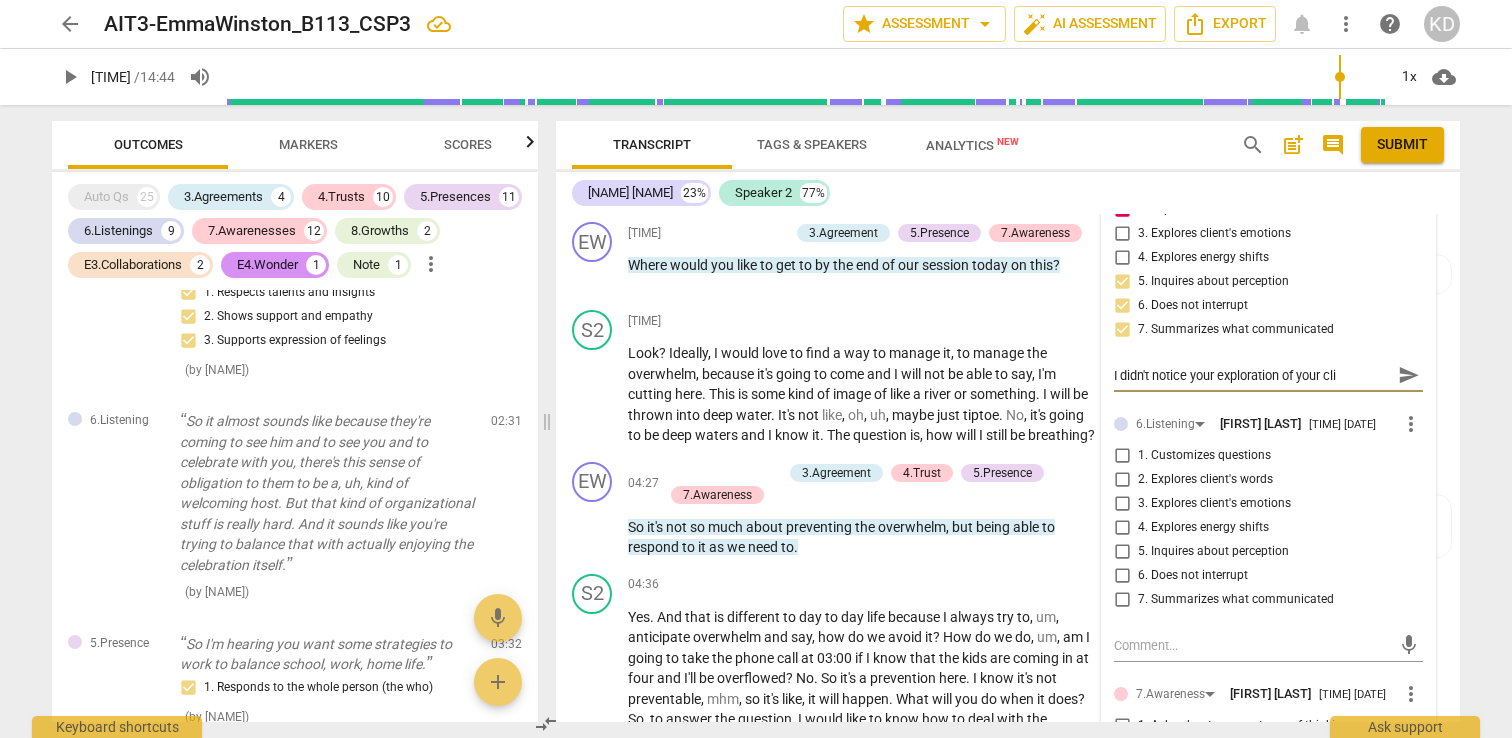 type on "I didn't notice your exploration of your clie" 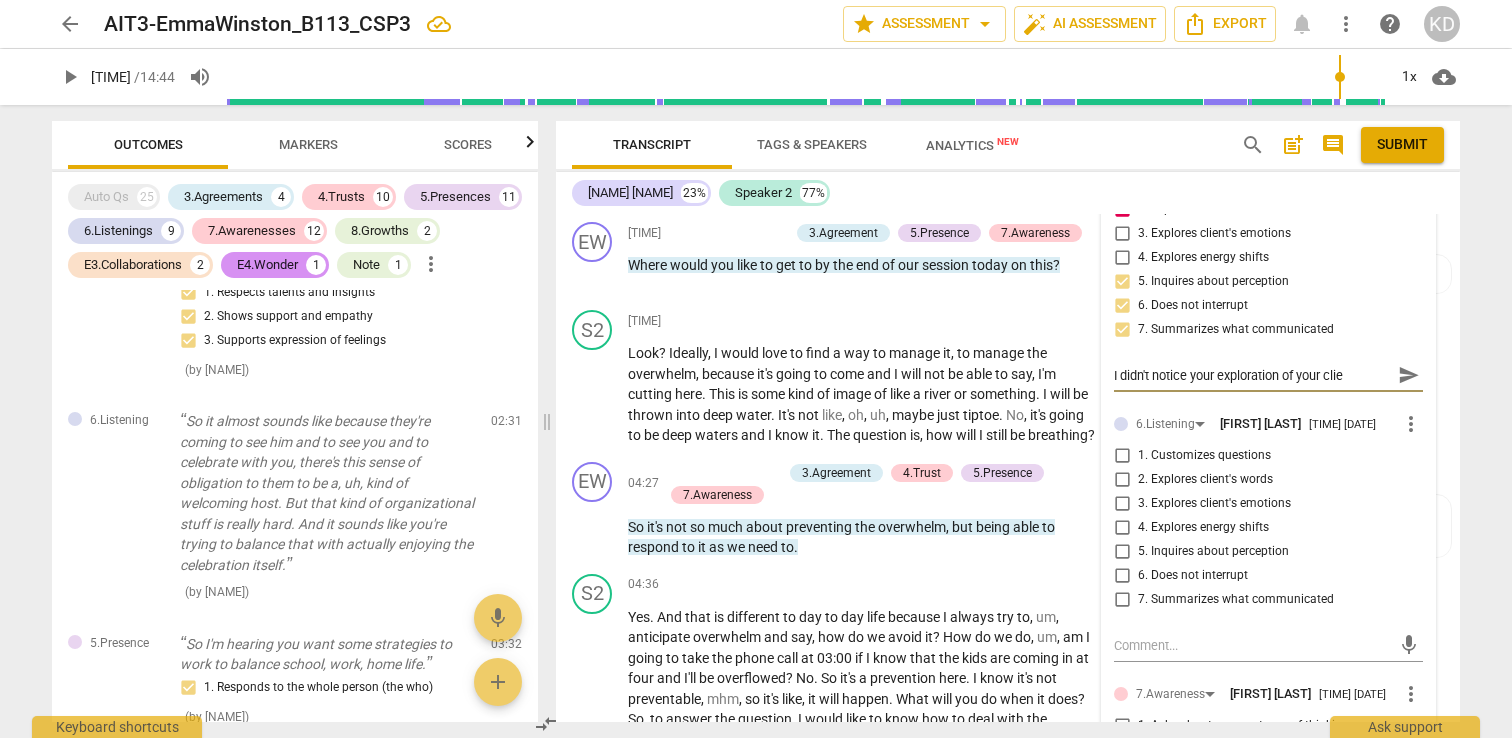 type 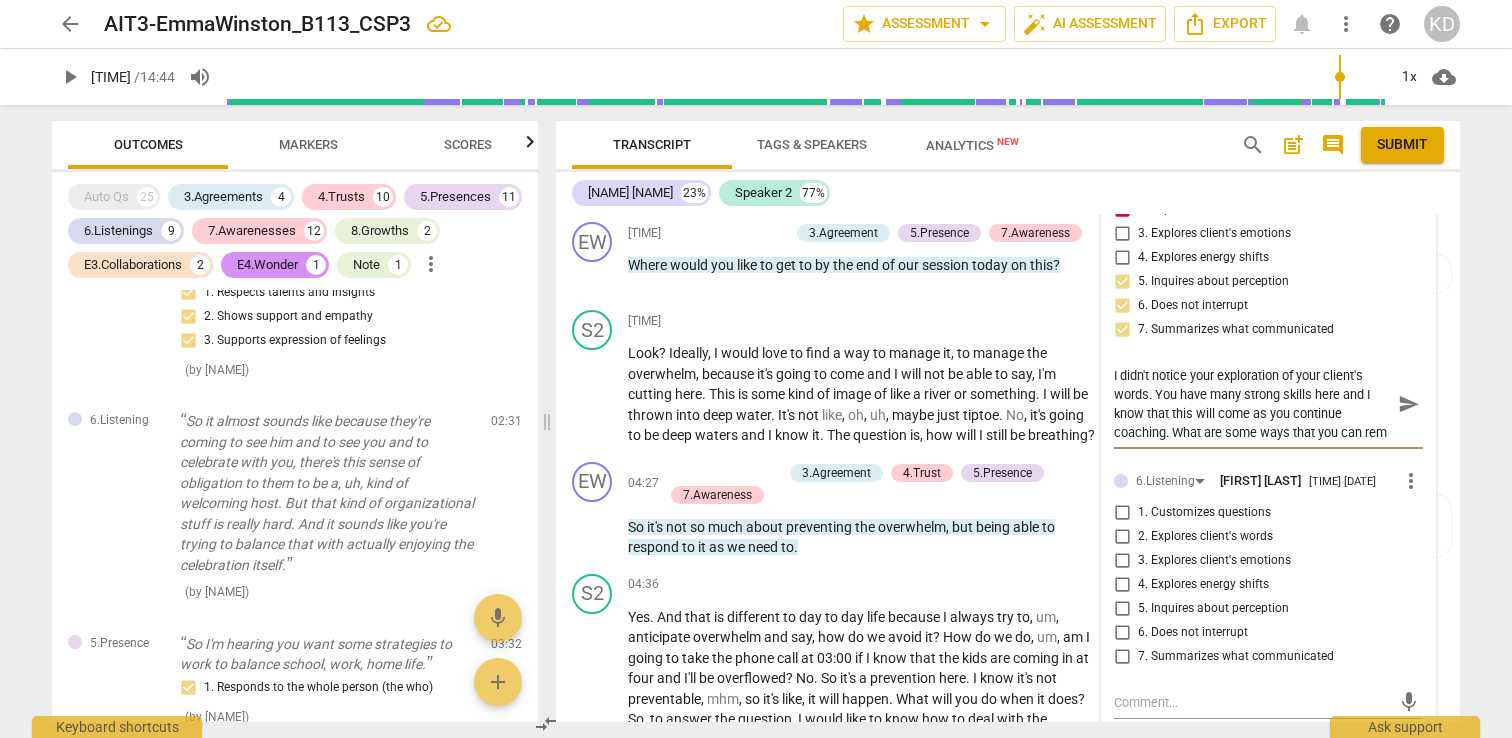 scroll, scrollTop: 17, scrollLeft: 0, axis: vertical 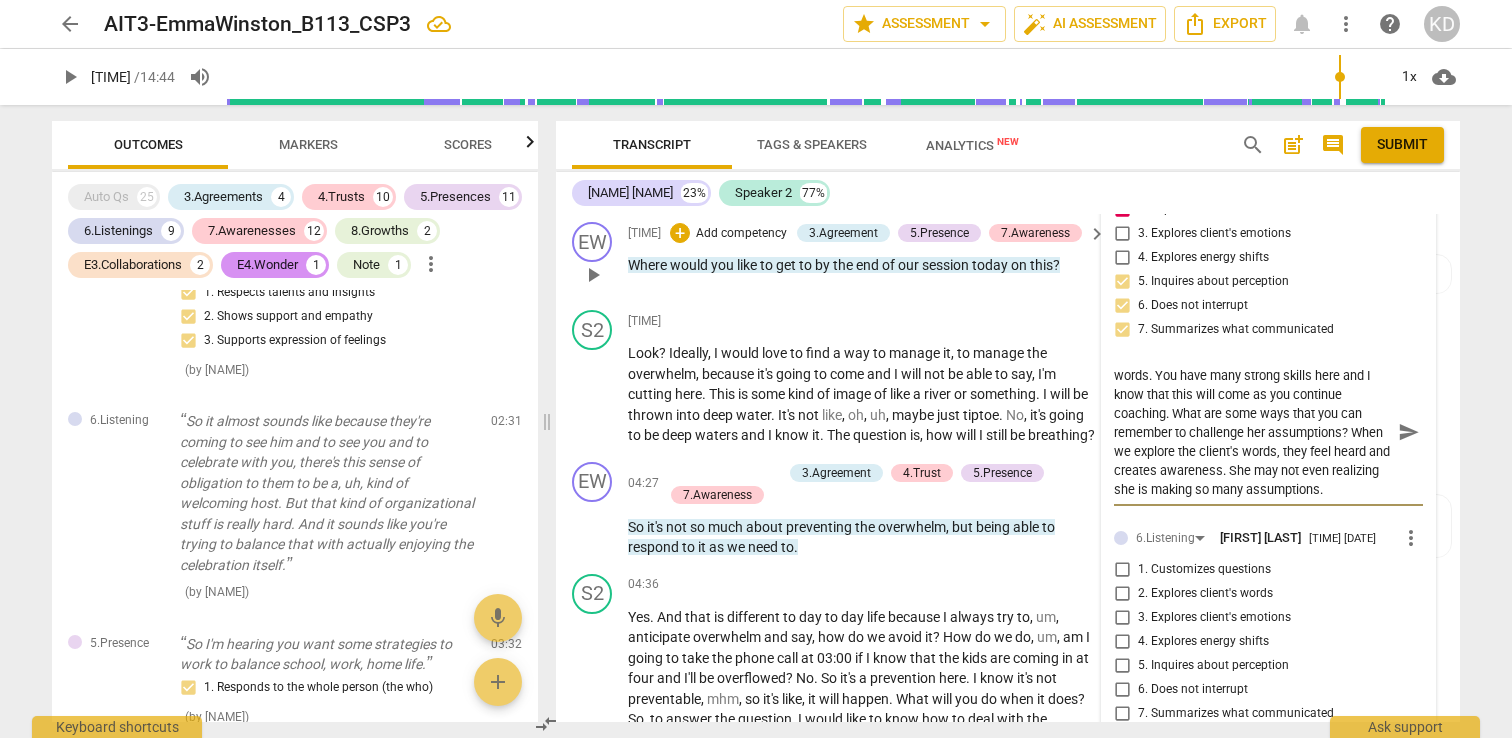 click on "EW play_arrow pause [TIME] + Add competency 3.Agreement 5.Presence 7.Awareness keyboard_arrow_right Where would you like to get to by the end of our session today on this ? 3.Agreement [NAME] [TIME] [DATE] 2. Reconfirms measures of success 5.Presence [NAME] [TIME] [DATE] 2. Responds to what to accomplish (the what) 3. Supports client to choose what happens 4. Demonstrates curiosity 7.Awareness [NAME] [TIME] [DATE] 7. Uses concise language 8. Allows client most of the talking" at bounding box center (1008, 258) 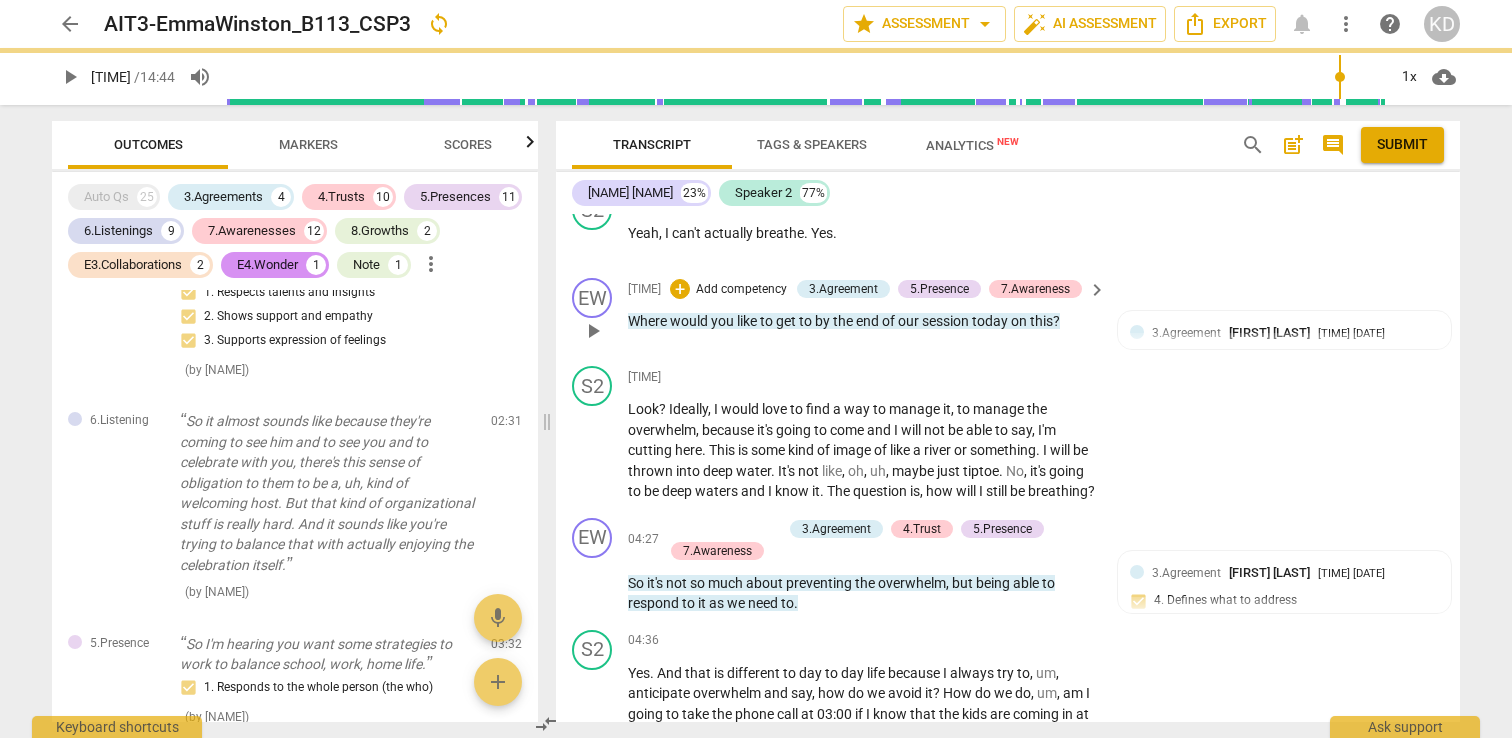 scroll, scrollTop: 3551, scrollLeft: 0, axis: vertical 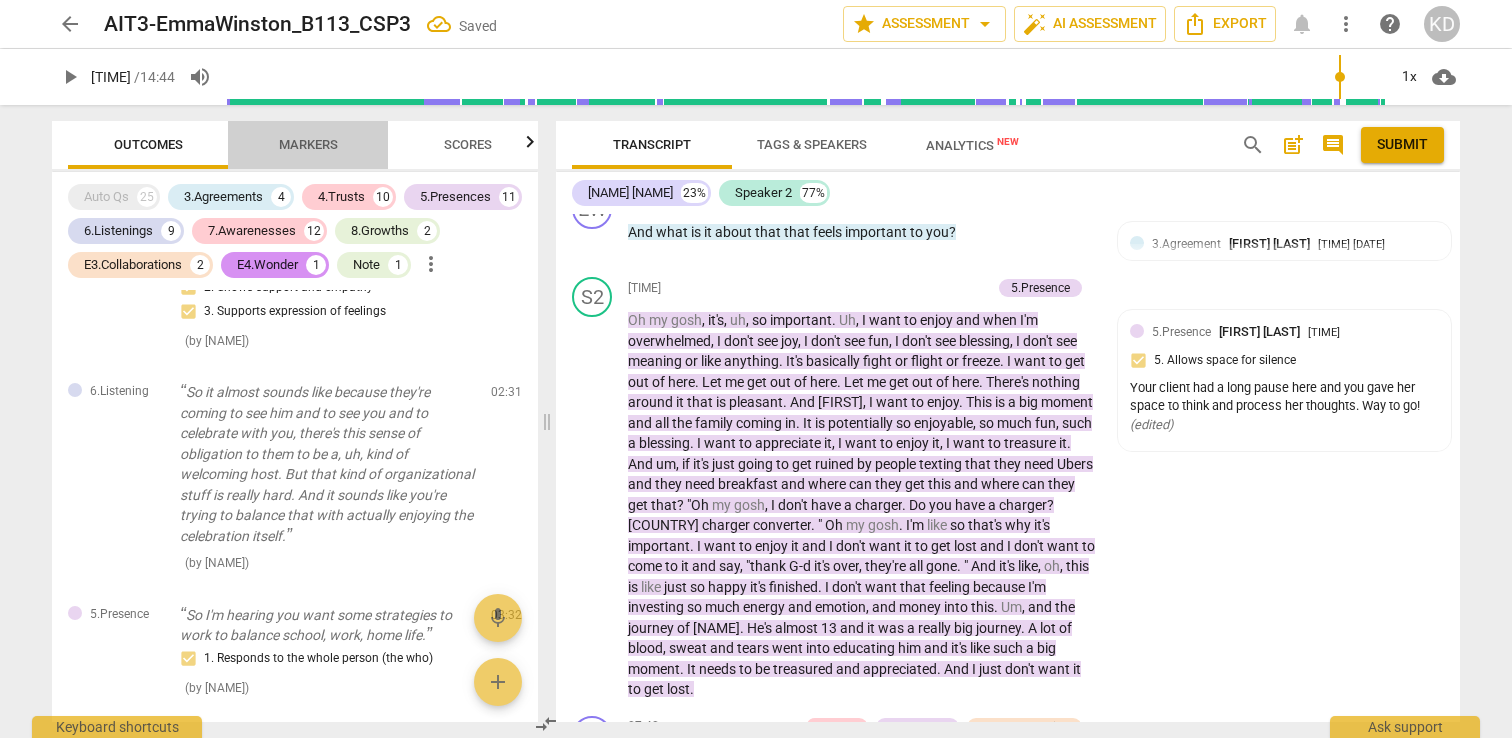 click on "Markers" at bounding box center (308, 144) 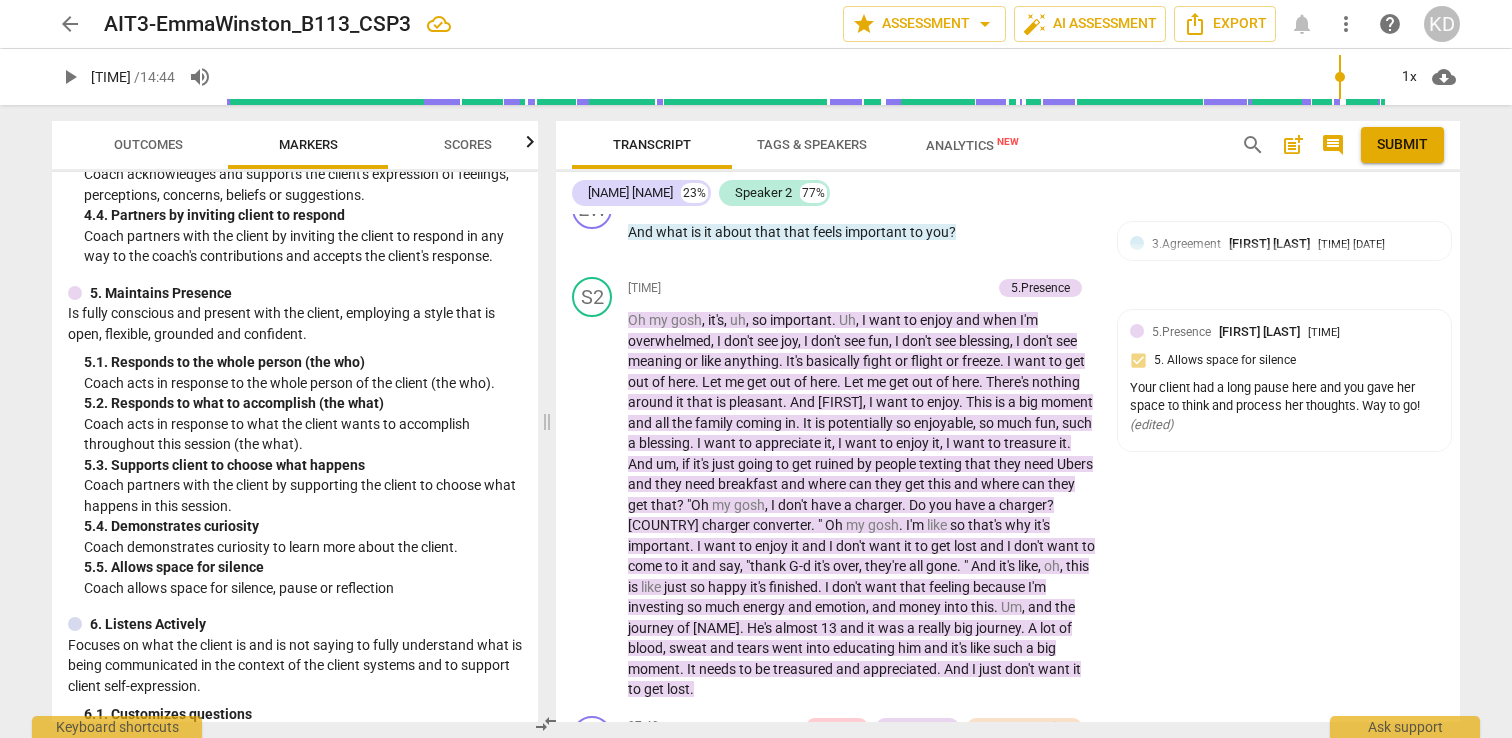scroll, scrollTop: 830, scrollLeft: 0, axis: vertical 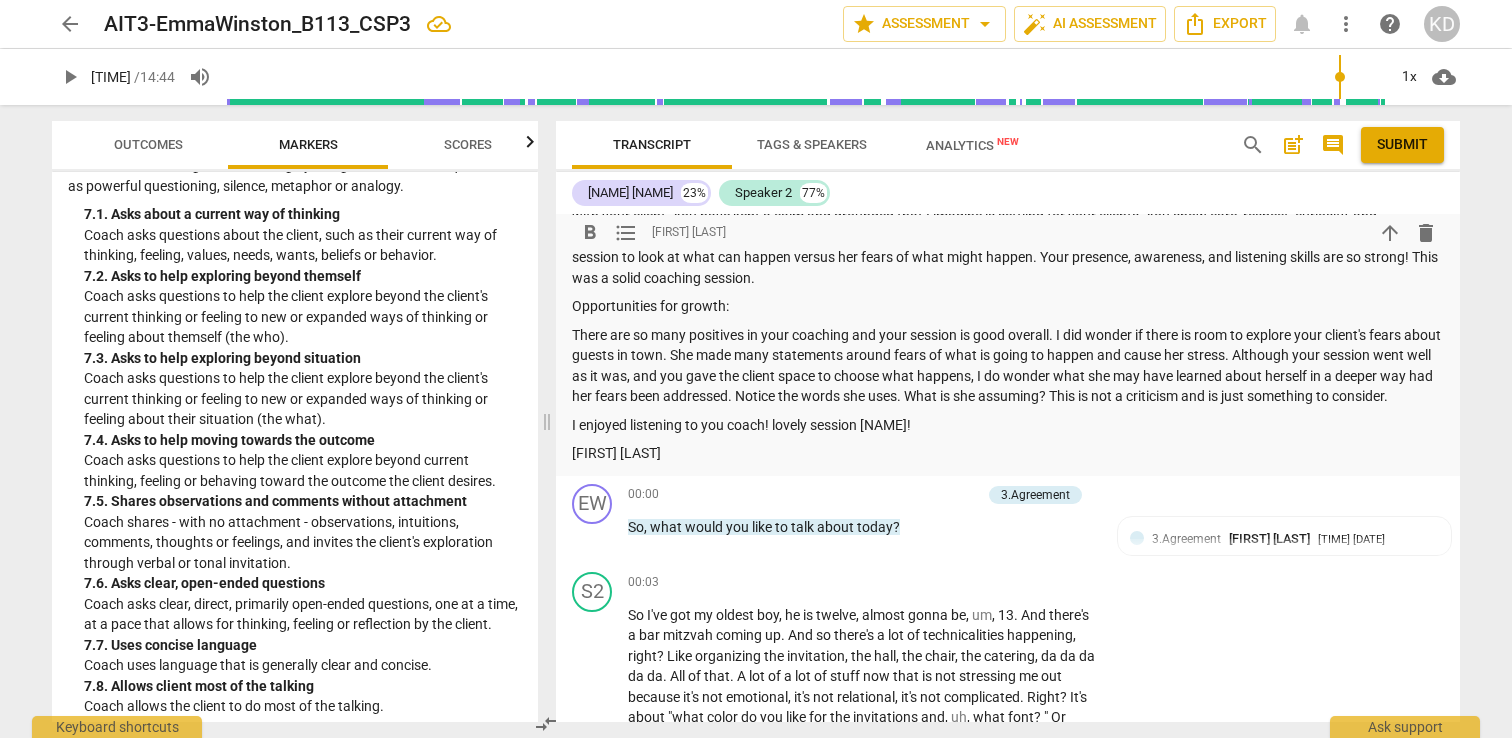 click on "There are so many positives in your coaching and your session is good overall. I did wonder if there is room to explore your client's fears about guests in town. She made many statements around fears of what is going to happen and cause her stress. Although your session went well as it was, and you gave the client space to choose what happens, I do wonder what she may have learned about herself in a deeper way had her fears been addressed. Notice the words she uses. What is she assuming? This is not a criticism and is just something to consider." at bounding box center [1008, 366] 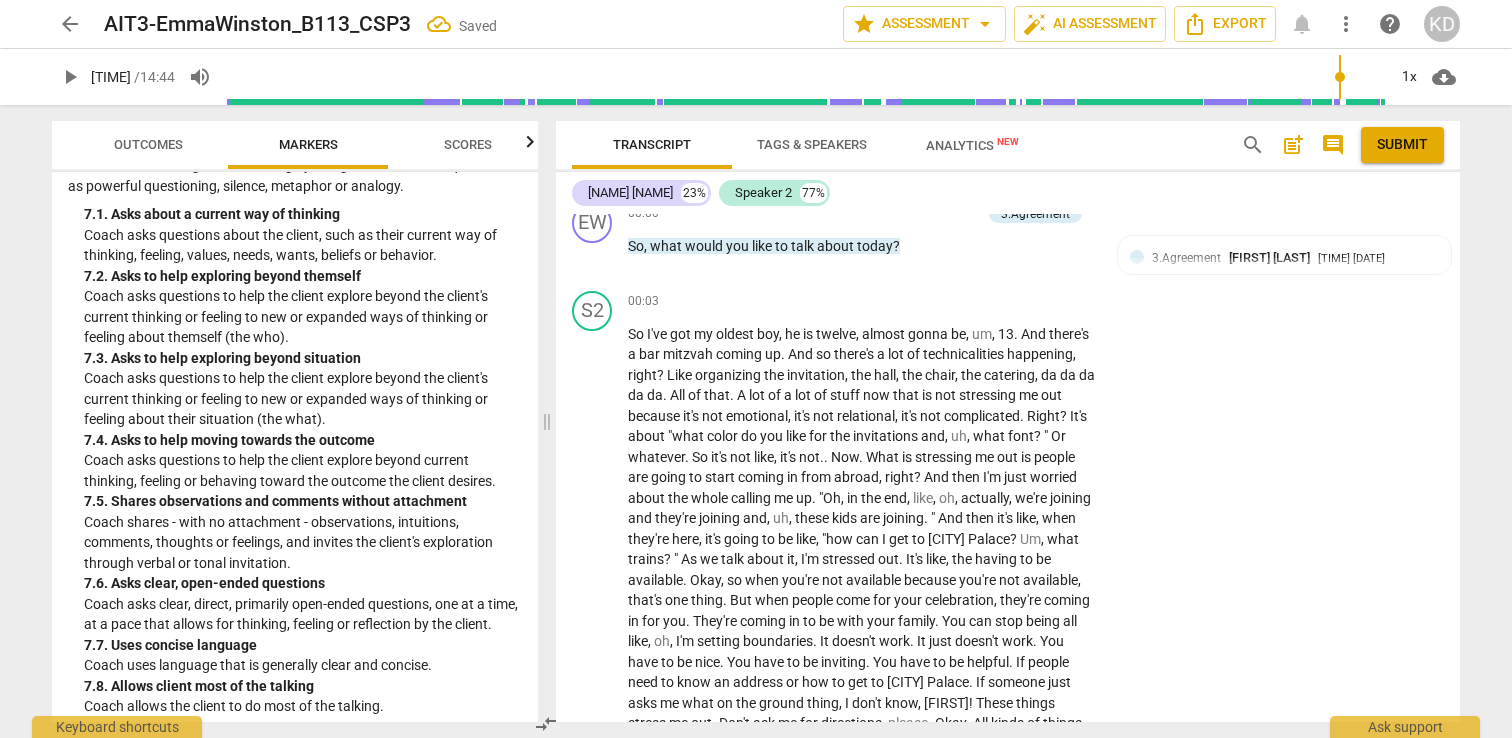 scroll, scrollTop: 2519, scrollLeft: 0, axis: vertical 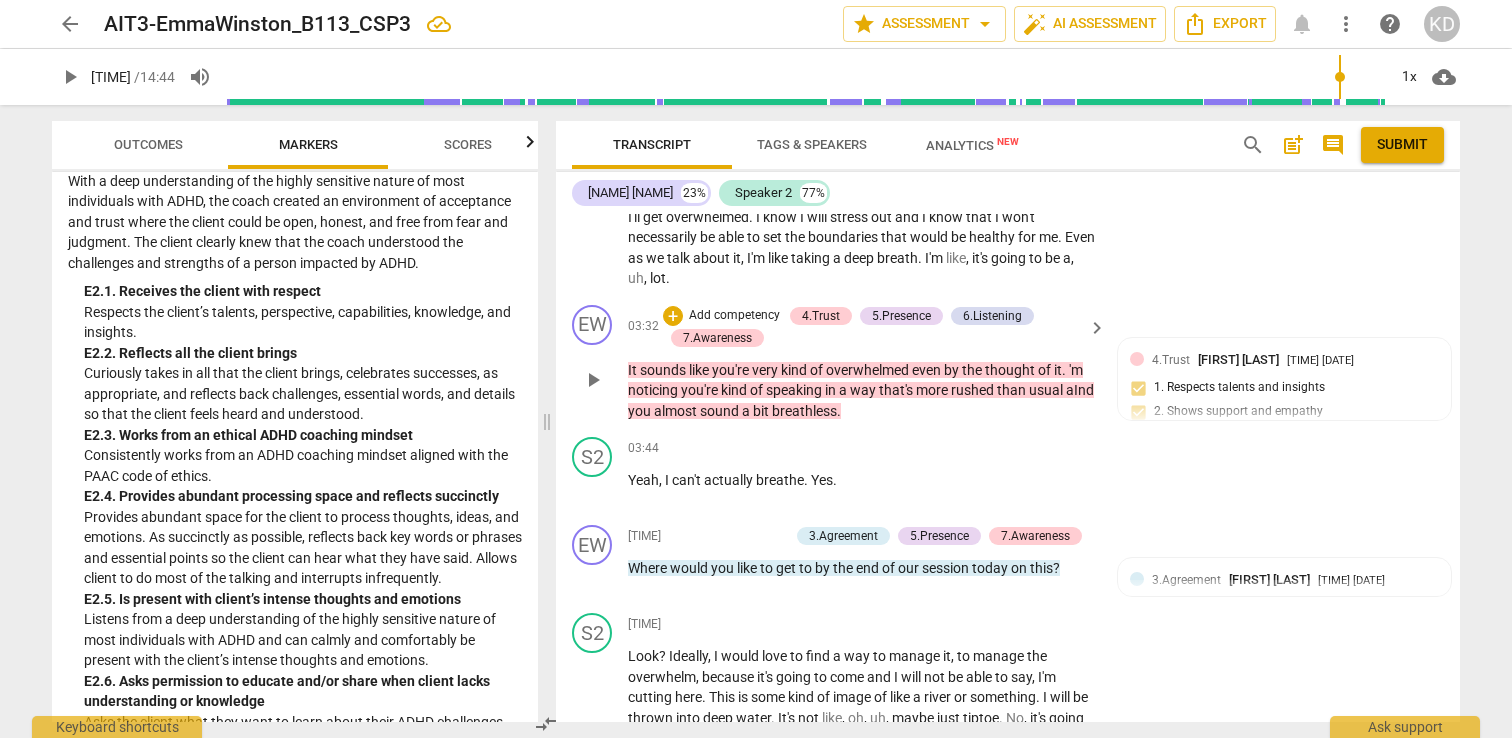 click on "Add competency" at bounding box center [734, 316] 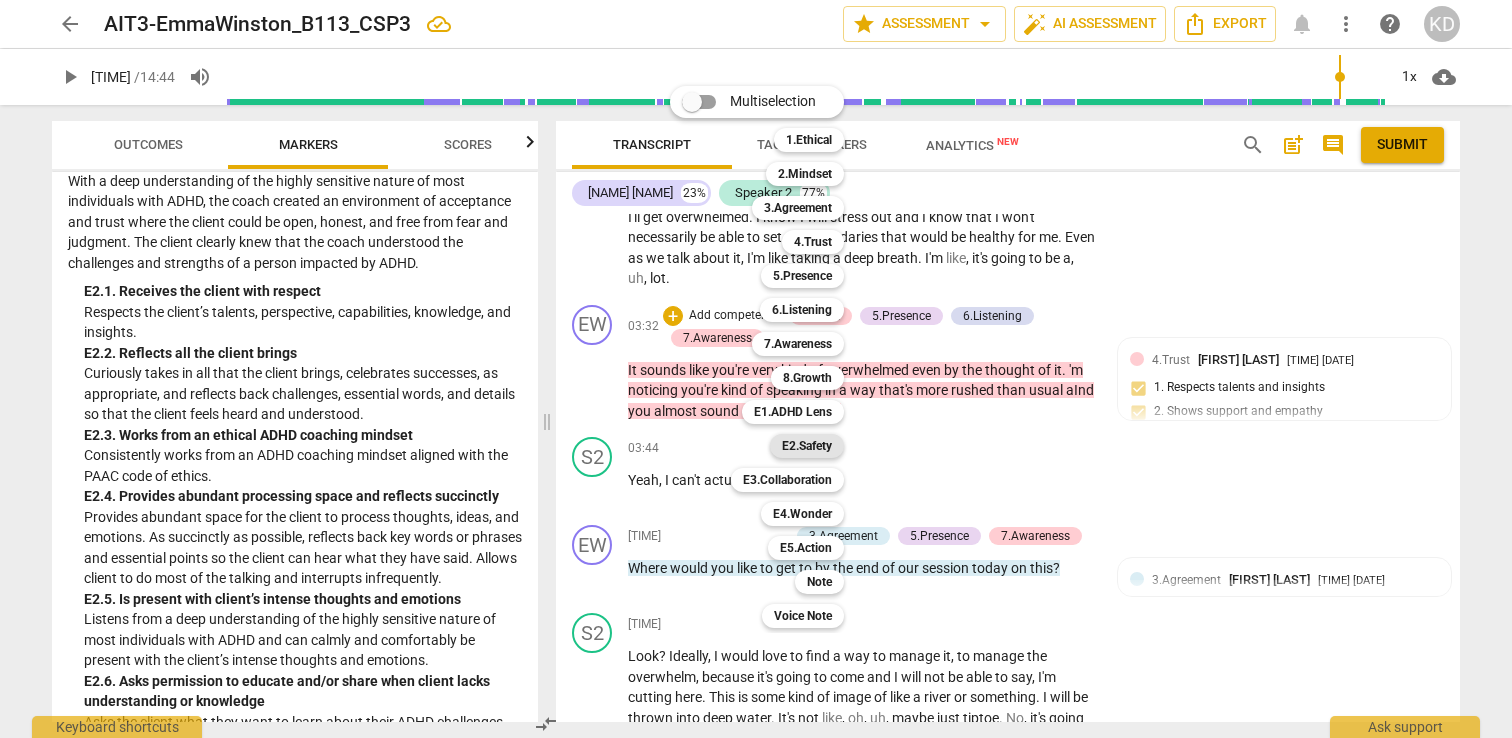 click on "E2.Safety" at bounding box center [807, 446] 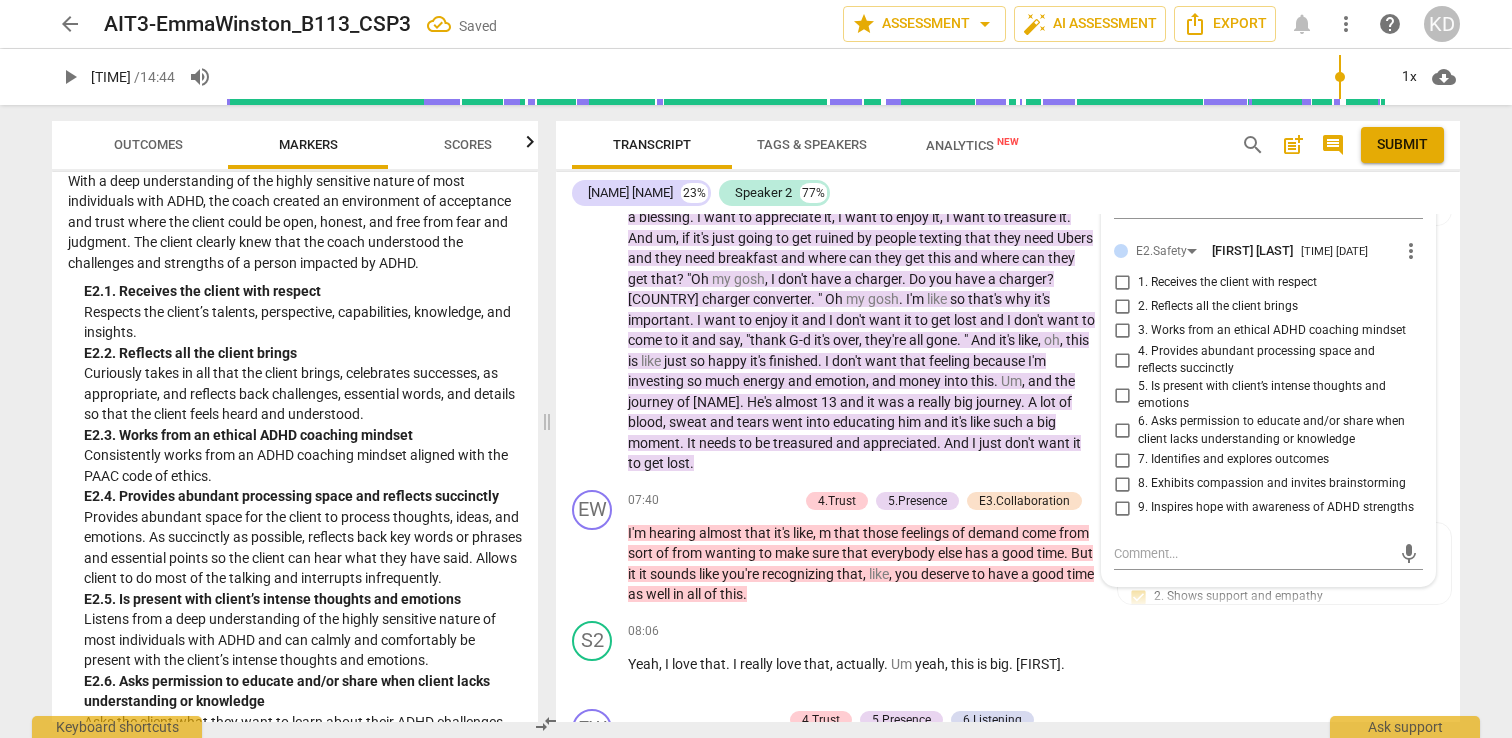 scroll, scrollTop: 4467, scrollLeft: 0, axis: vertical 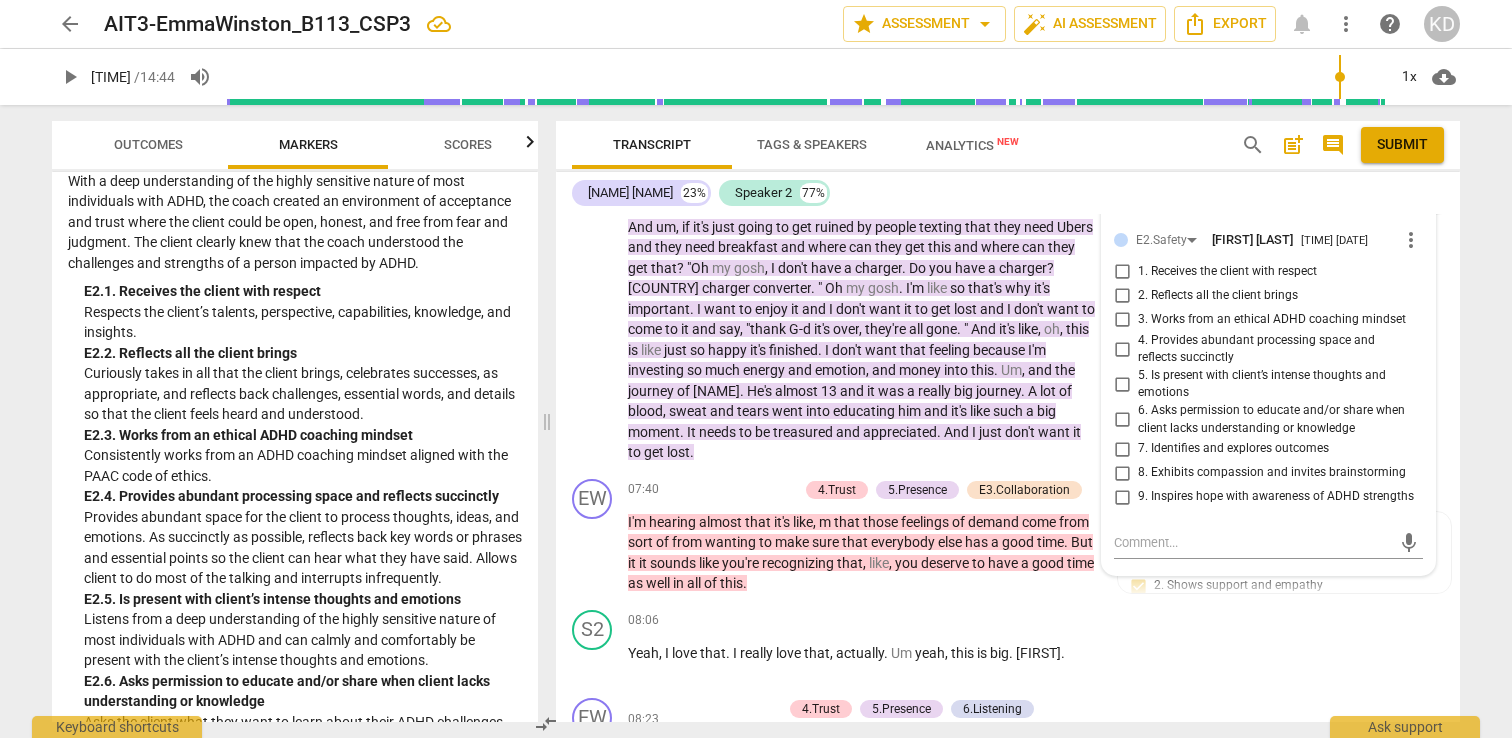 click on "1. Receives the client with respect" at bounding box center (1122, 272) 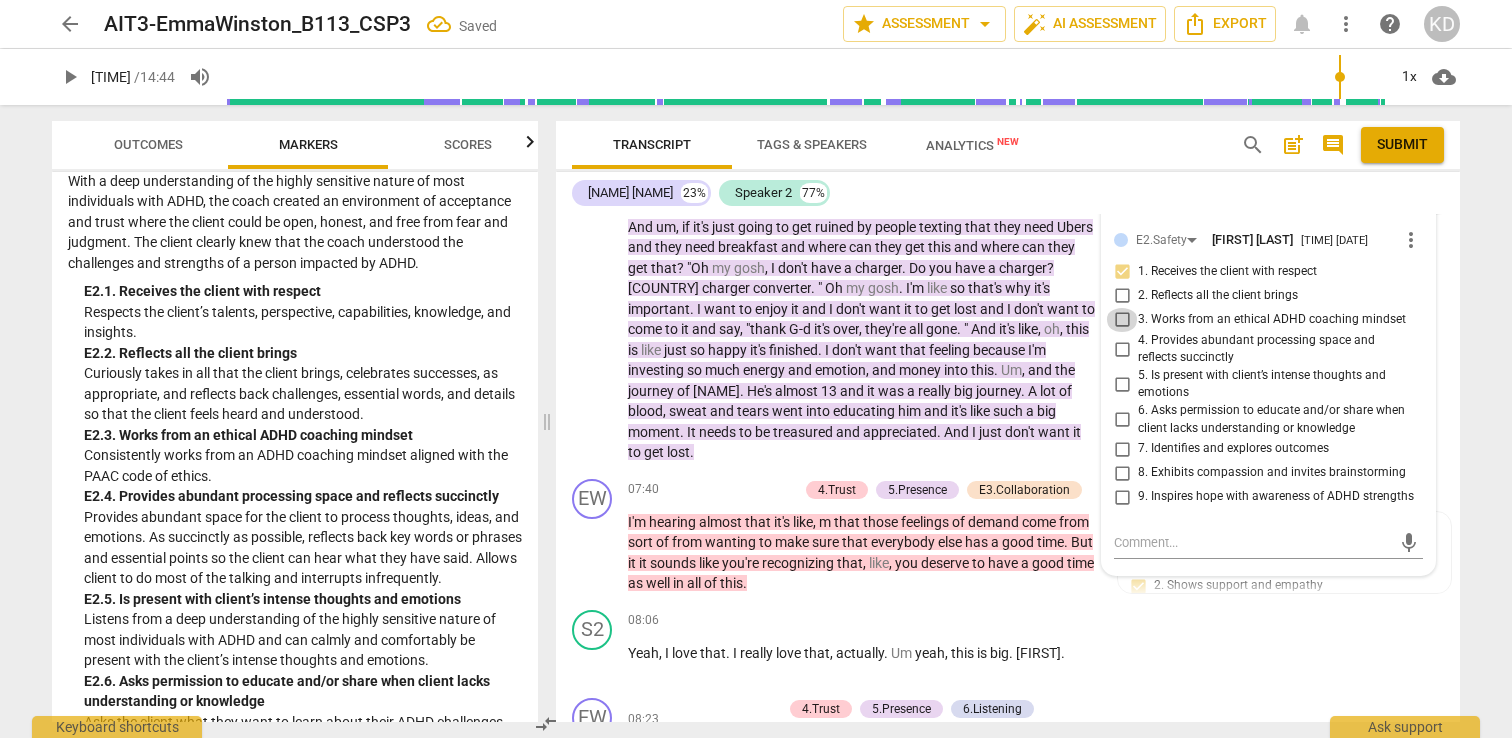 click on "3. Works from an ethical ADHD coaching mindset" at bounding box center (1122, 320) 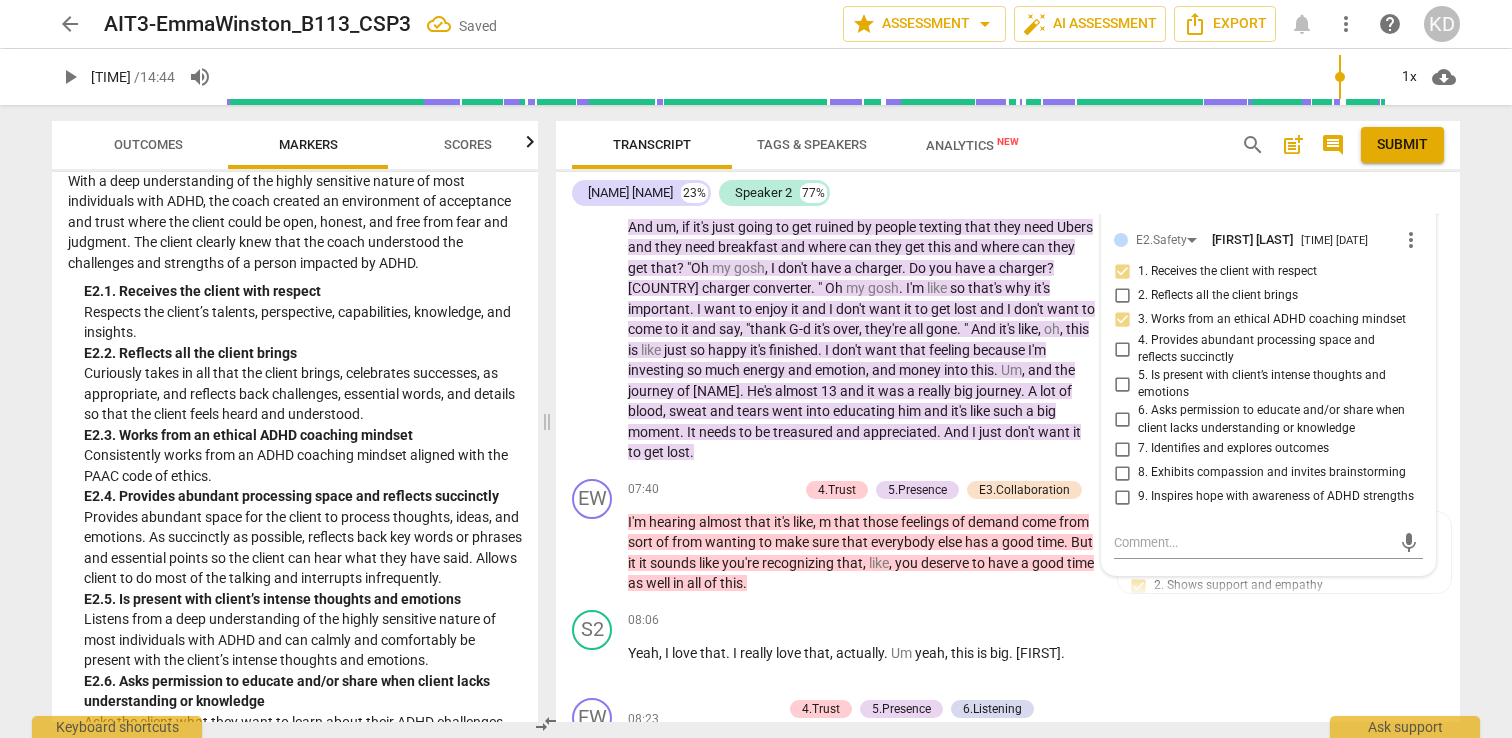 click on "4. Provides abundant processing space and reflects succinctly" at bounding box center [1122, 349] 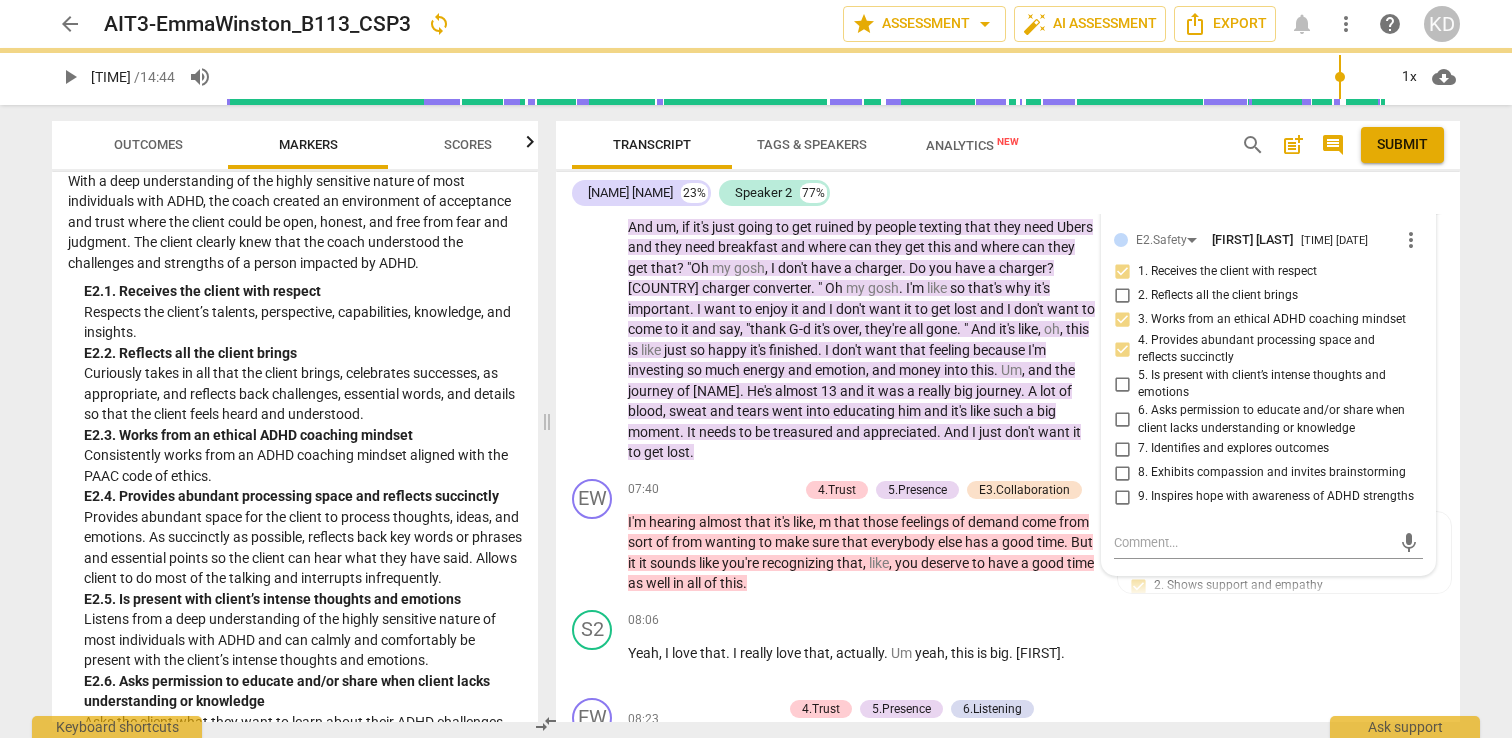click on "5. Is present with client’s intense thoughts and emotions" at bounding box center (1122, 384) 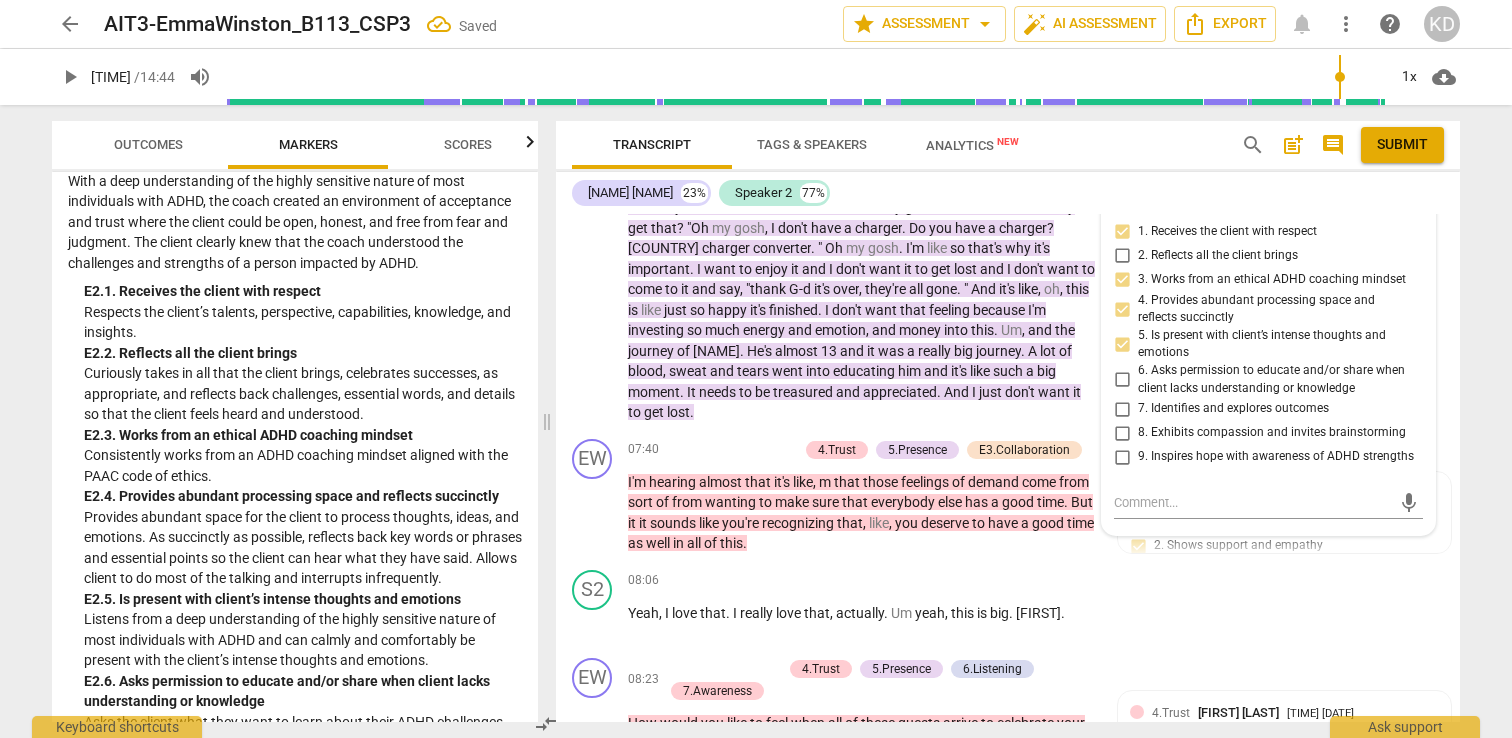 scroll, scrollTop: 4513, scrollLeft: 0, axis: vertical 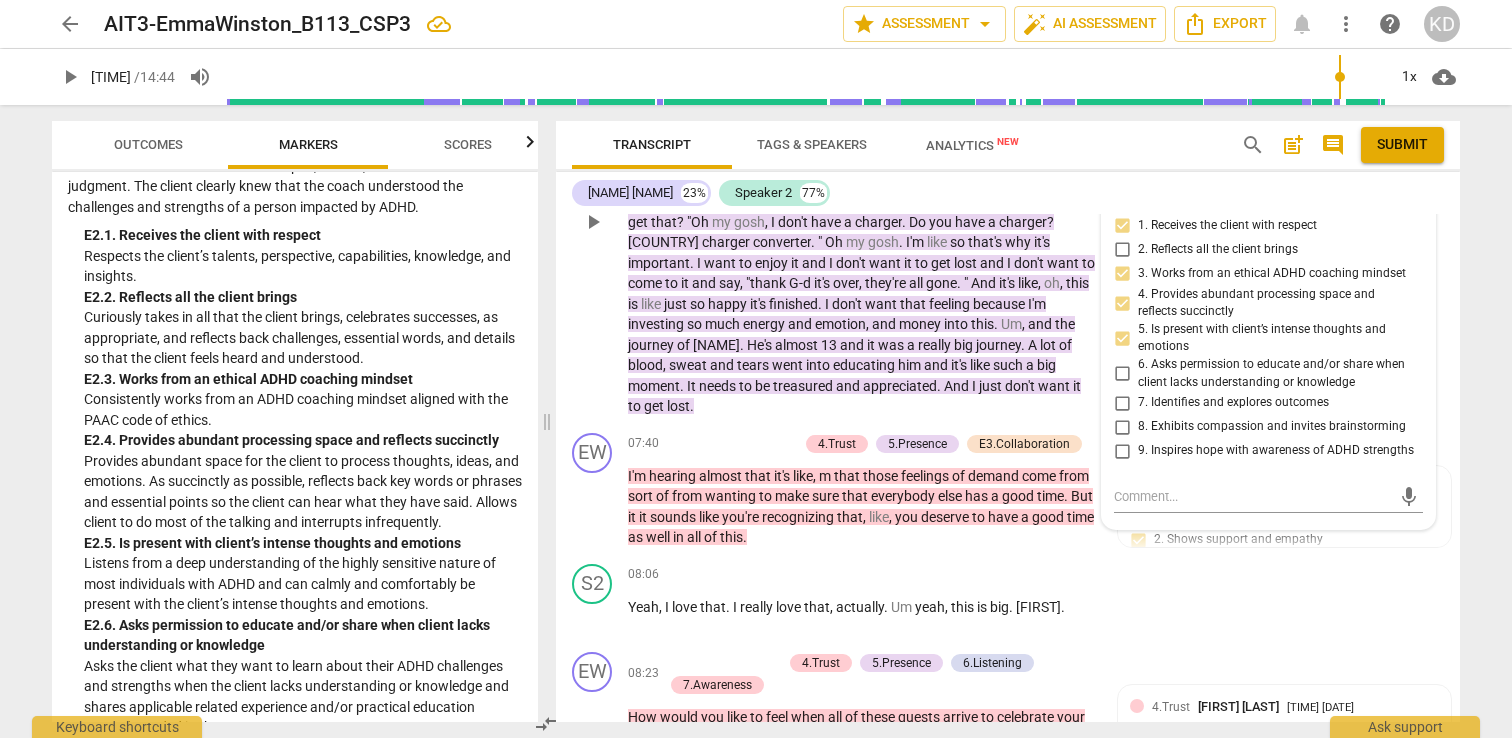 click on "play_arrow pause" at bounding box center (602, 222) 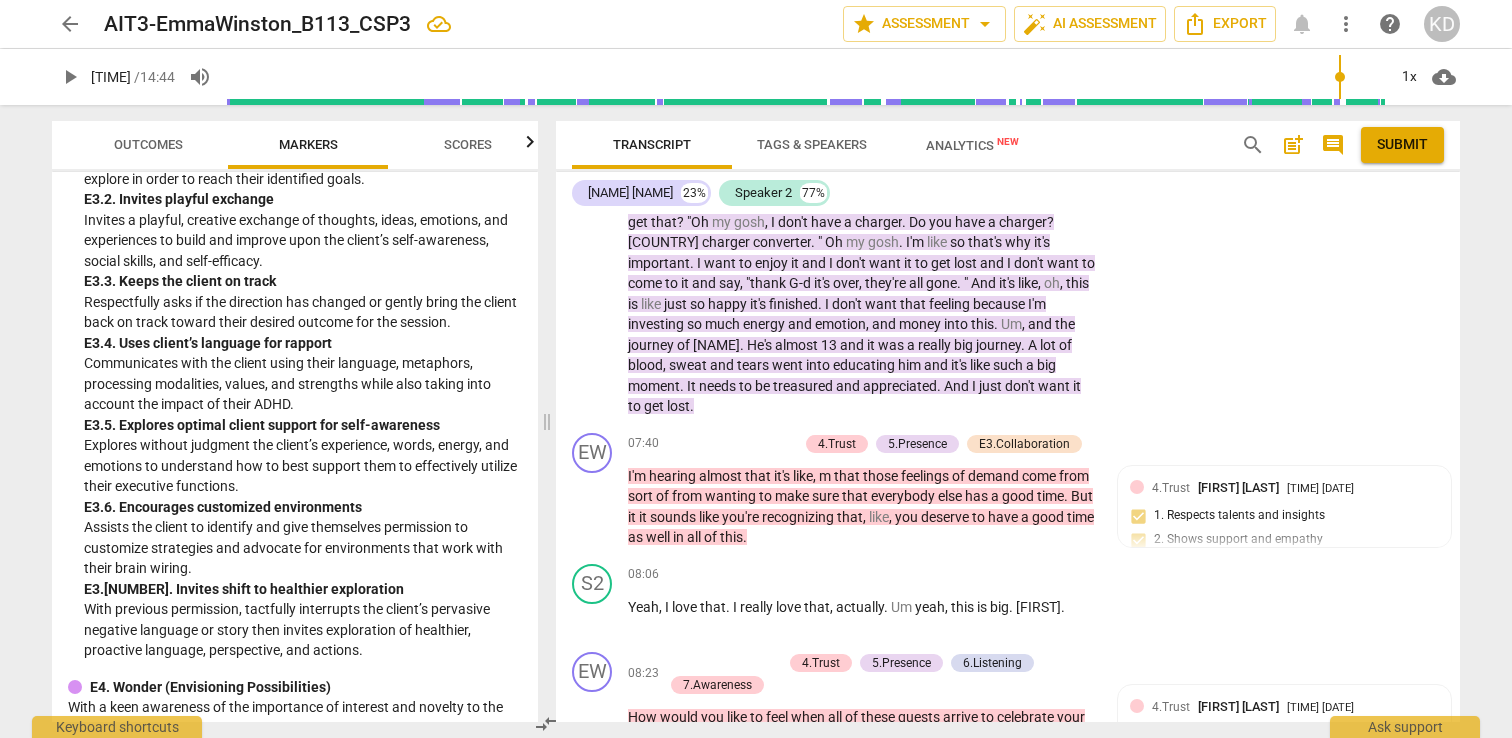 scroll, scrollTop: 4996, scrollLeft: 0, axis: vertical 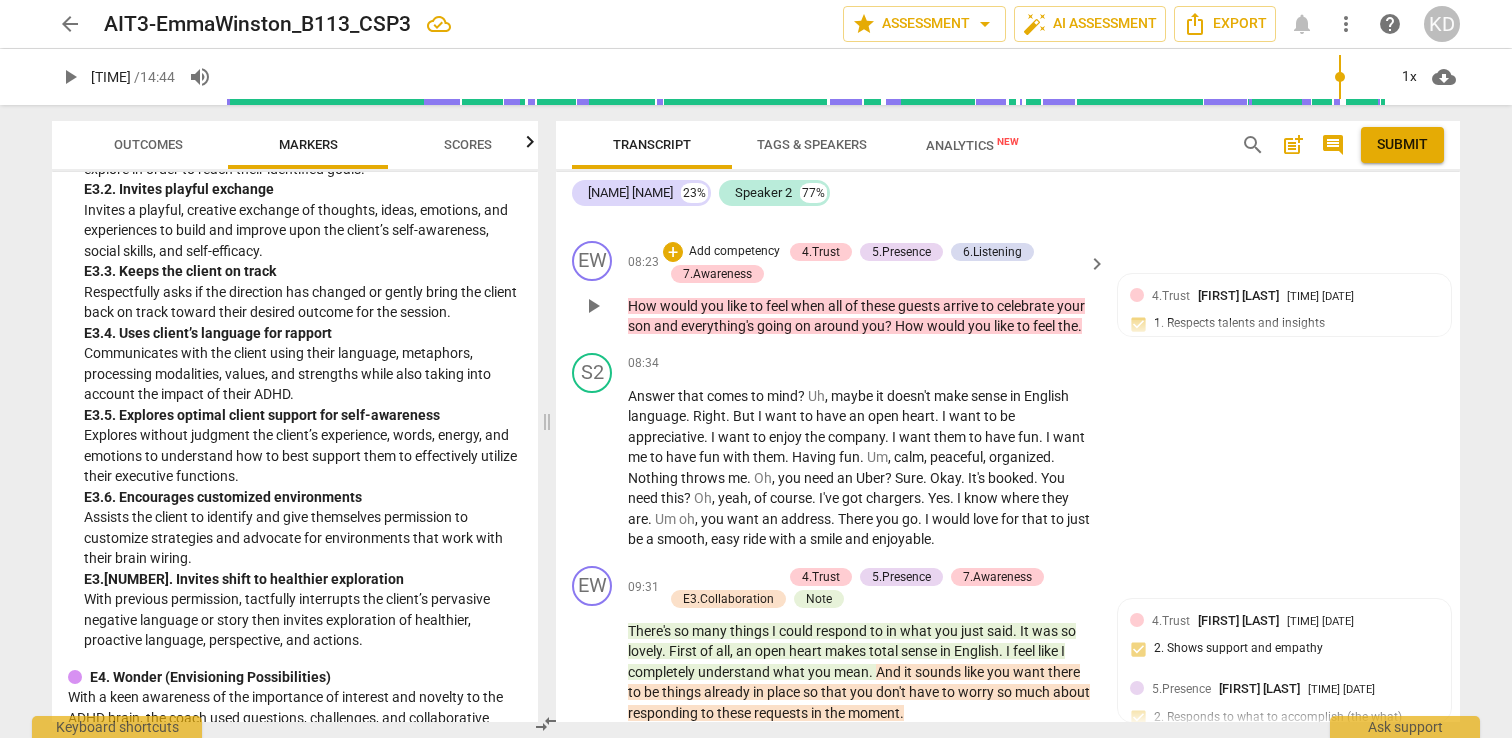 click on "Add competency" at bounding box center [734, 252] 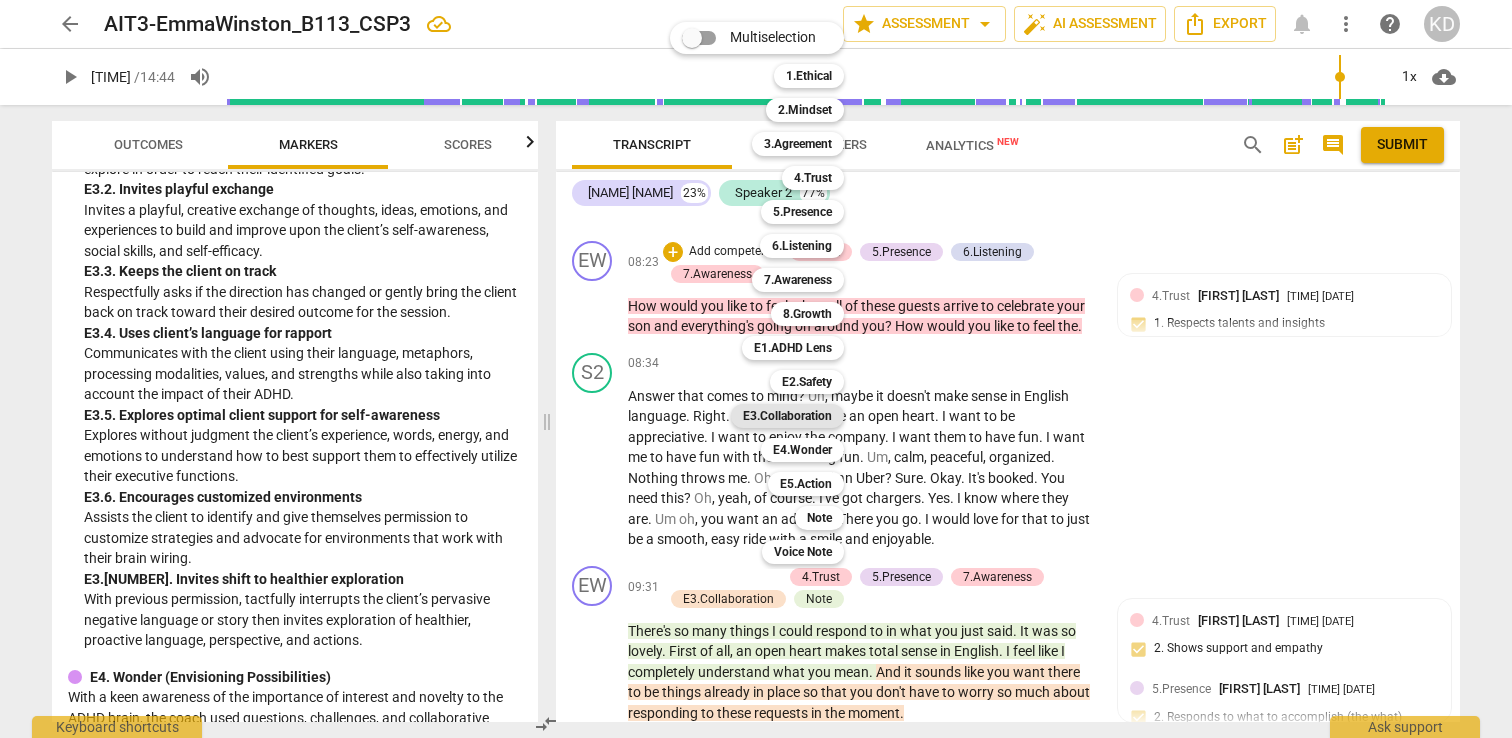 click on "E3.Collaboration" at bounding box center (787, 416) 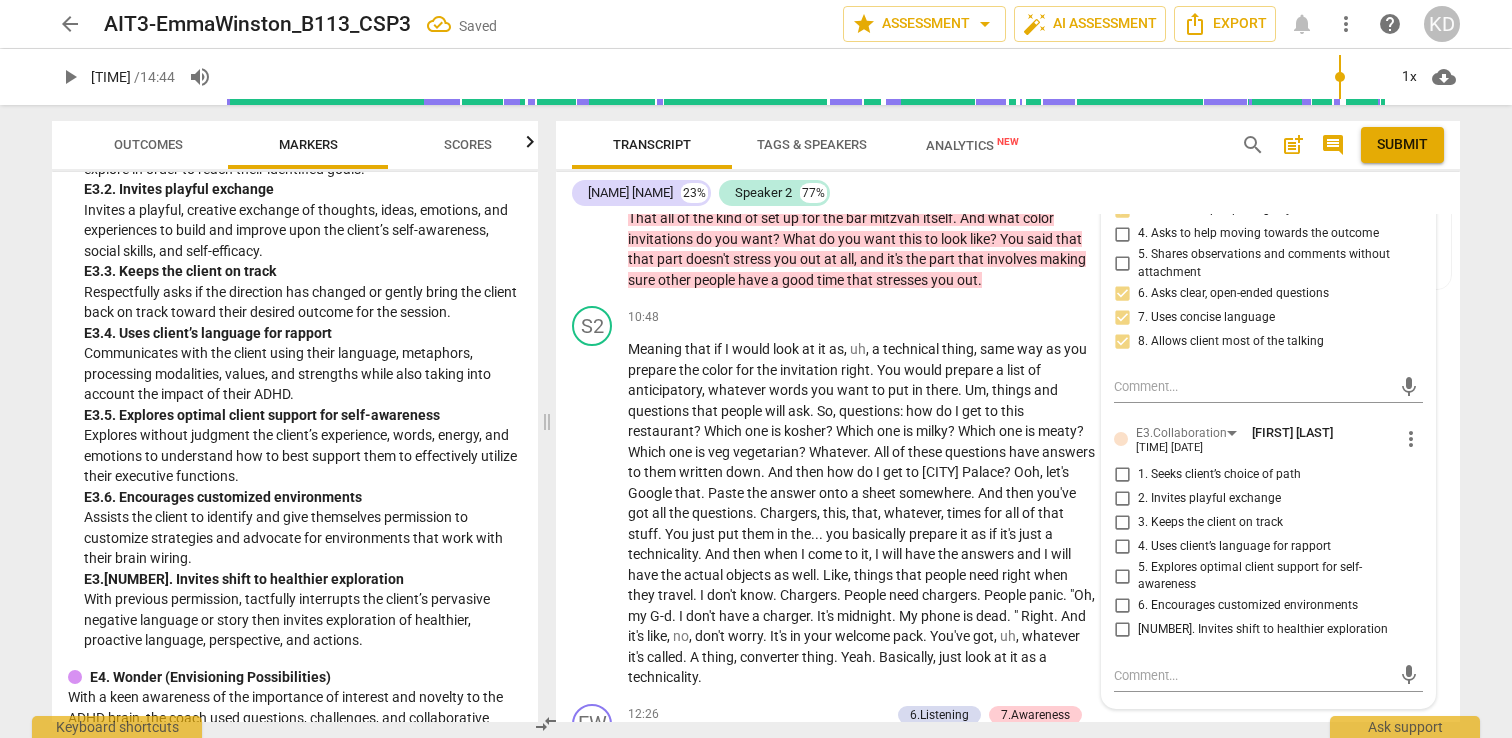 scroll, scrollTop: 5849, scrollLeft: 0, axis: vertical 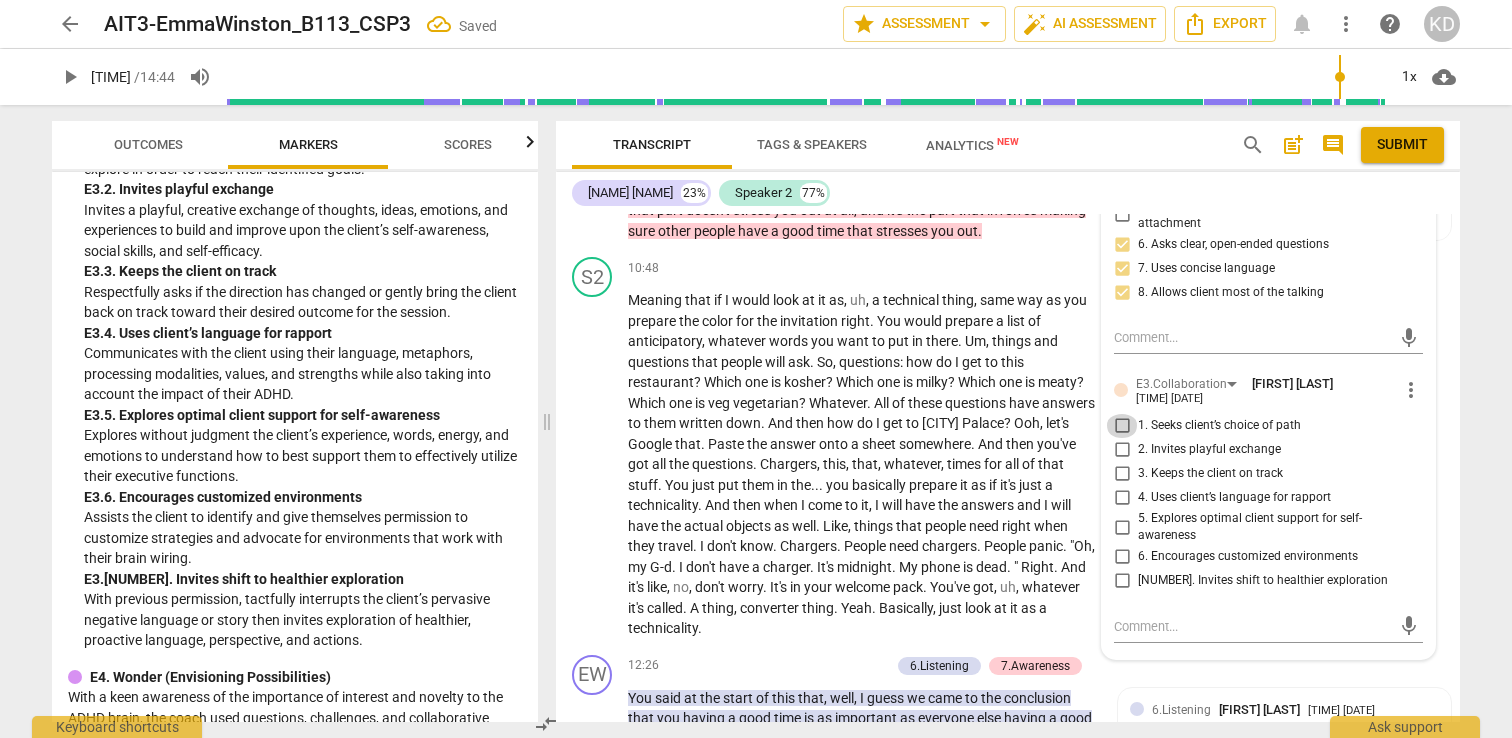 click on "1. Seeks client’s choice of path" at bounding box center [1122, 426] 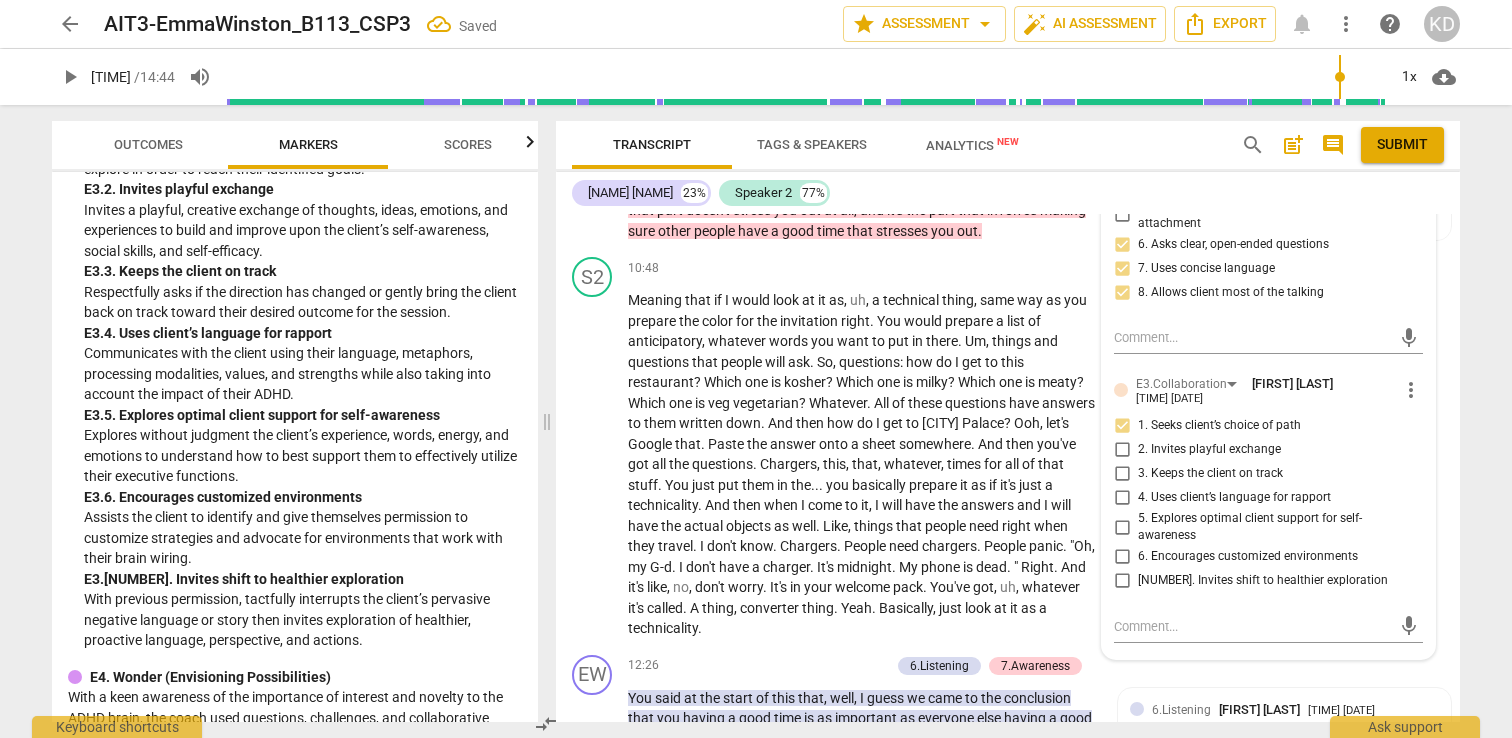 click on "3. Keeps the client on track" at bounding box center (1122, 474) 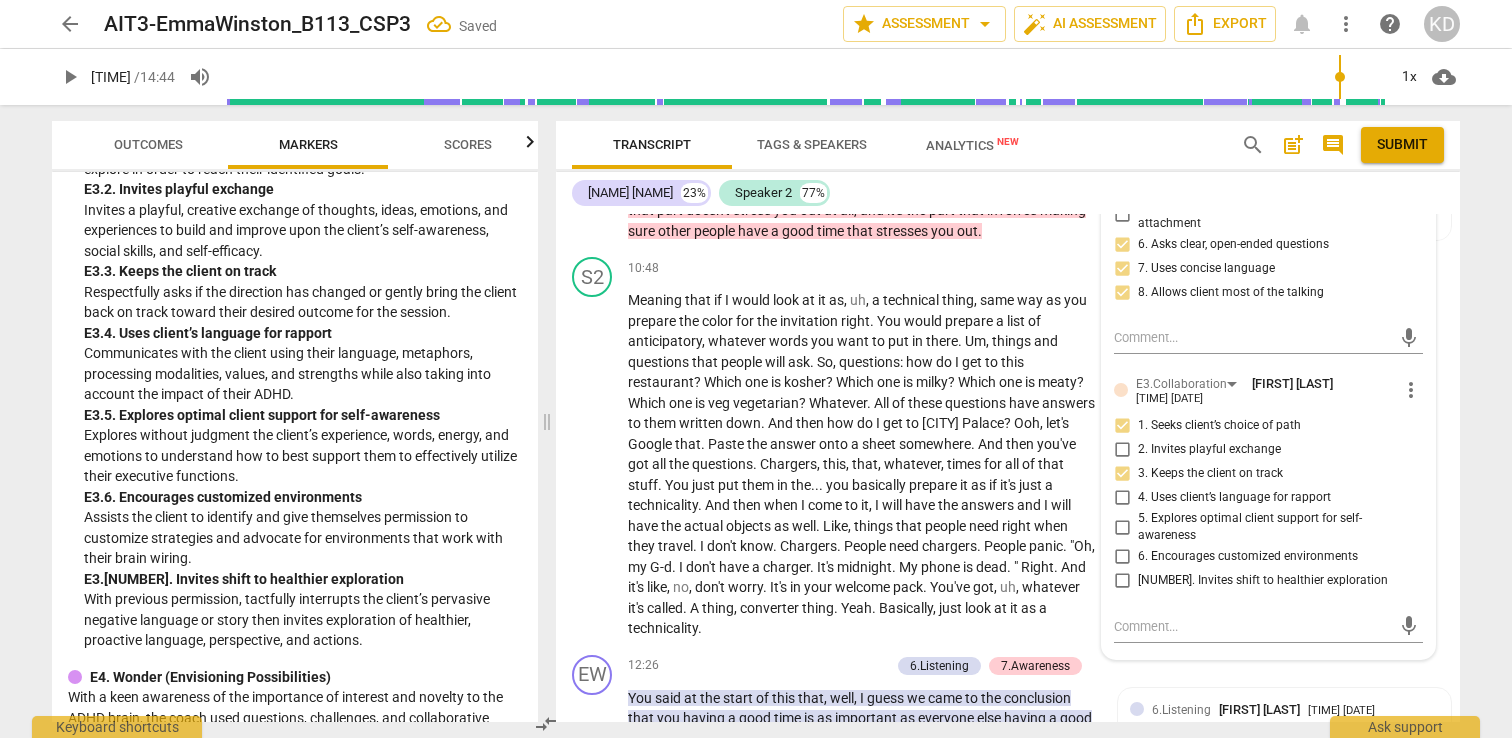 click on "4. Uses client’s language for rapport" at bounding box center [1122, 498] 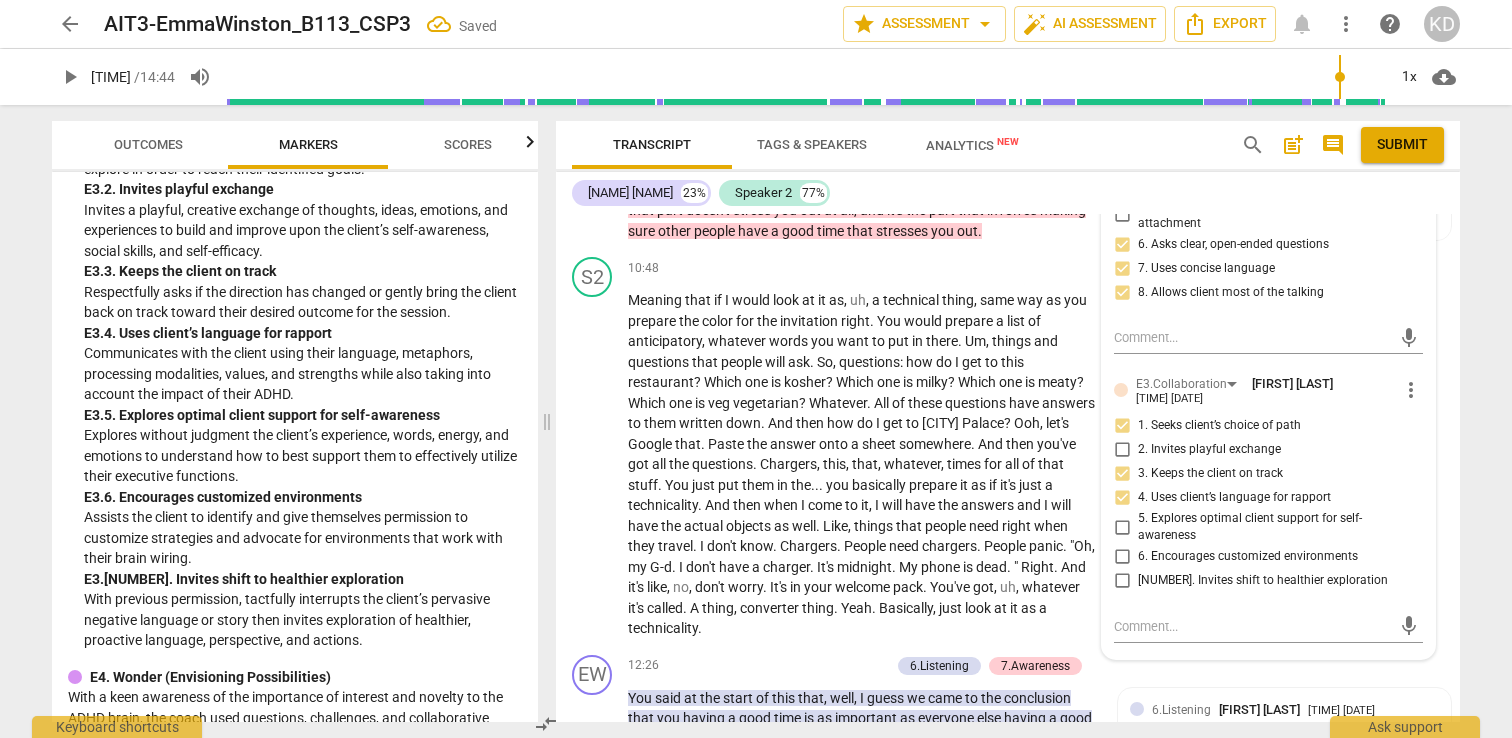 click on "4. Uses client’s language for rapport" at bounding box center (1122, 498) 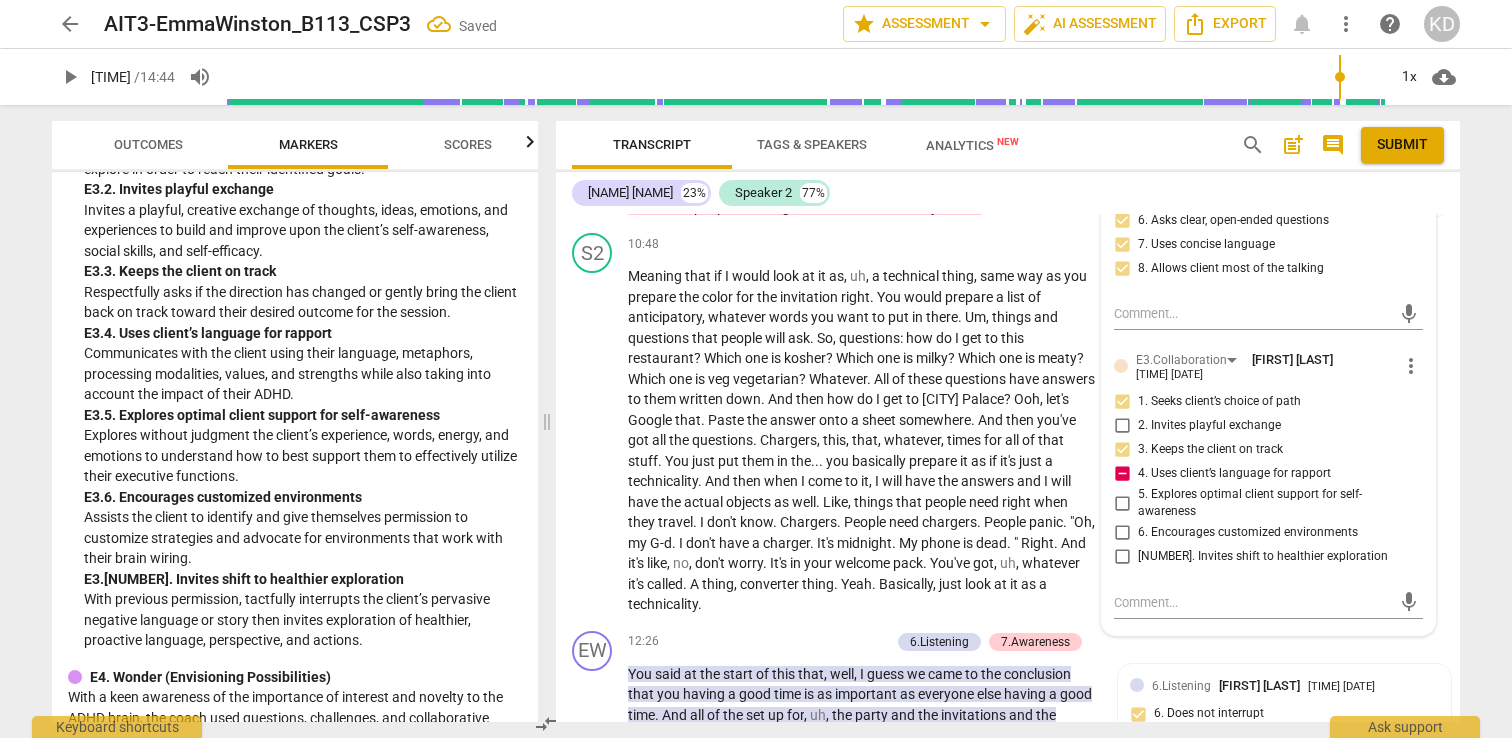 scroll, scrollTop: 5879, scrollLeft: 0, axis: vertical 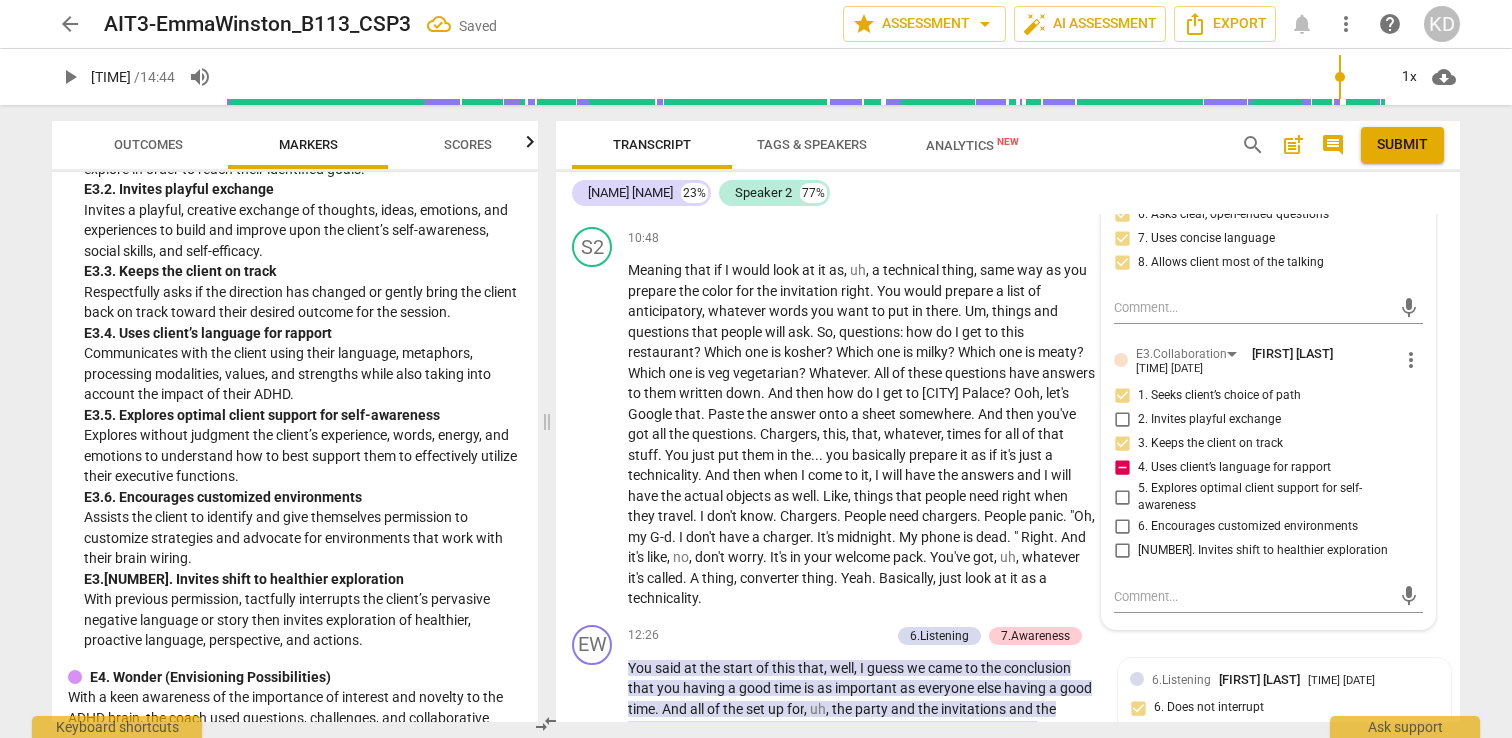 click on "2. Invites playful exchange" at bounding box center [1122, 420] 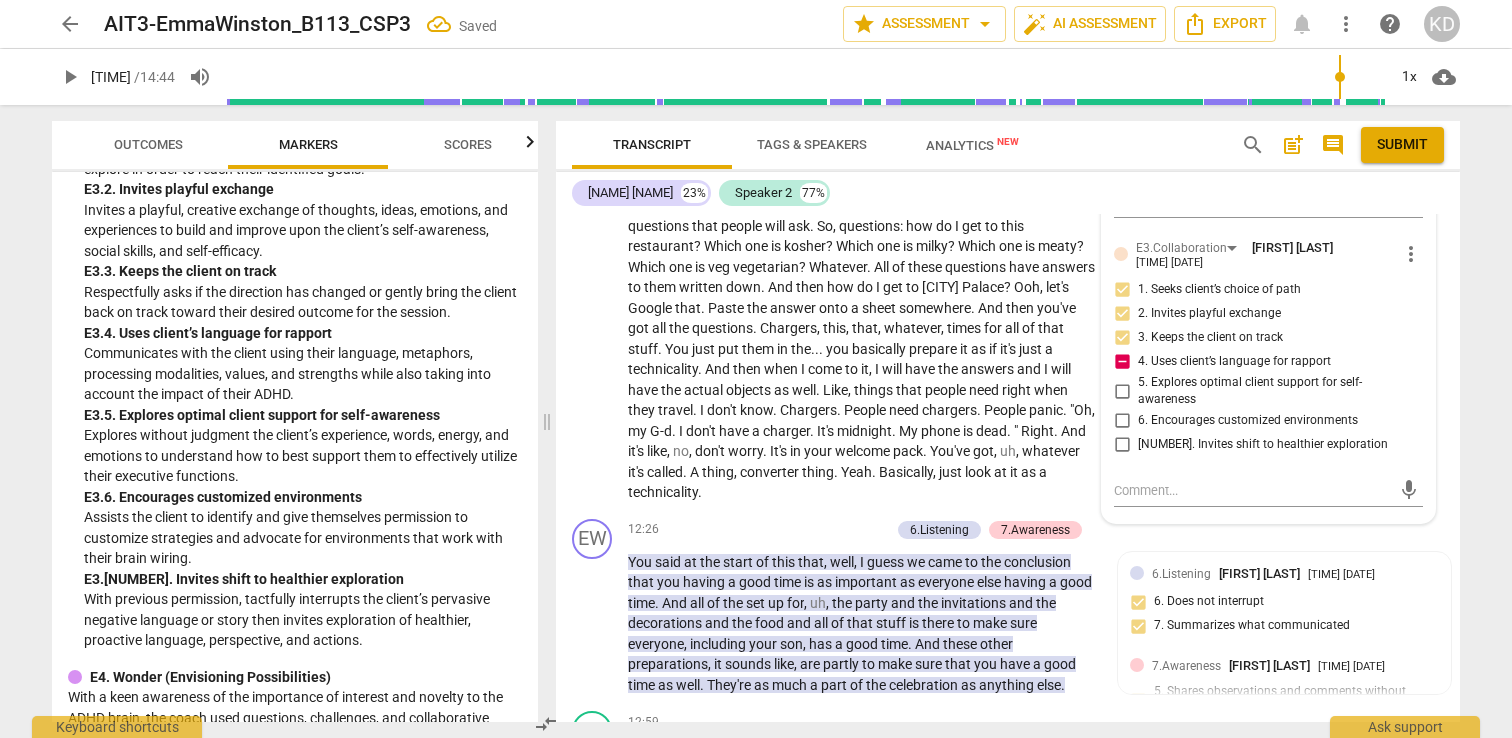 scroll, scrollTop: 5989, scrollLeft: 0, axis: vertical 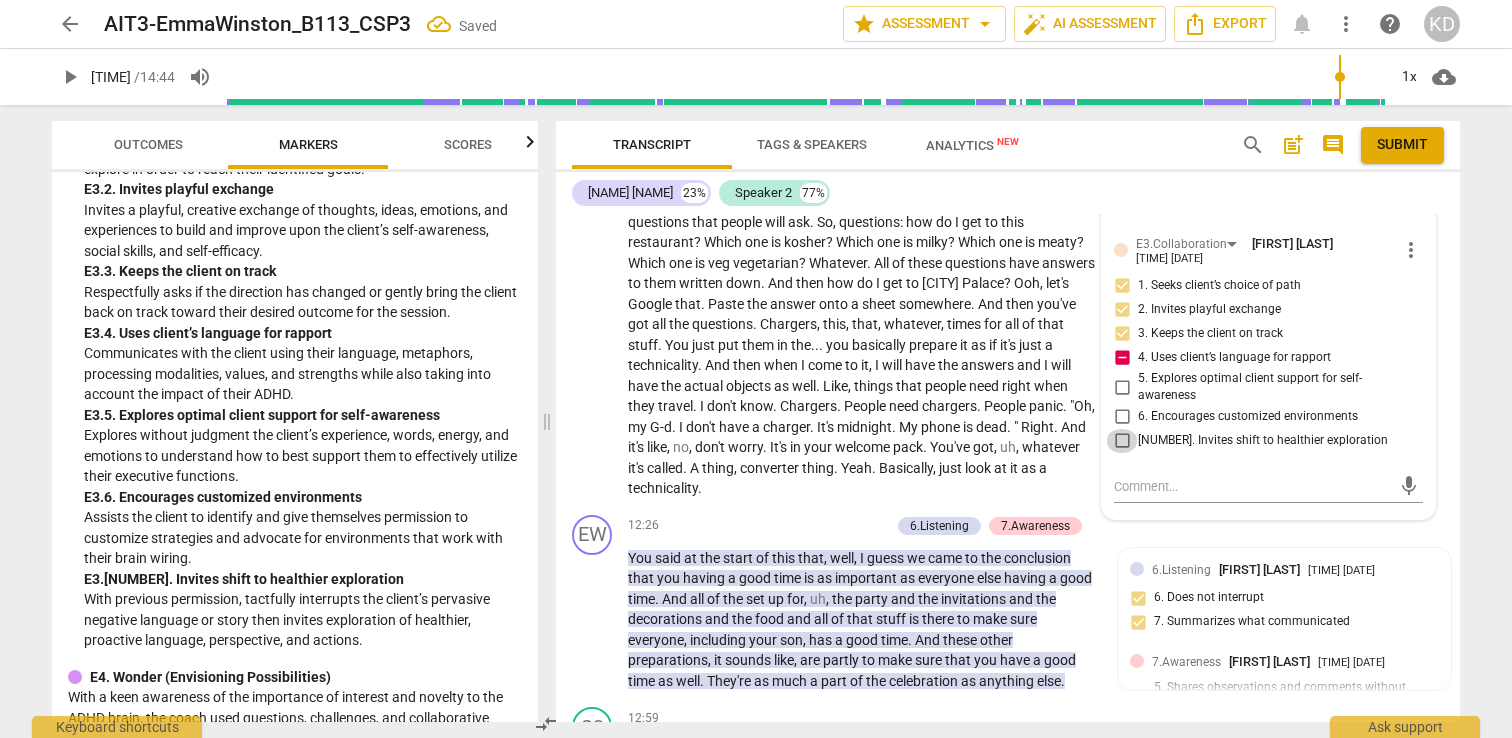 click on "[NUMBER]. Invites shift to healthier exploration" at bounding box center (1122, 441) 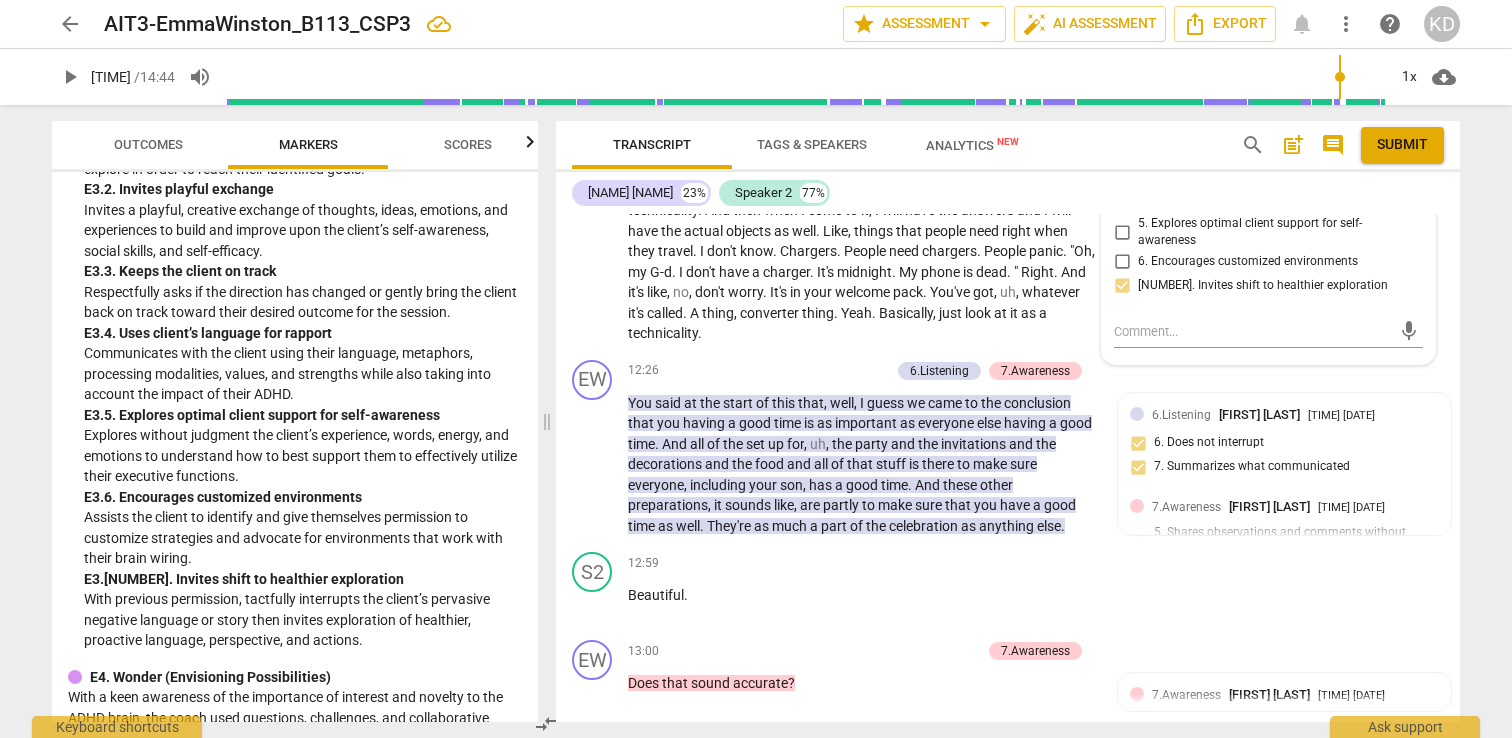 scroll, scrollTop: 6145, scrollLeft: 0, axis: vertical 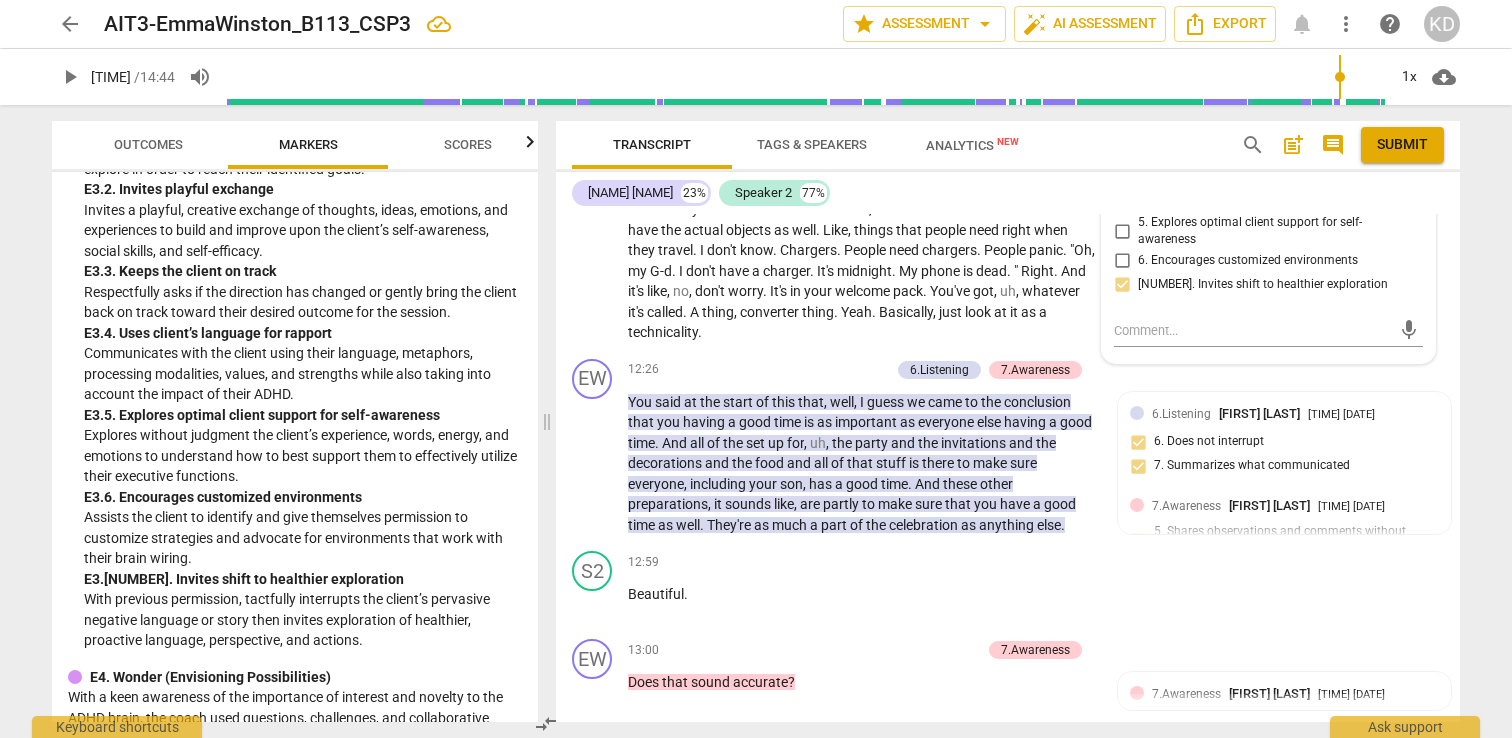 click on "S2 play_arrow pause" at bounding box center (600, 152) 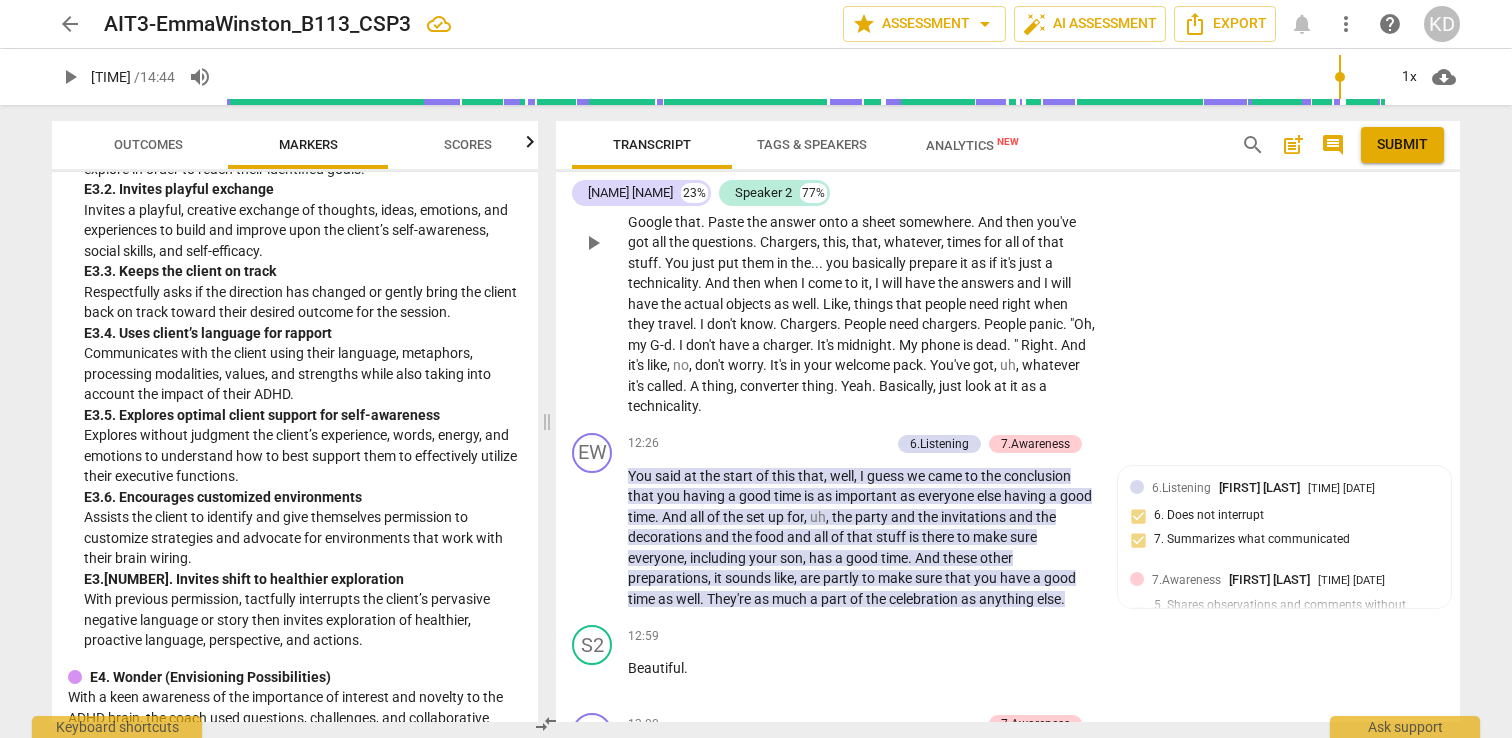 scroll, scrollTop: 6060, scrollLeft: 0, axis: vertical 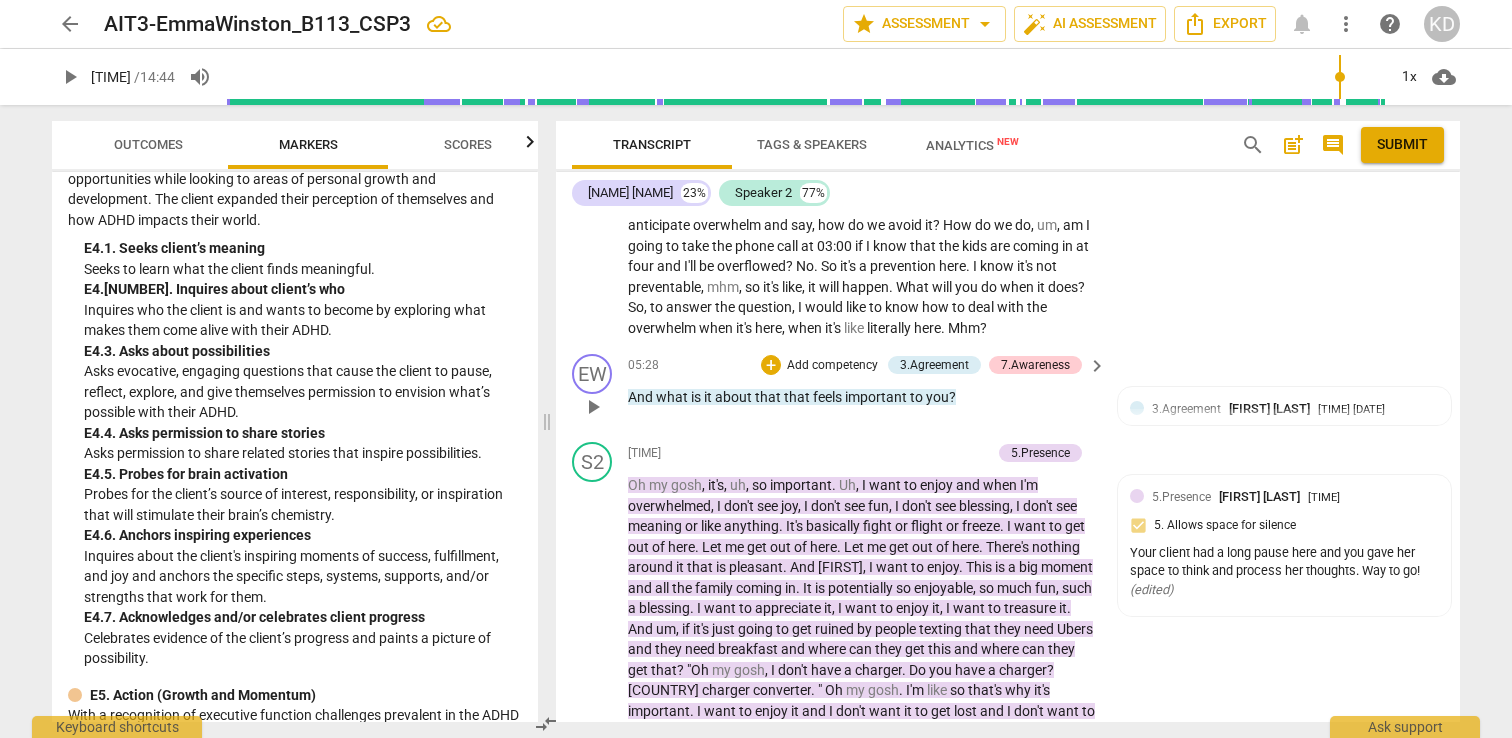 click on "Add competency" at bounding box center [832, 366] 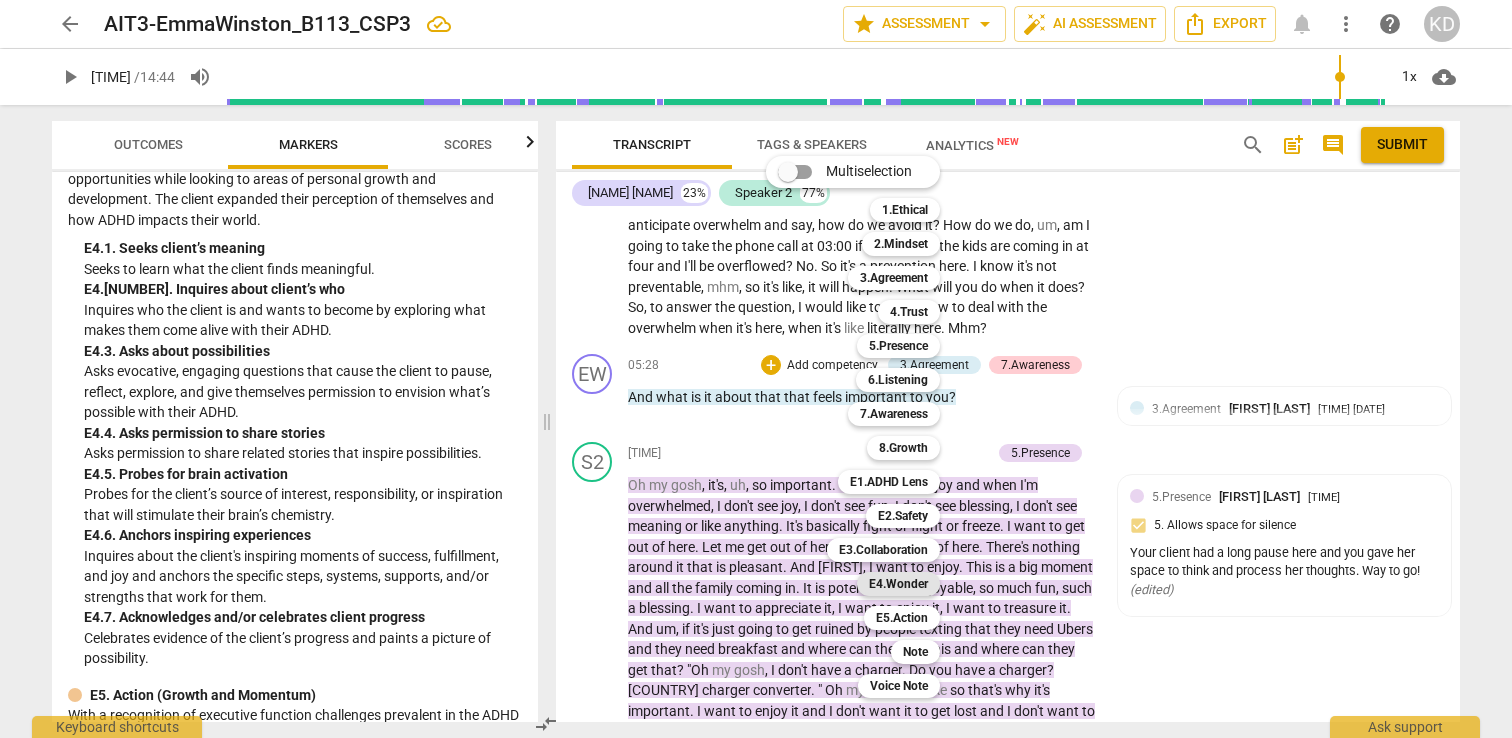 click on "E4.Wonder" at bounding box center [898, 584] 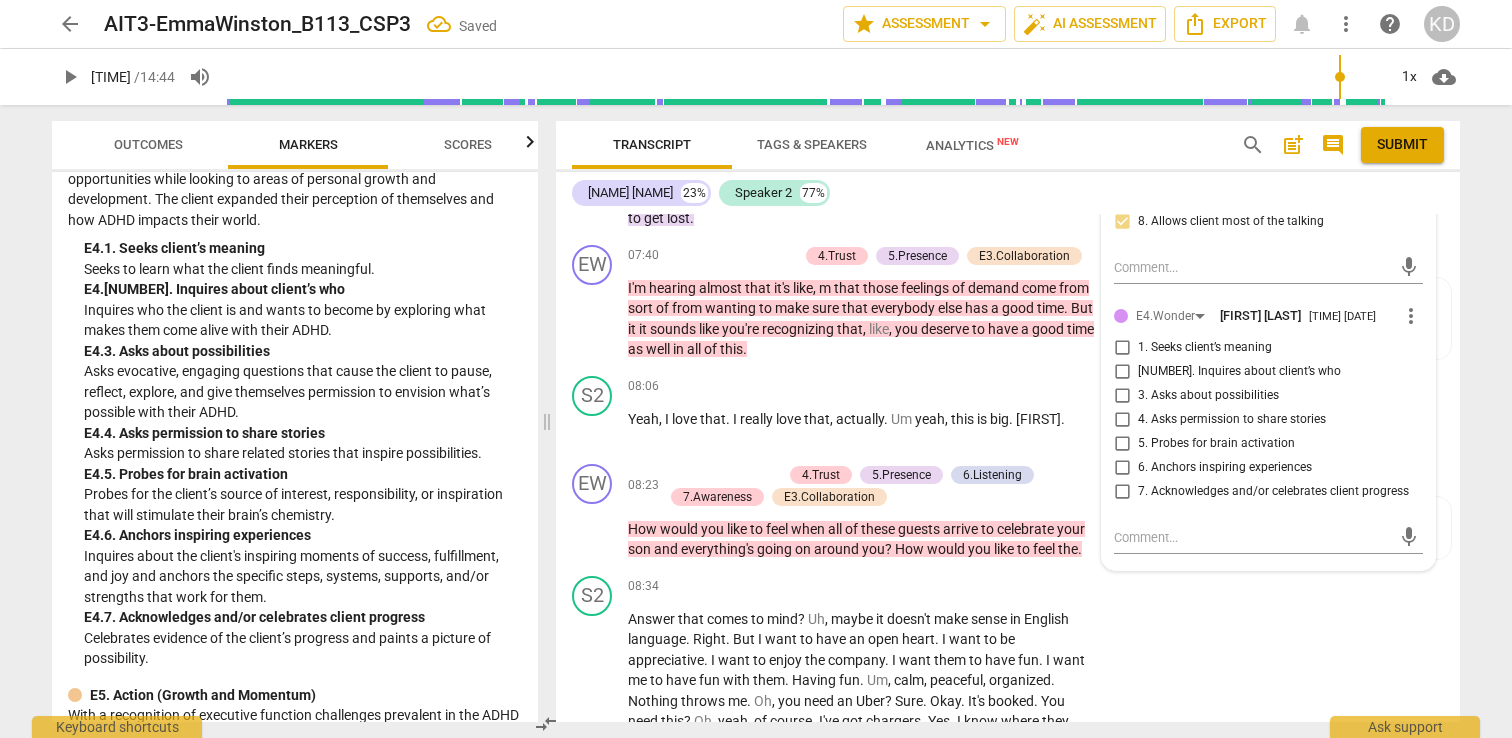 scroll, scrollTop: 4679, scrollLeft: 0, axis: vertical 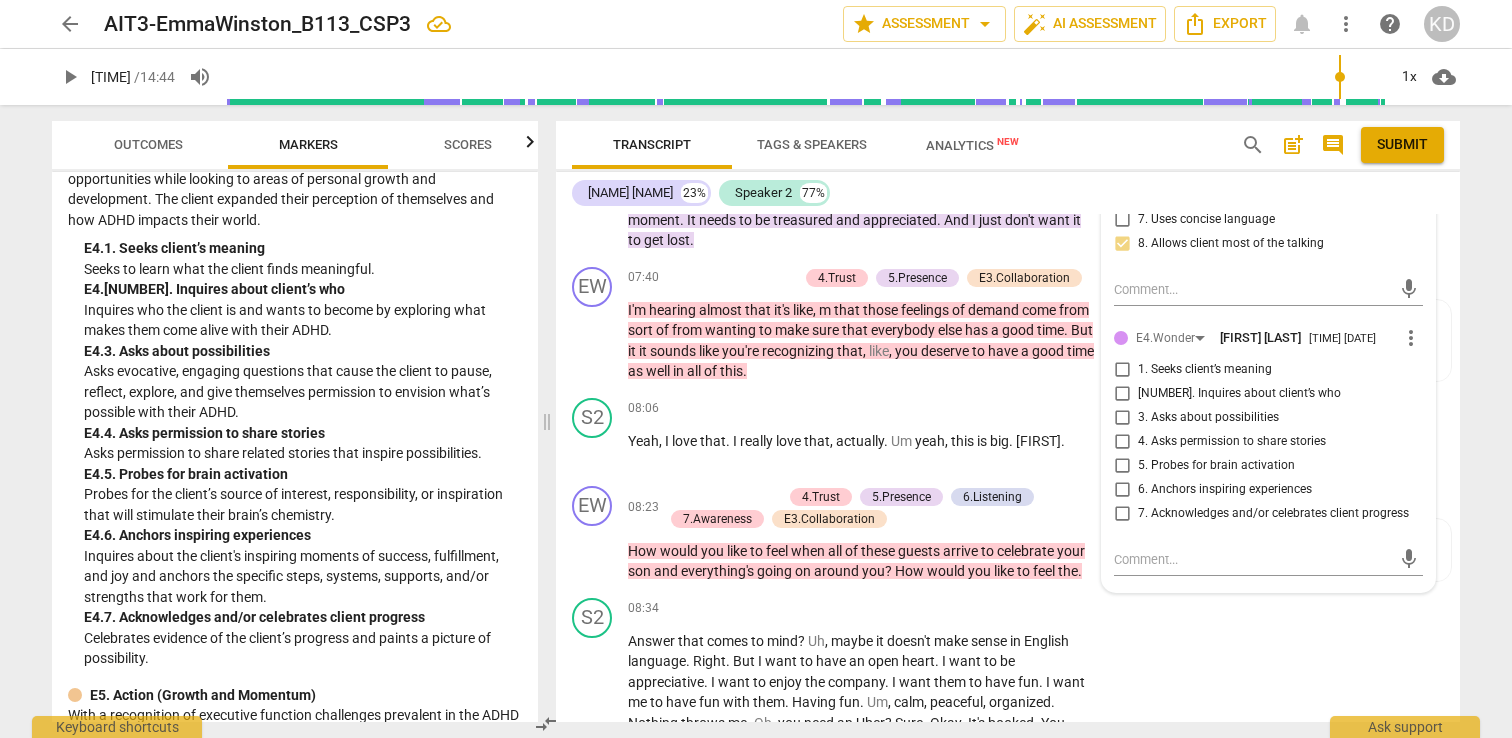 click on "1. Seeks client’s meaning" at bounding box center [1122, 370] 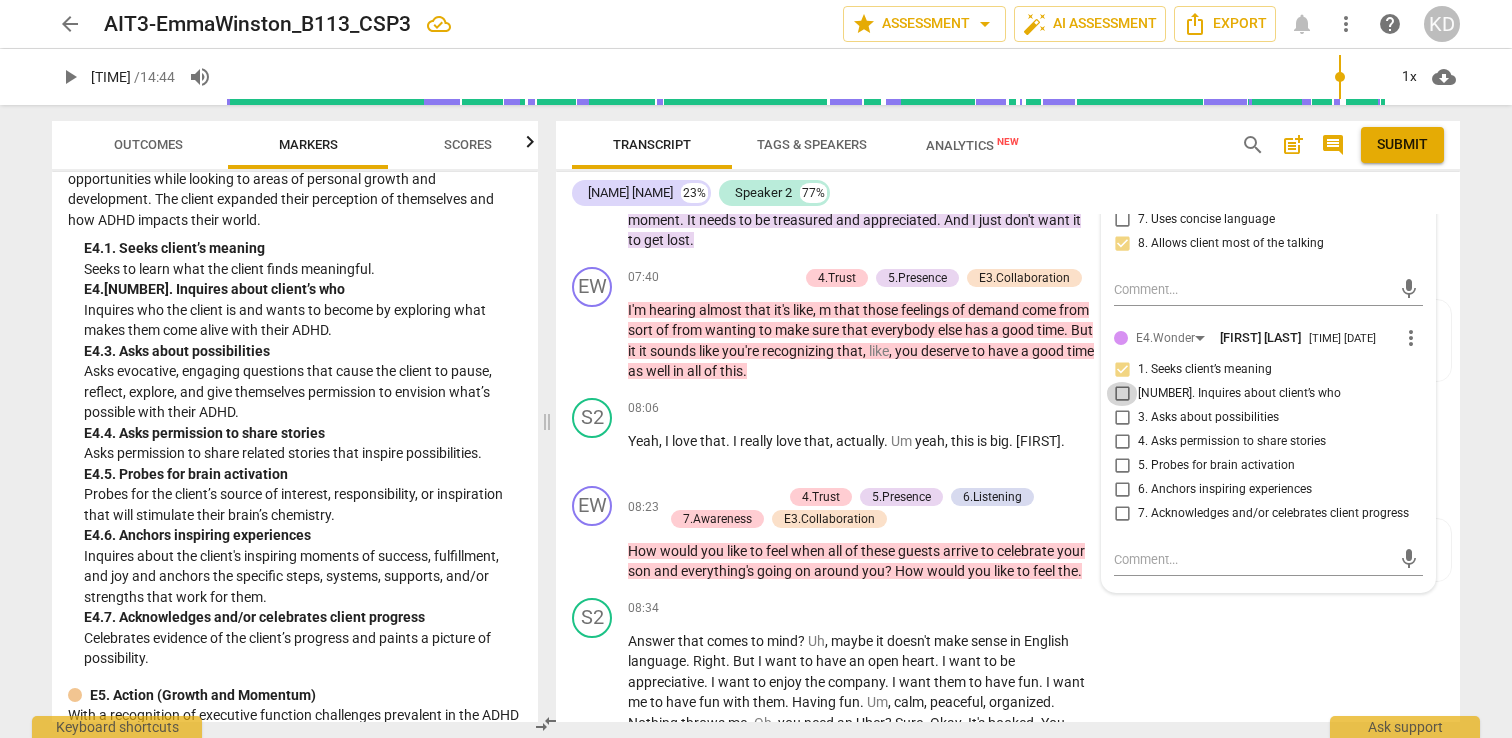 click on "[NUMBER]. Inquires about client’s who" at bounding box center (1122, 394) 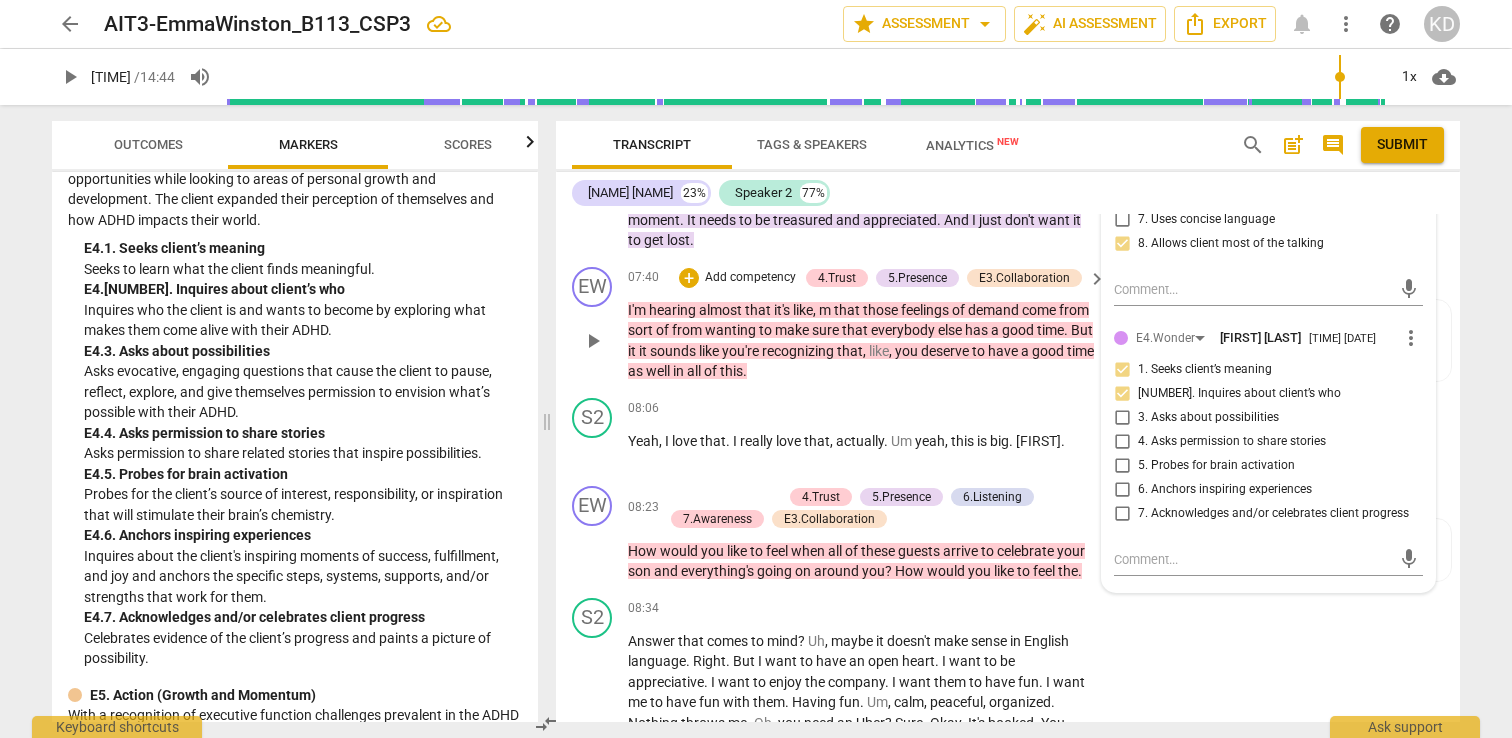 click on "EW play_arrow pause" at bounding box center (600, 324) 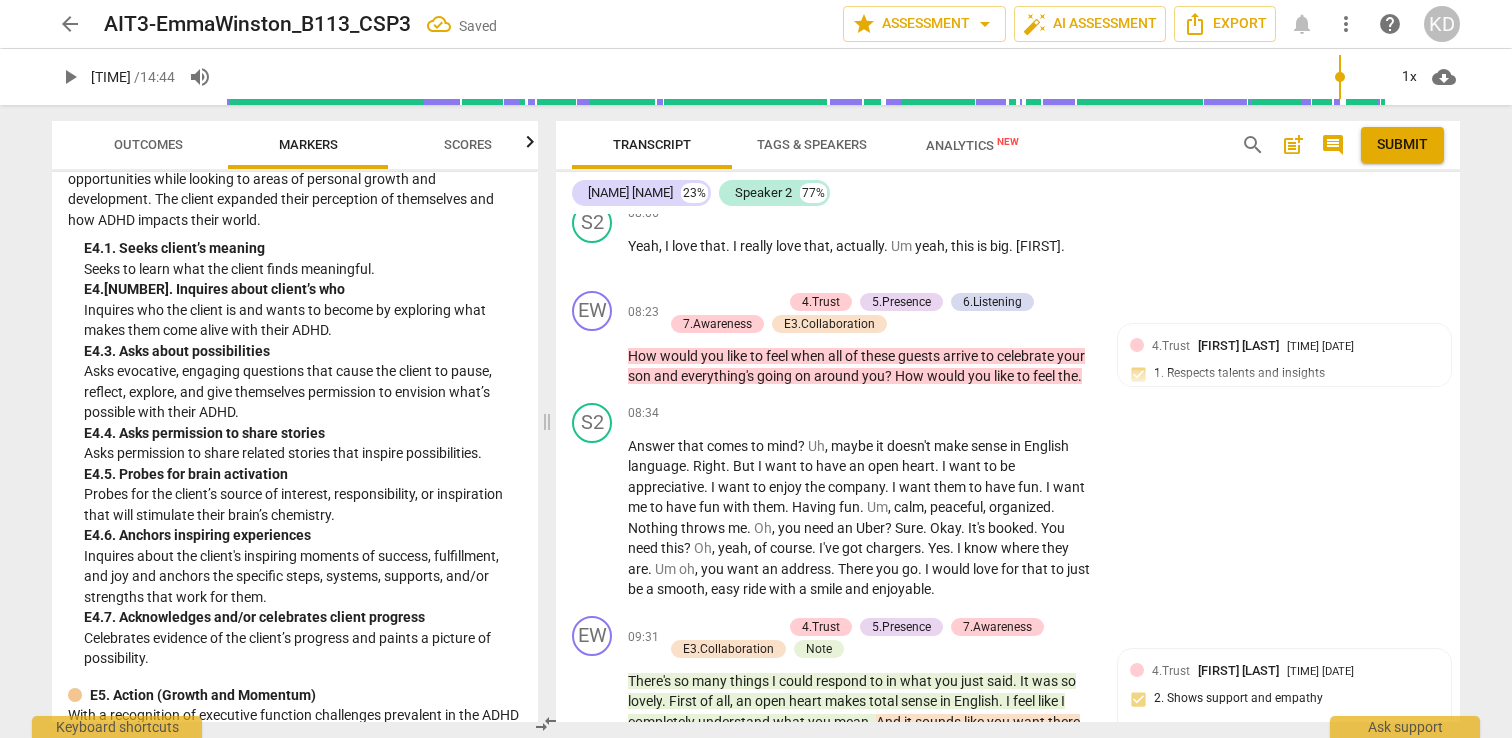 scroll, scrollTop: 4879, scrollLeft: 0, axis: vertical 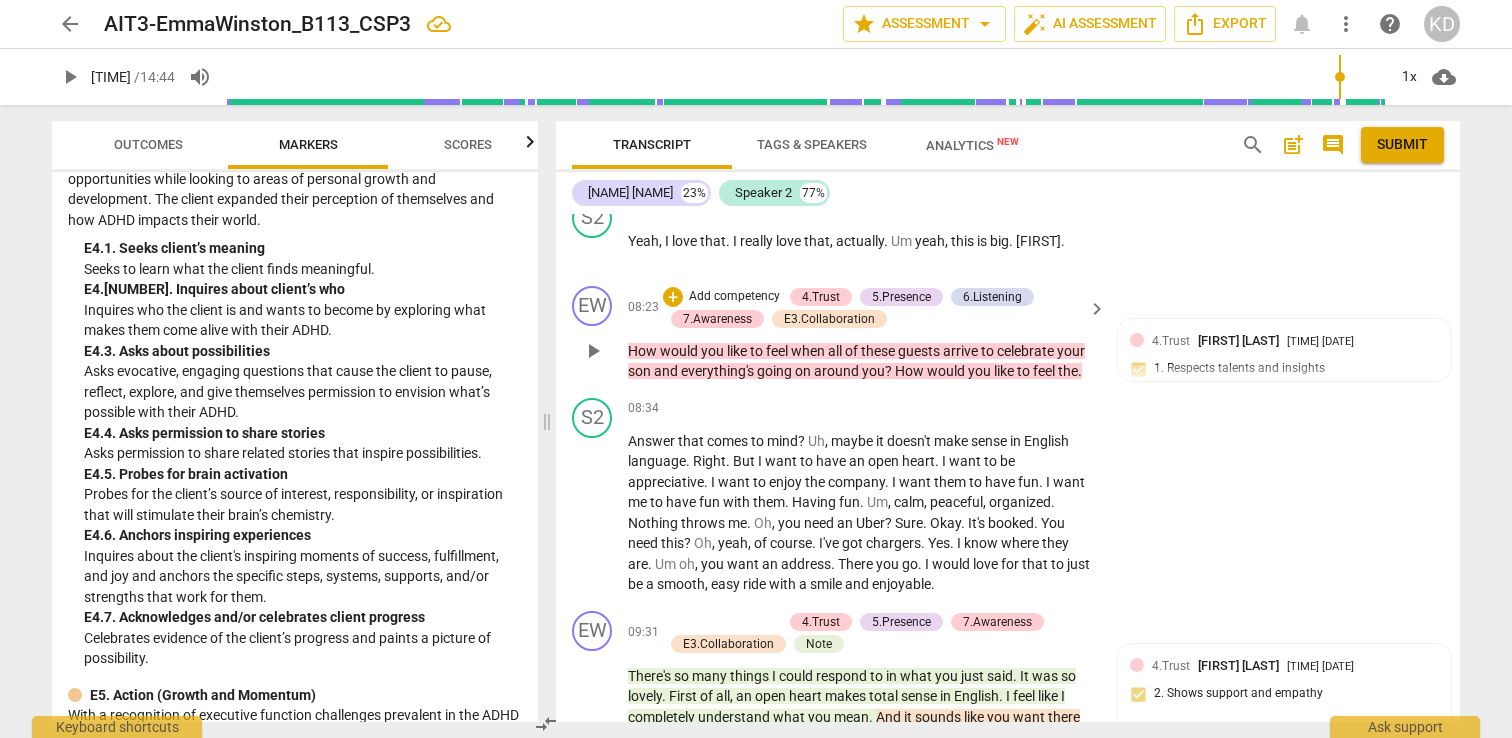 click on "EW play_arrow pause" at bounding box center (600, 334) 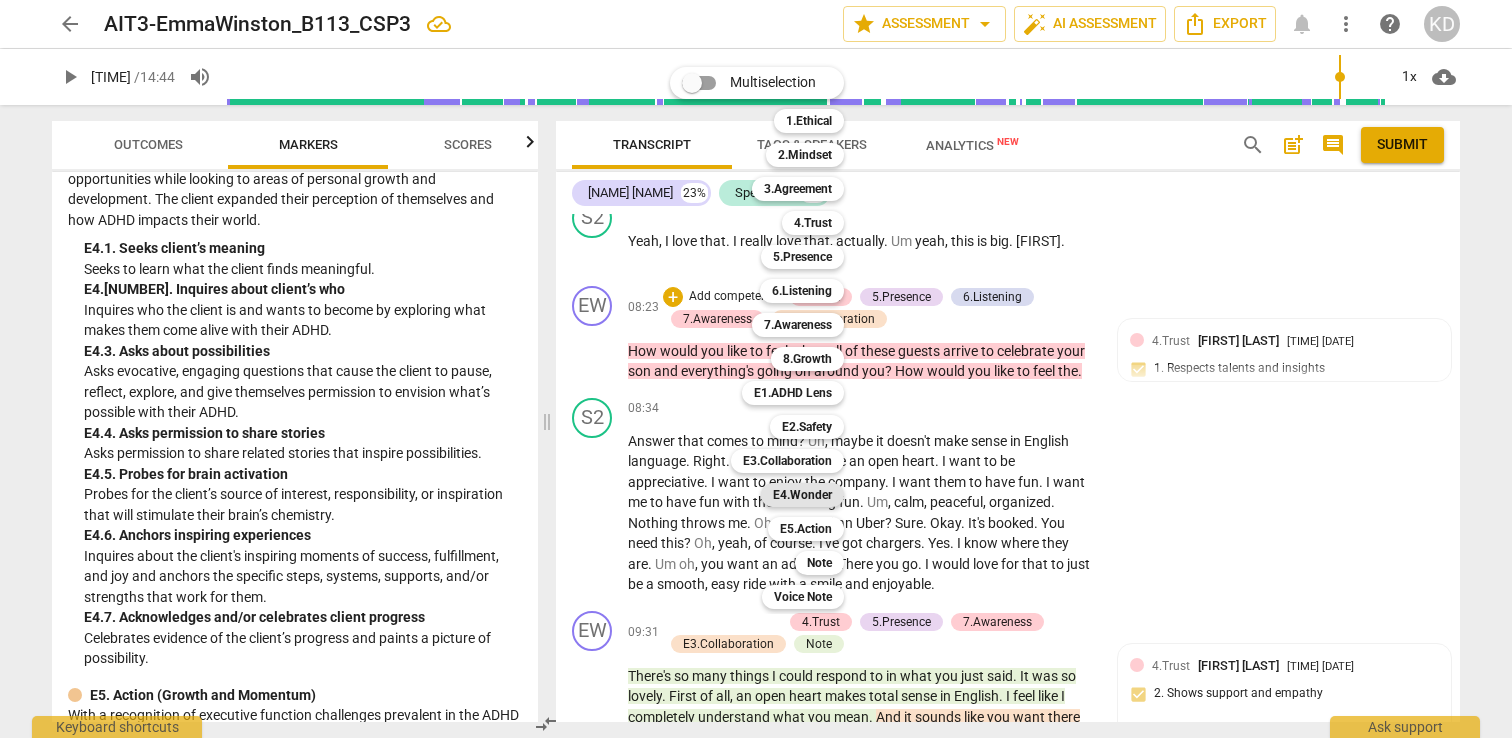 click on "E4.Wonder" at bounding box center [802, 495] 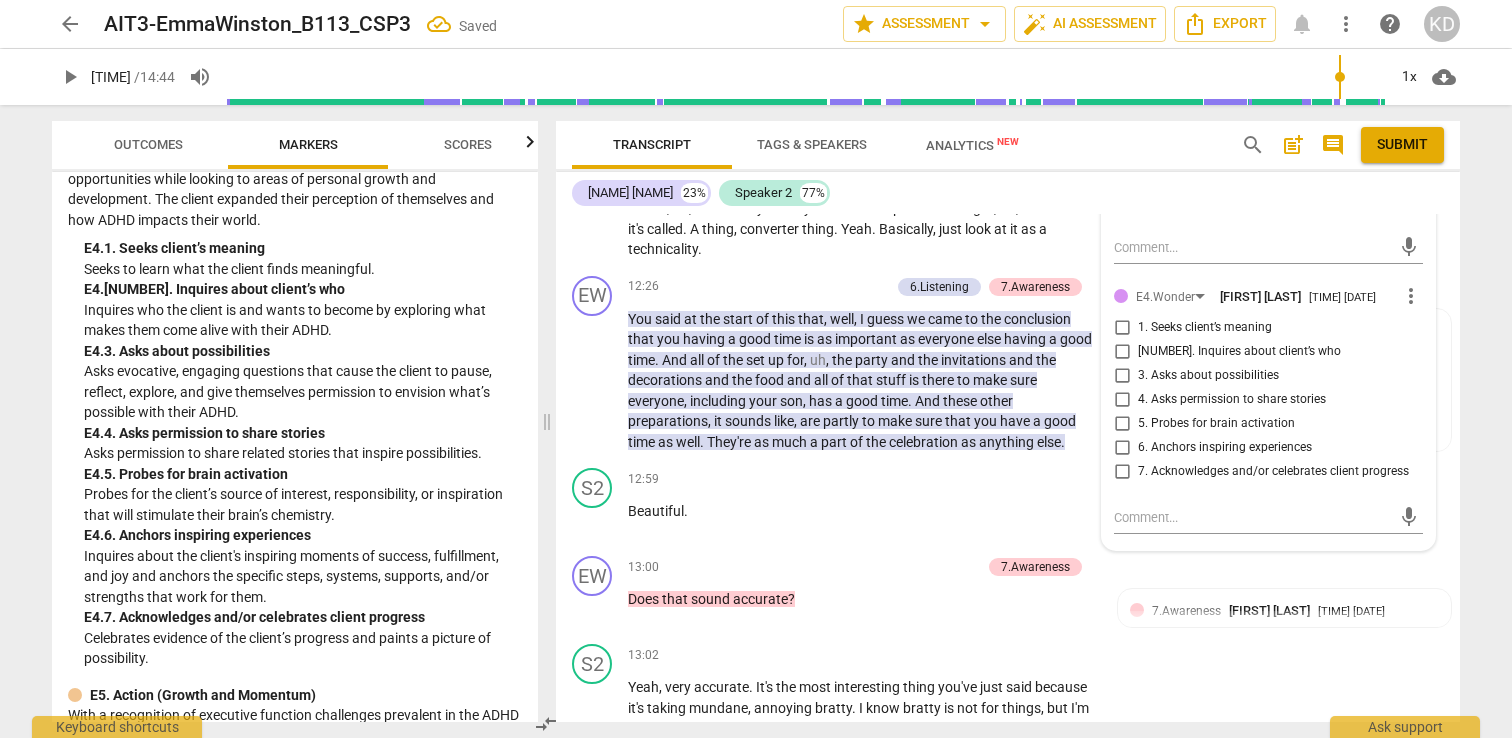scroll, scrollTop: 6238, scrollLeft: 0, axis: vertical 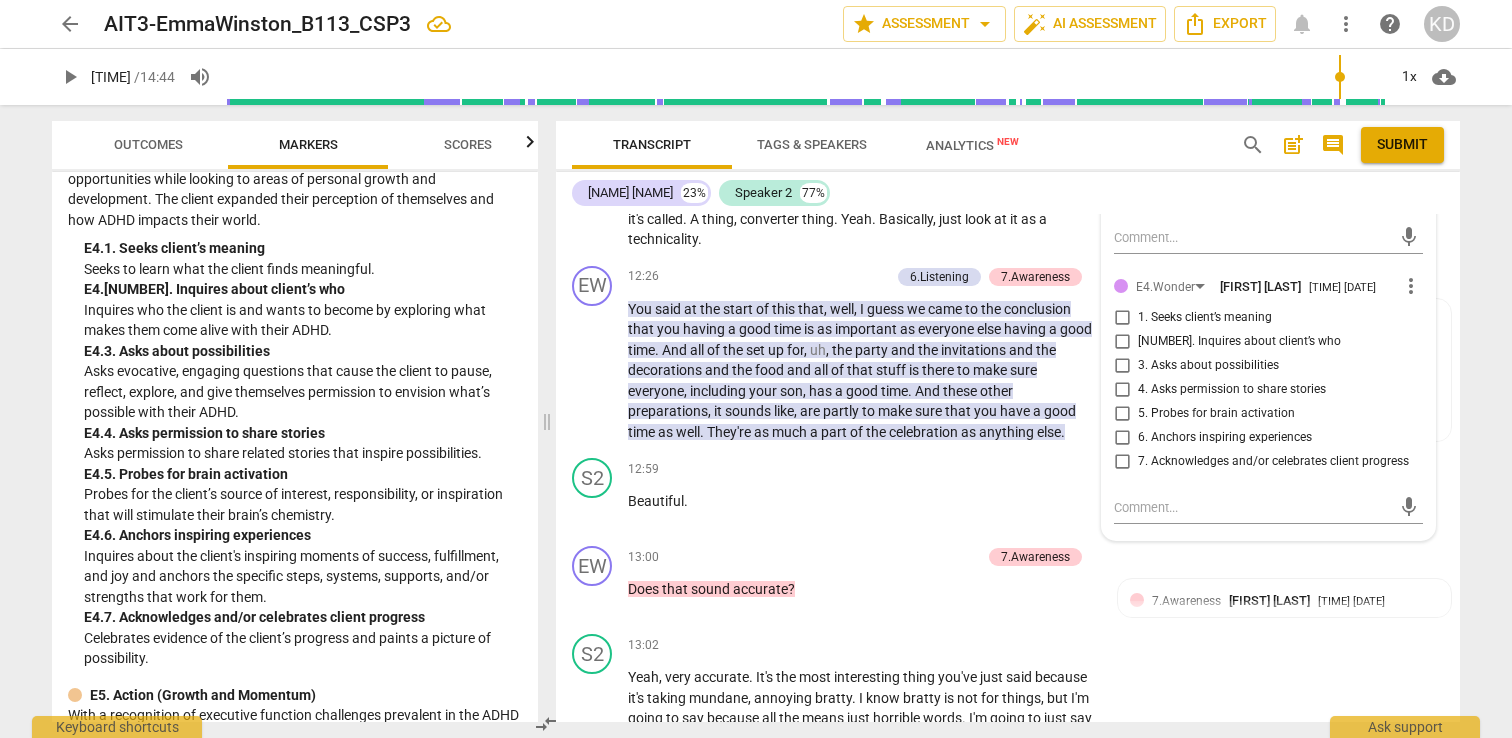 click on "[NUMBER]. Inquires about client’s who" at bounding box center (1122, 342) 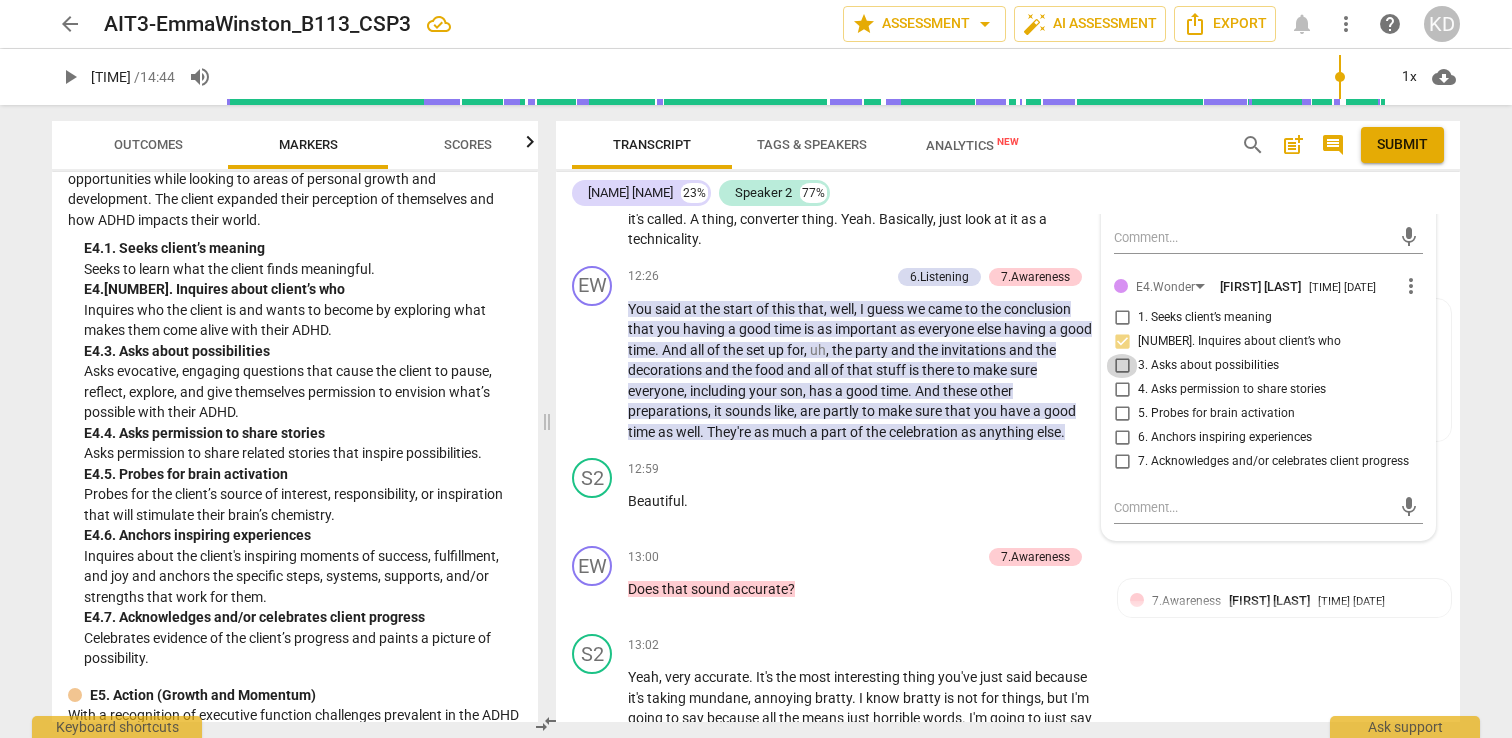 click on "3. Asks about possibilities" at bounding box center (1122, 366) 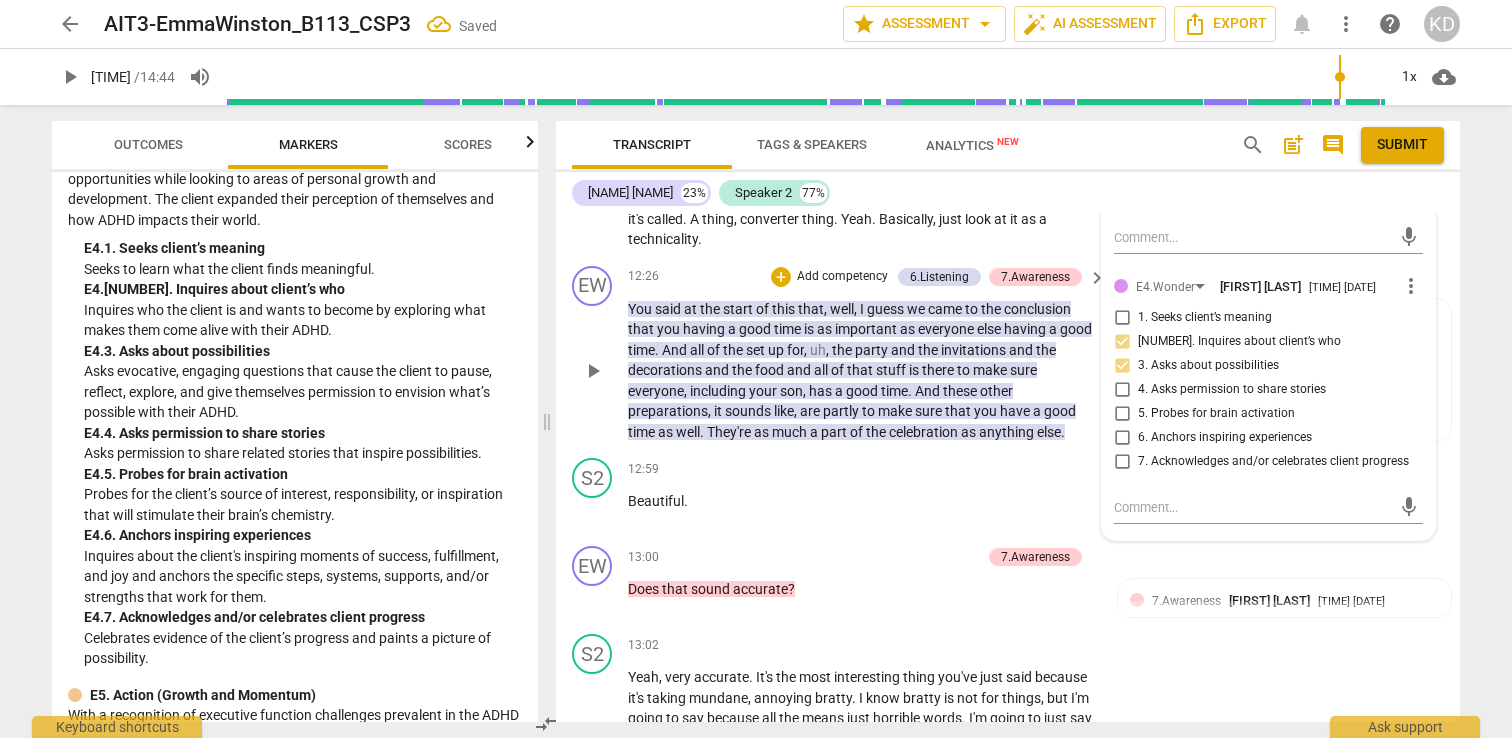 click on "EW play_arrow pause 12:26 + Add competency 6.Listening 7.Awareness keyboard_arrow_right You   said   at   the   start   of   this   that ,   well ,   I   guess   we   came   to   the   conclusion   that   you   having   a   good   time   is   as   important   as   everyone   else   having   a   good   time .   And   all   of   the   set   up   for ,   uh ,   the   party   and   the   invitations   and   the   decorations   and   the   food   and   all   of   that   stuff   is   there   to   make   sure   everyone ,   including   your   son ,   has   a   good   time .   And   these   other   preparations ,   it   sounds   like ,   are   partly   to   make   sure   that   you   have   a   good   time   as   well .   They're   as   much   a   part   of   the   celebration   as   anything   else . 6.Listening [FIRST] [LAST] 11:31 08-02-2025 6. Does not interrupt 7. Summarizes what communicated 7.Awareness [FIRST] [LAST] 11:31 08-02-2025 5. Shares observations and comments without attachment" at bounding box center [1008, 354] 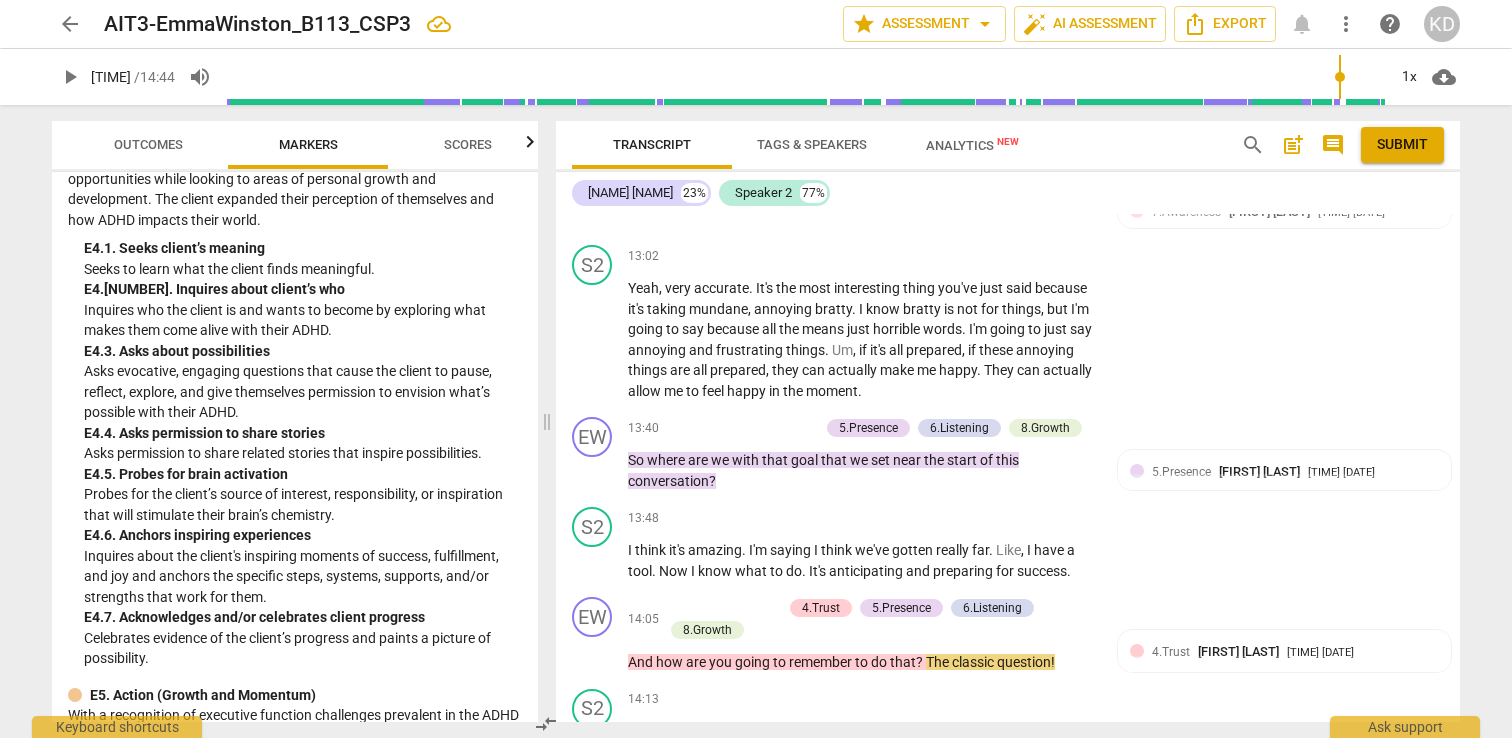 scroll, scrollTop: 6638, scrollLeft: 0, axis: vertical 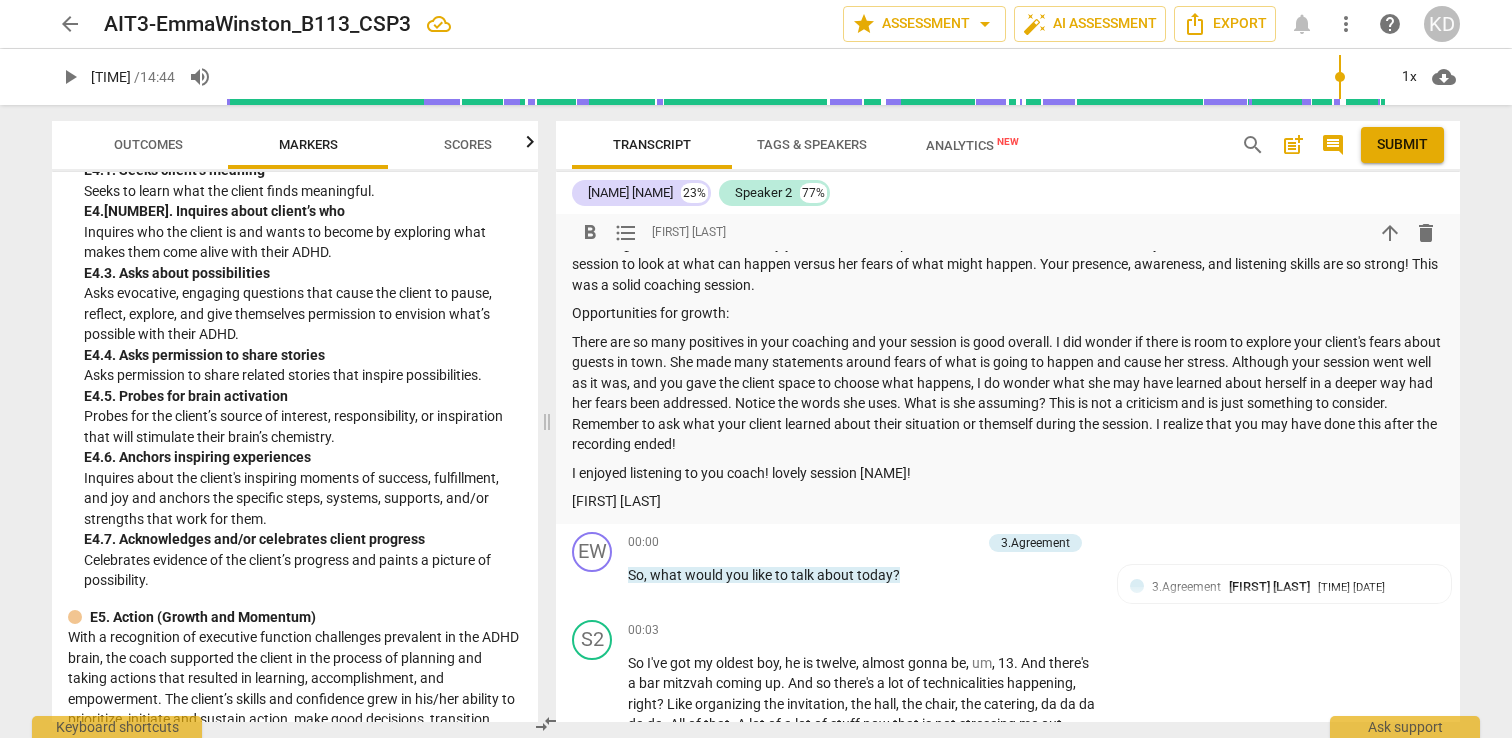 click on "There are so many positives in your coaching and your session is good overall. I did wonder if there is room to explore your client's fears about guests in town. She made many statements around fears of what is going to happen and cause her stress. Although your session went well as it was, and you gave the client space to choose what happens, I do wonder what she may have learned about herself in a deeper way had her fears been addressed. Notice the words she uses. What is she assuming? This is not a criticism and is just something to consider. Remember to ask what your client learned about their situation or themself during the session. I realize that you may have done this after the recording ended!" at bounding box center (1008, 393) 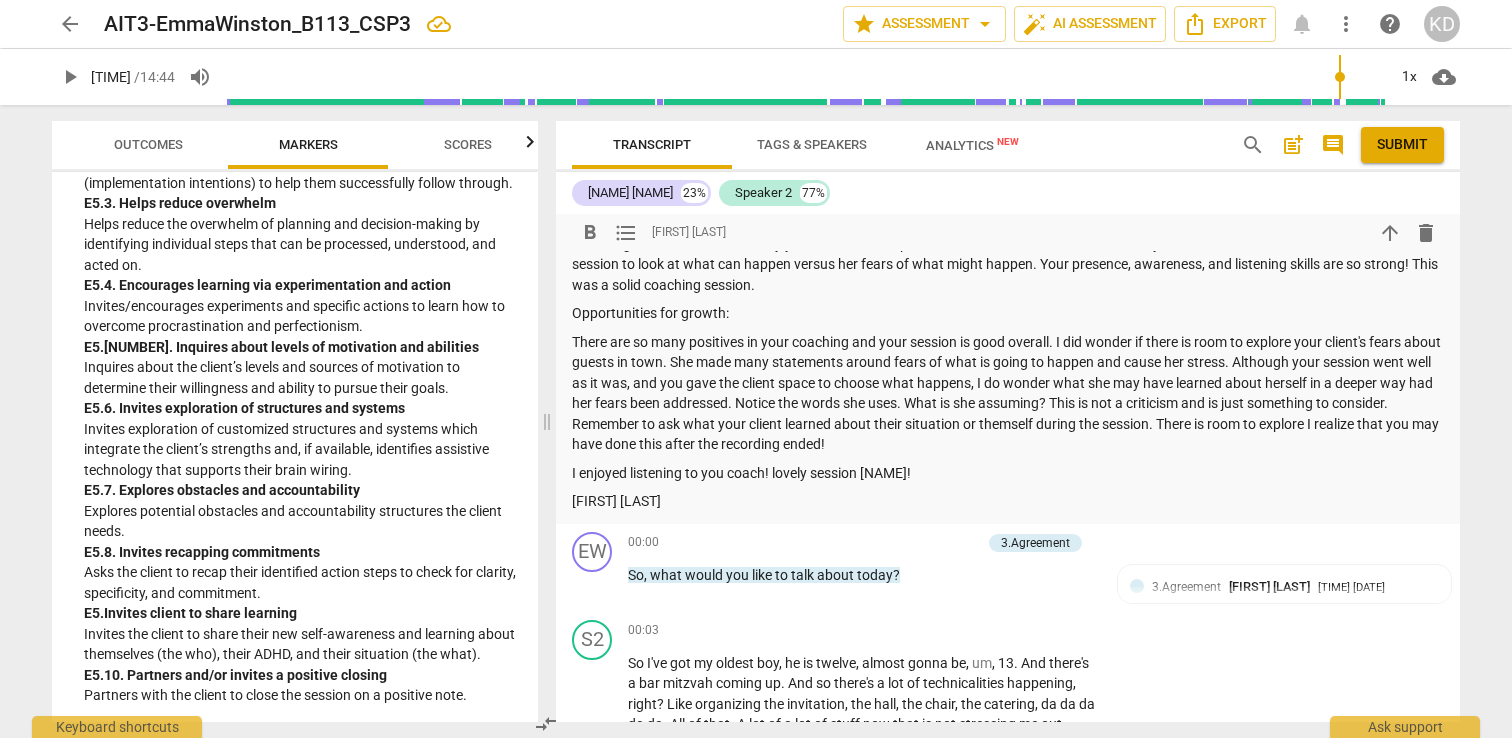 scroll, scrollTop: 6485, scrollLeft: 0, axis: vertical 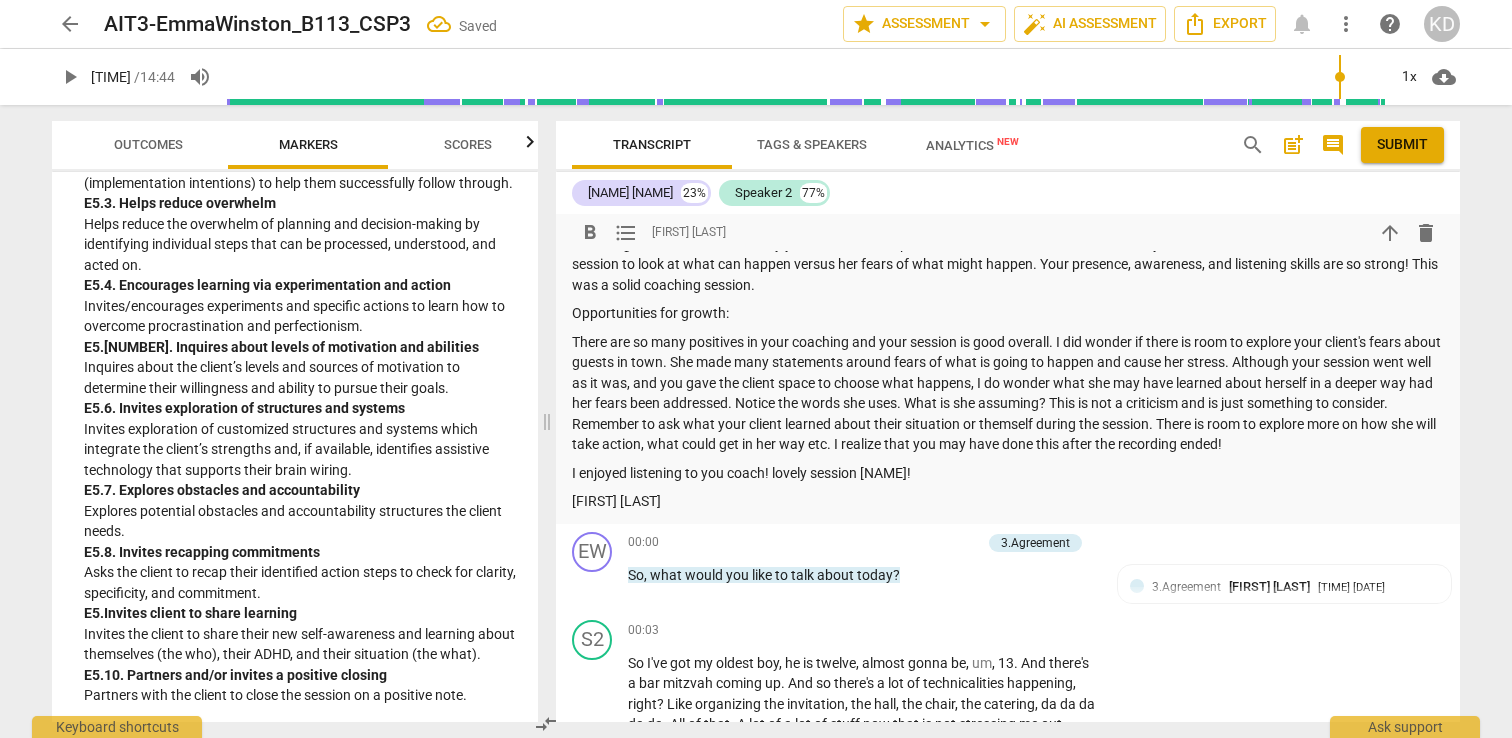 click on "Submit" at bounding box center [1402, 145] 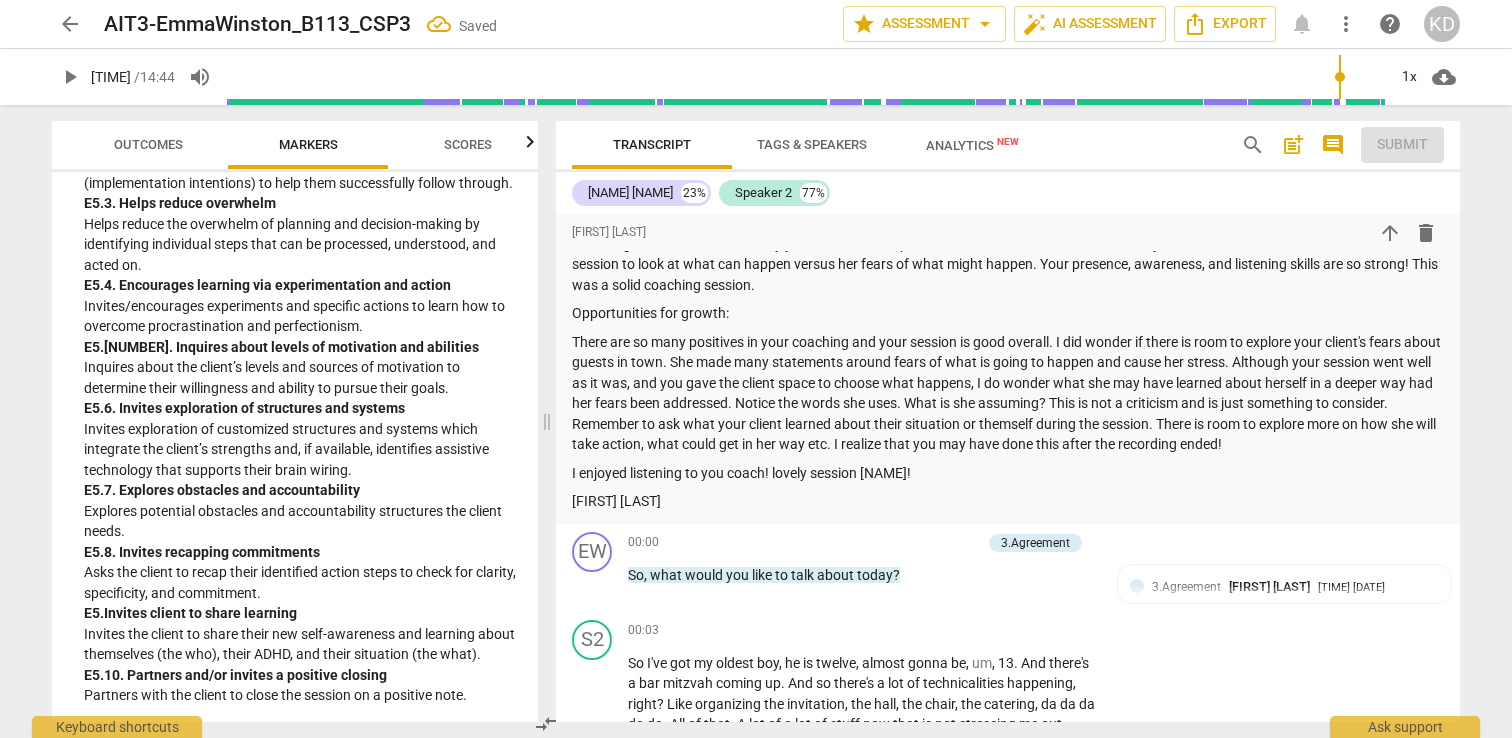 click on "arrow_back" at bounding box center [70, 24] 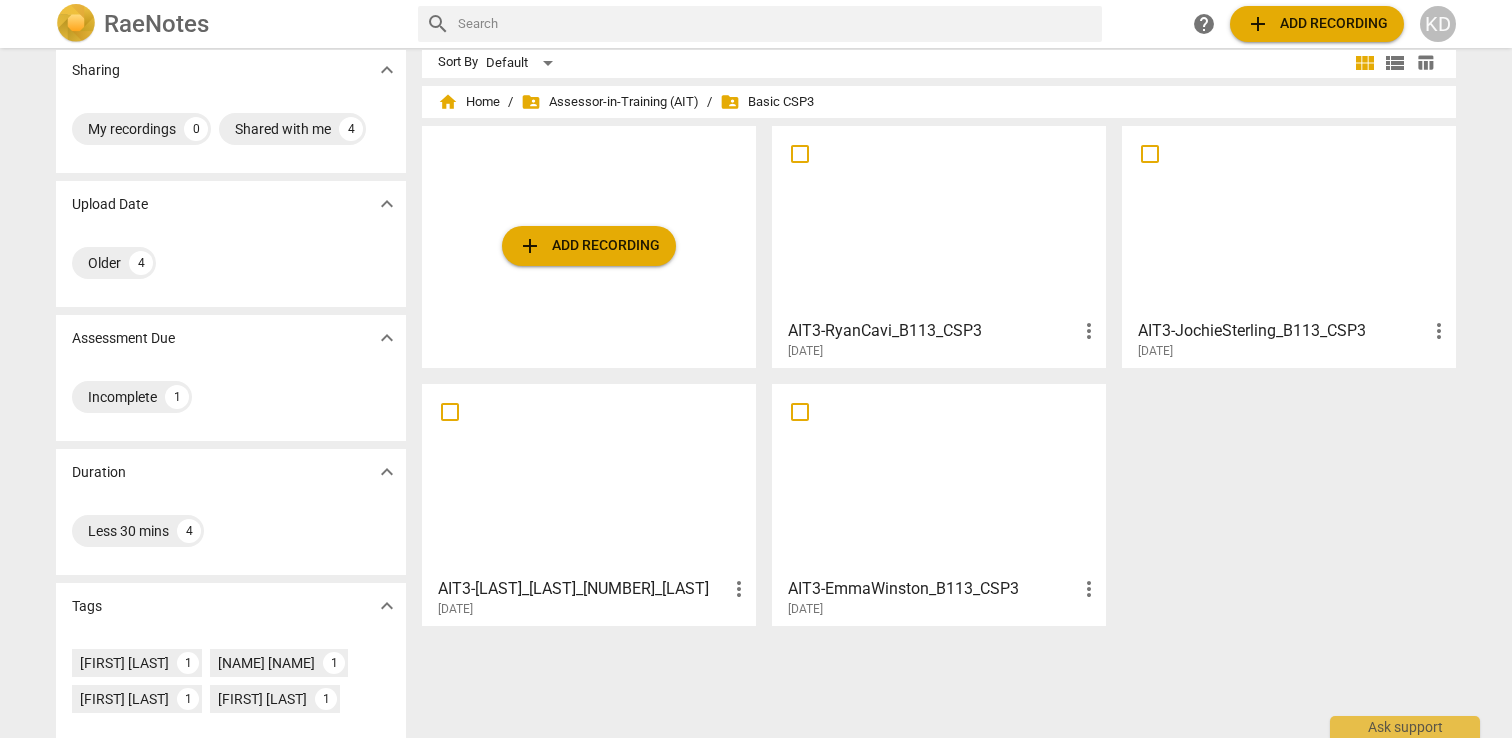 scroll, scrollTop: 0, scrollLeft: 0, axis: both 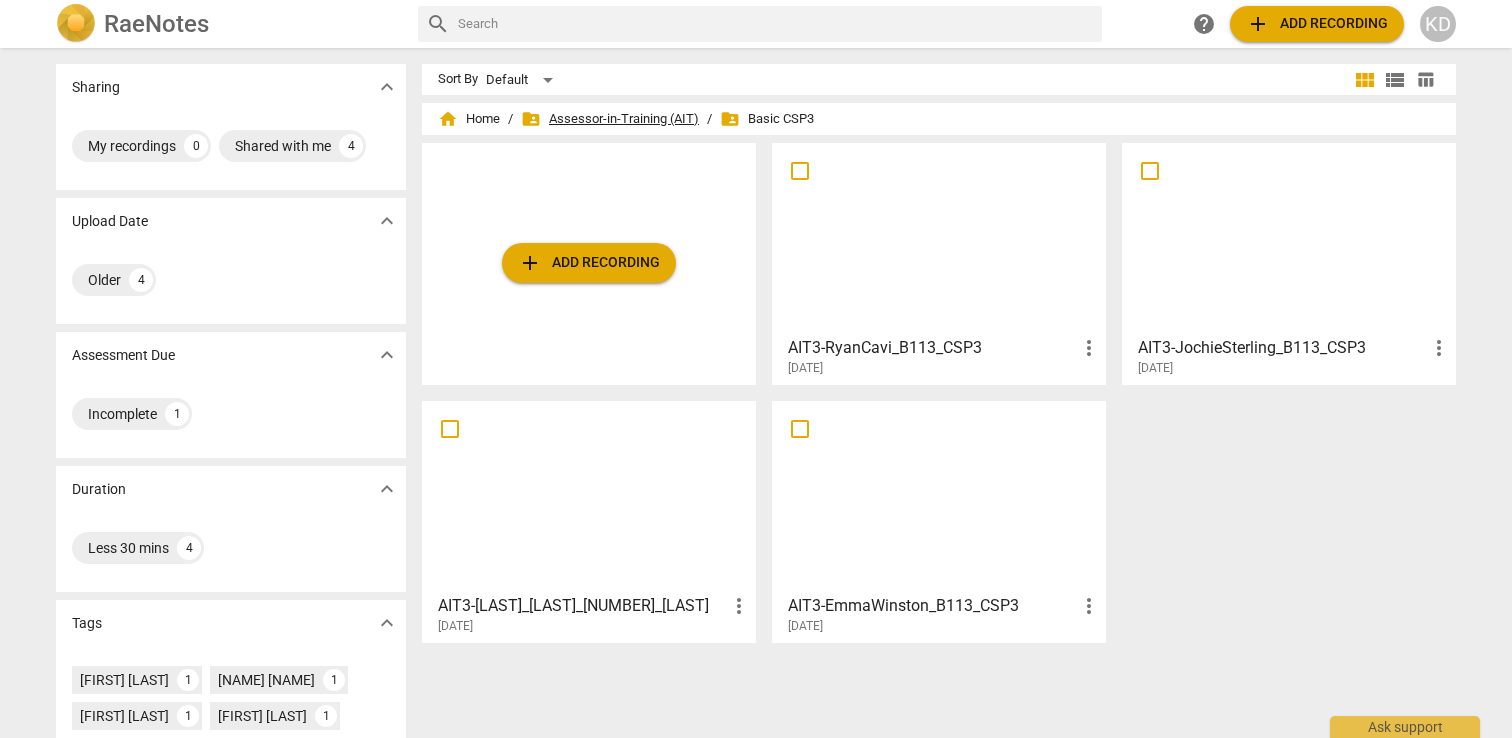 click on "folder_shared Assessor-in-Training (AIT)" at bounding box center (610, 119) 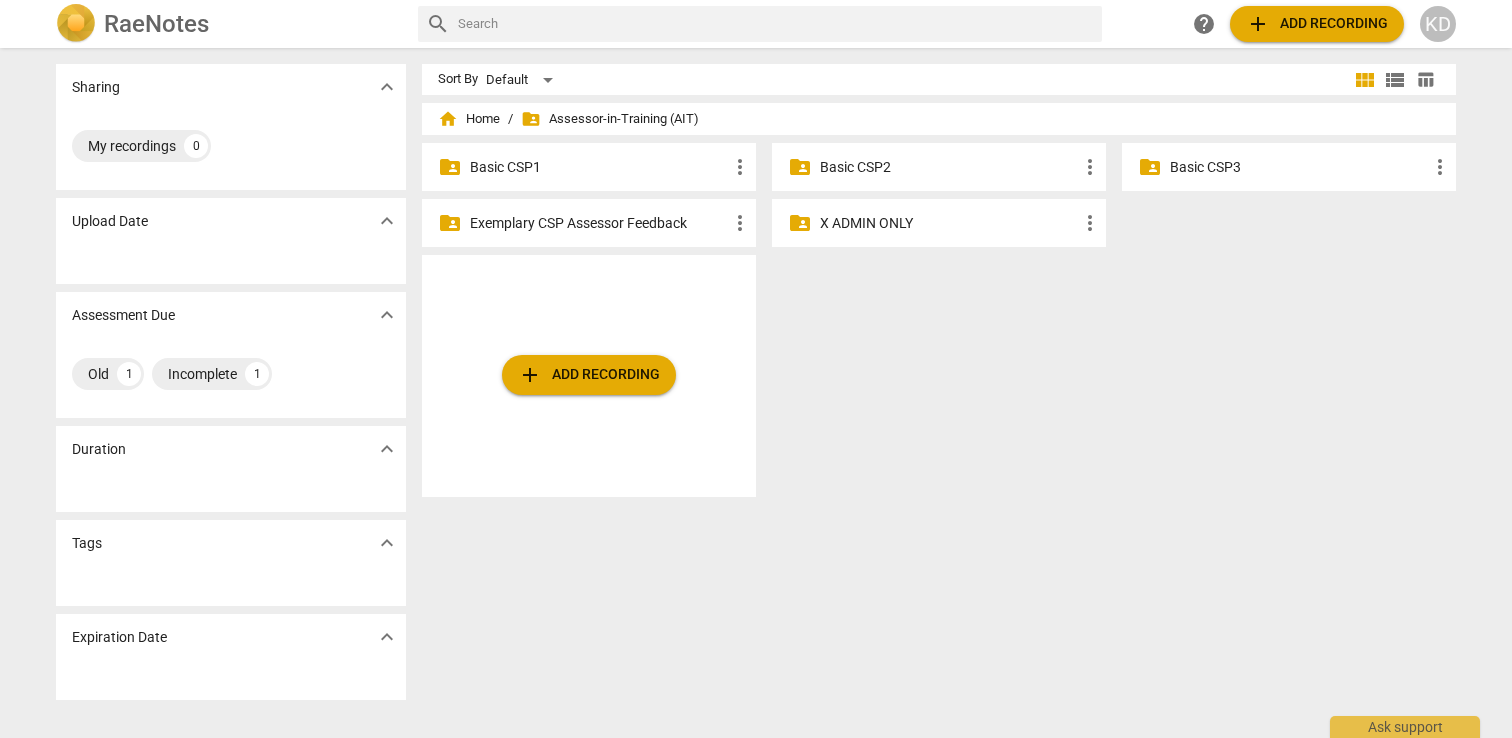 click on "Basic CSP1" at bounding box center [599, 167] 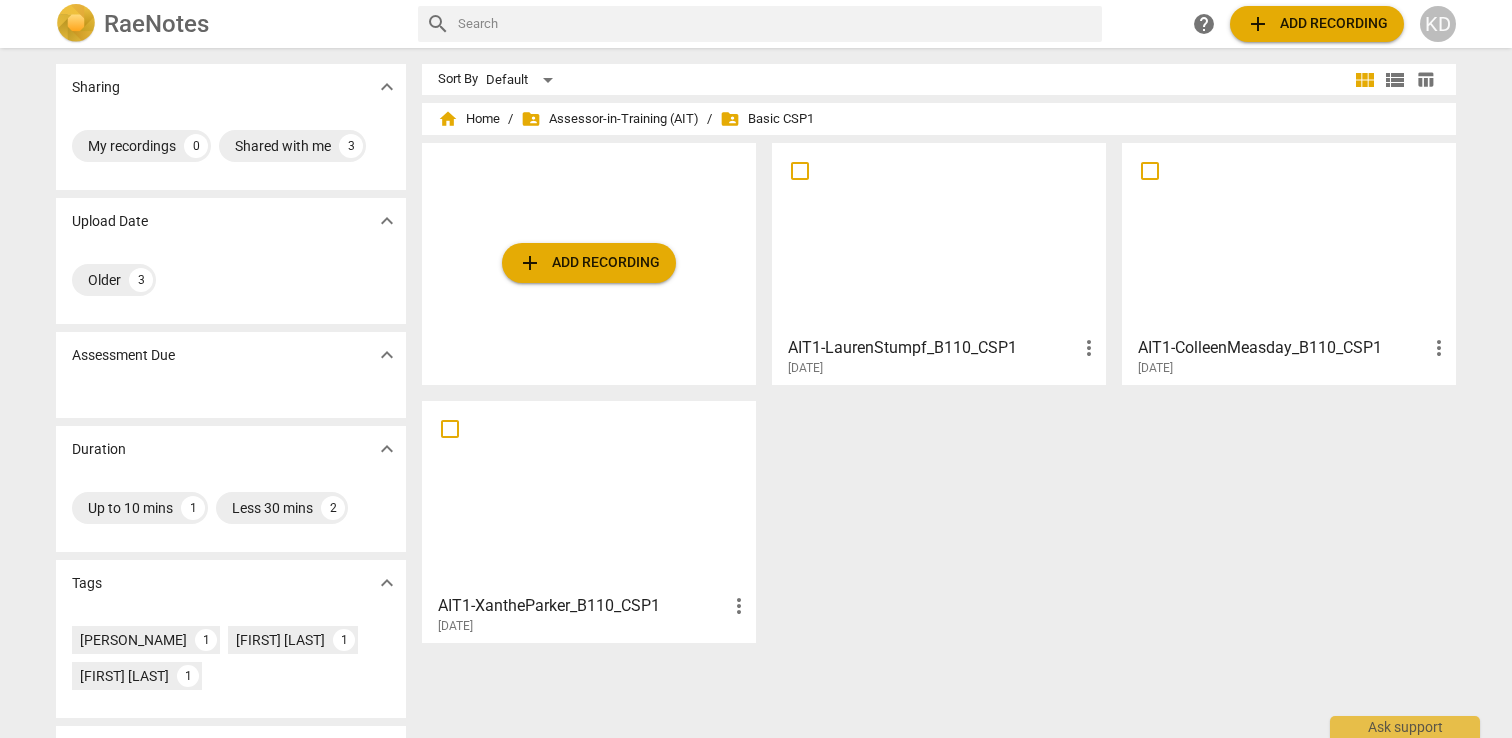click at bounding box center (1289, 238) 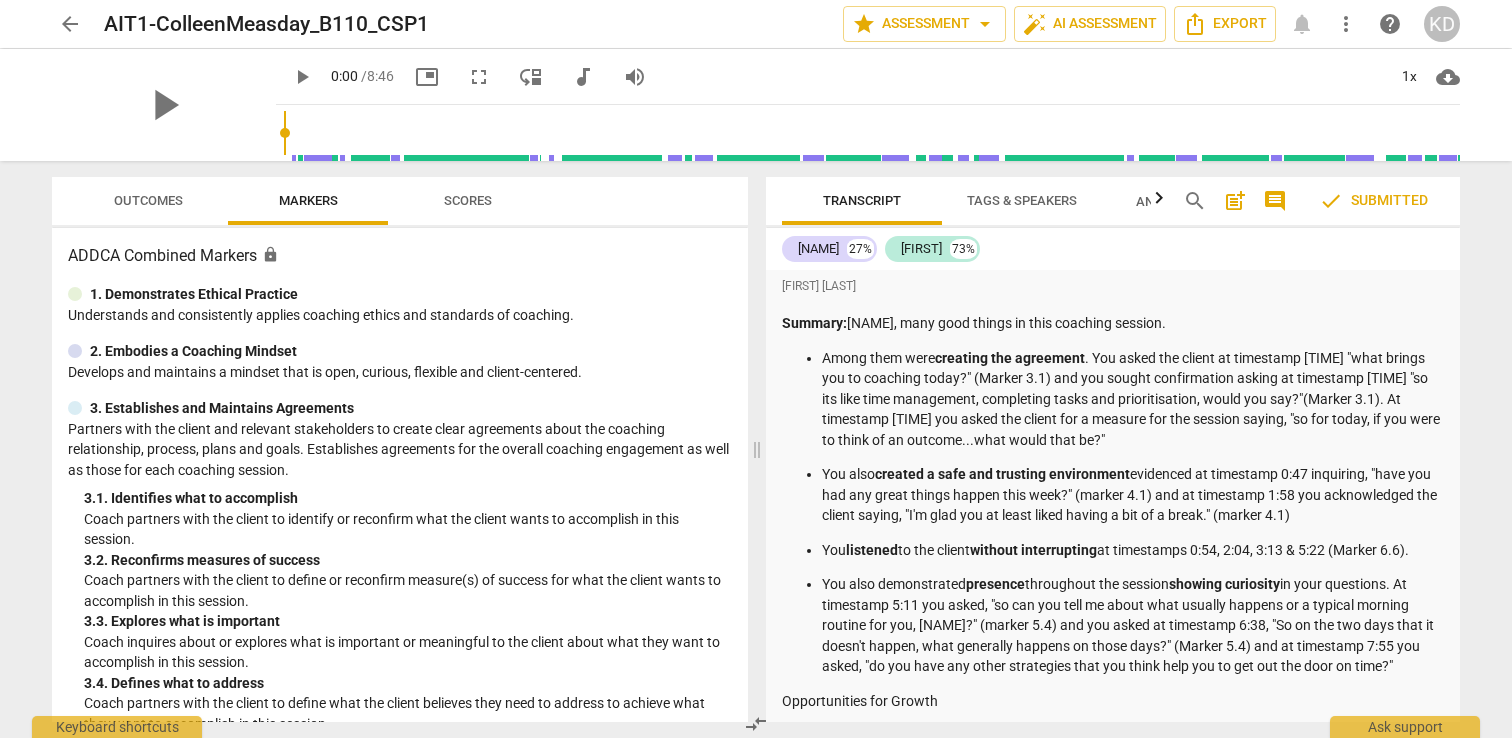 click on "arrow_back" at bounding box center (70, 24) 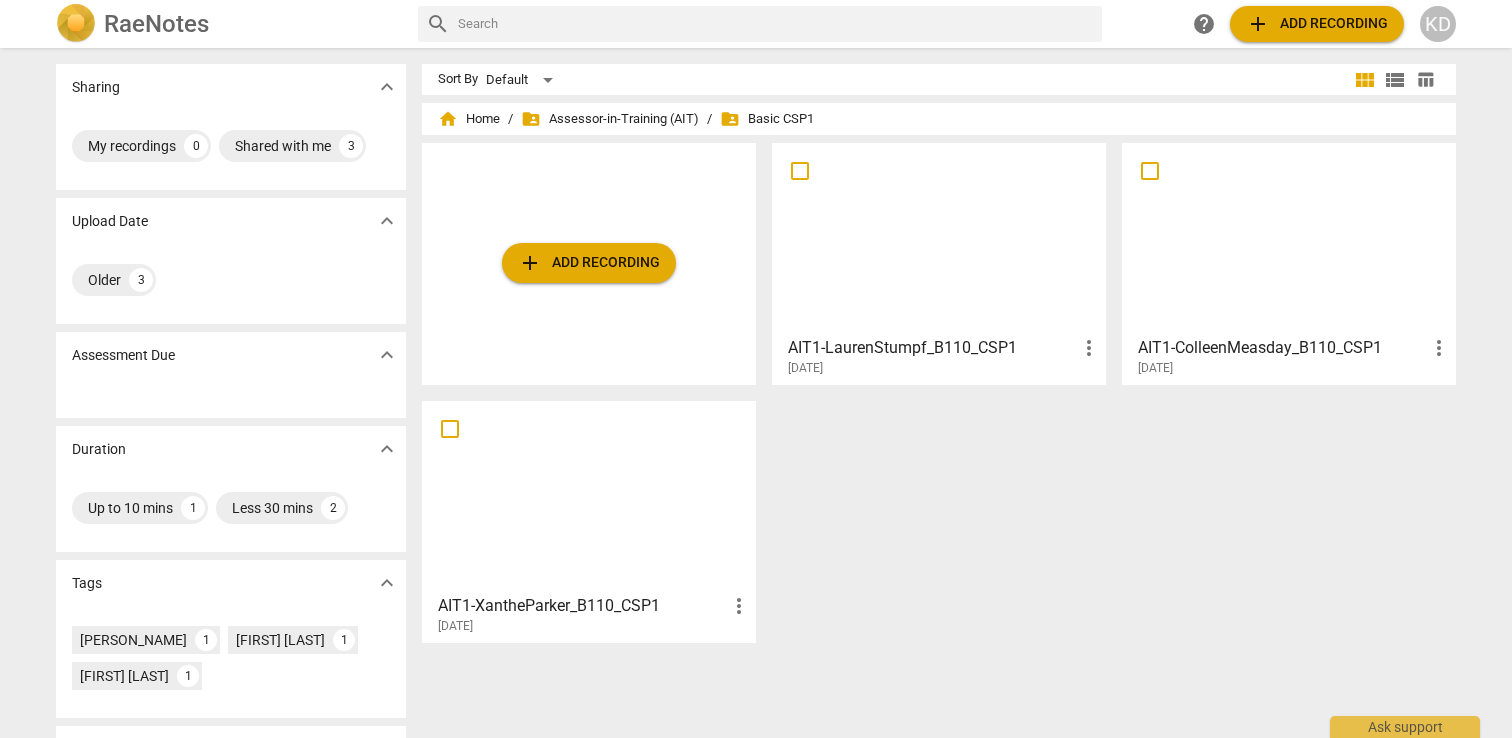 click at bounding box center (939, 238) 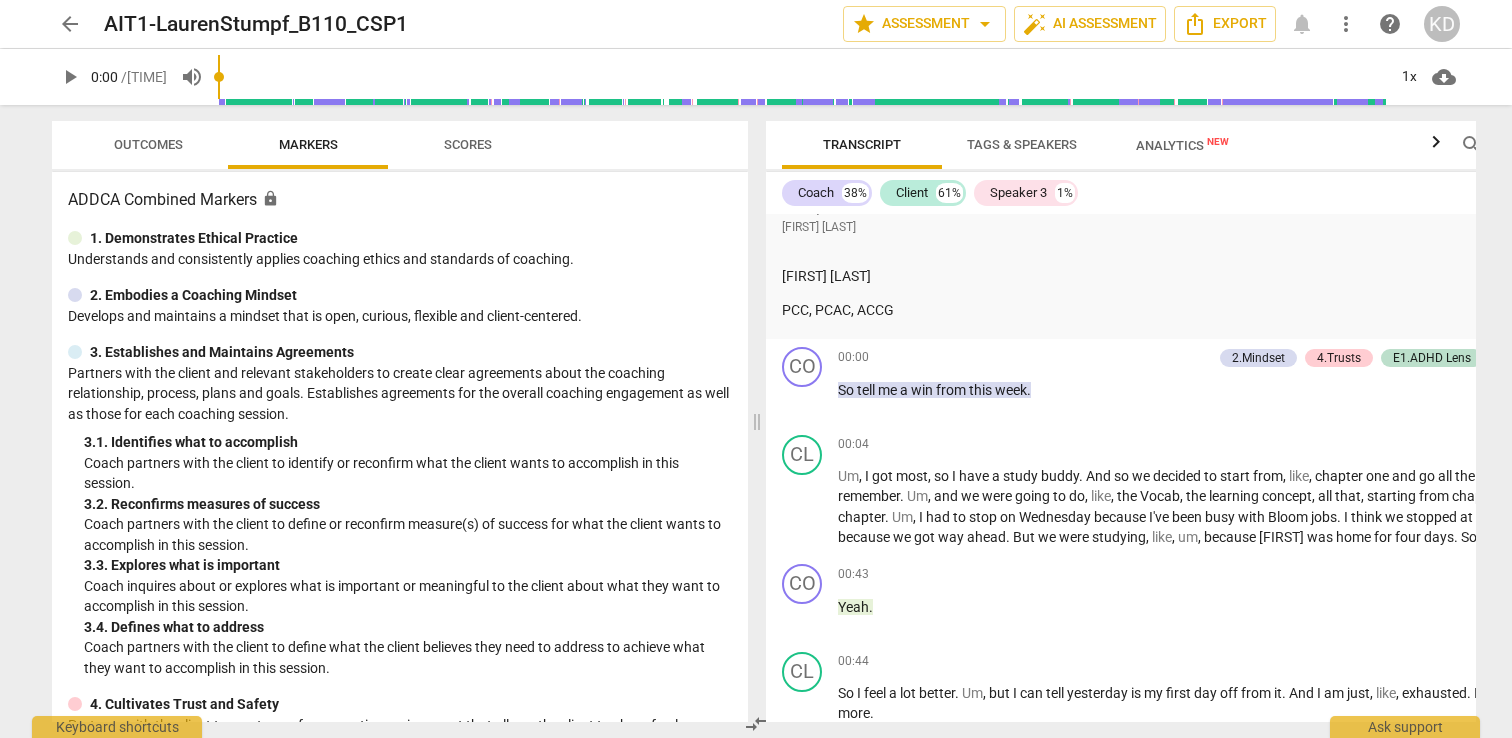 scroll, scrollTop: 4230, scrollLeft: 0, axis: vertical 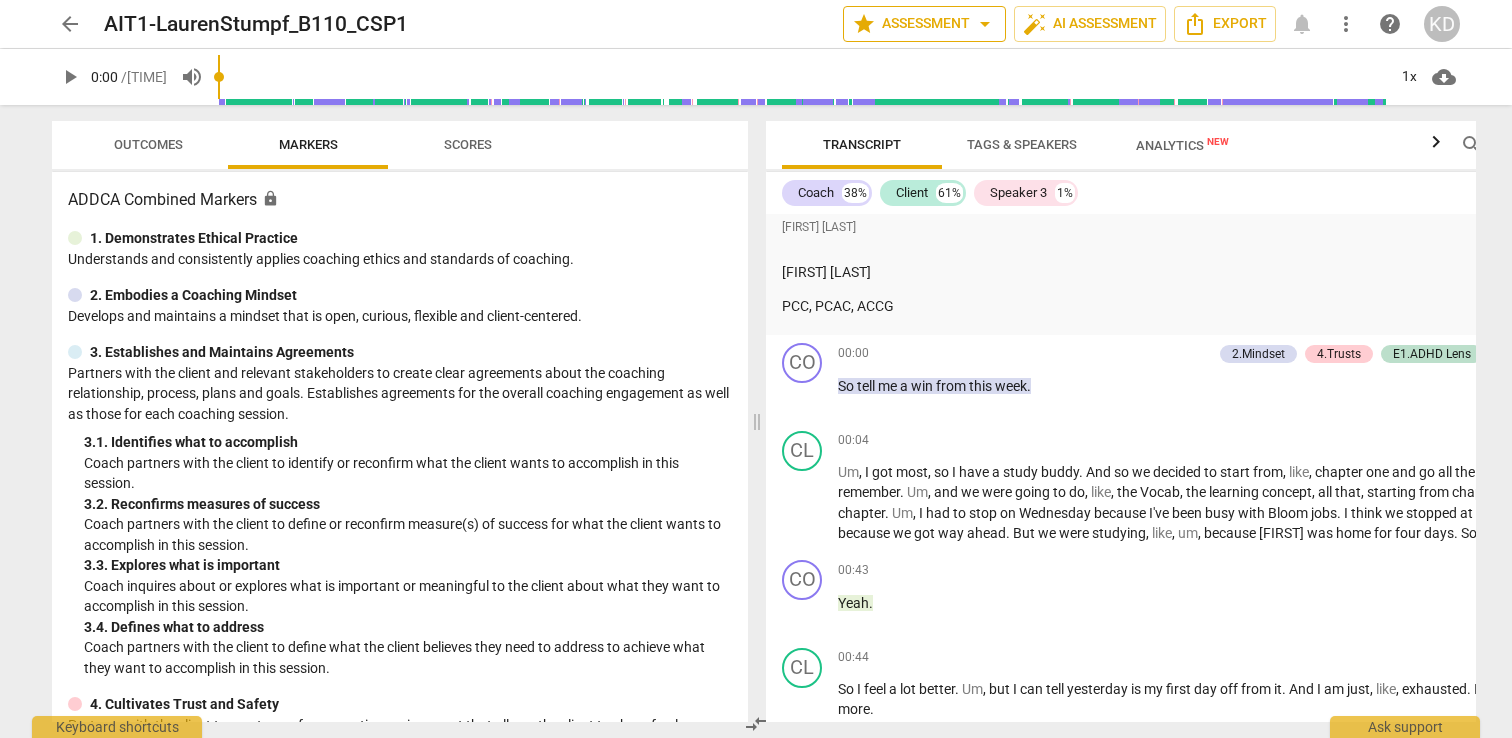 click on "star    Assessment   arrow_drop_down" at bounding box center (924, 24) 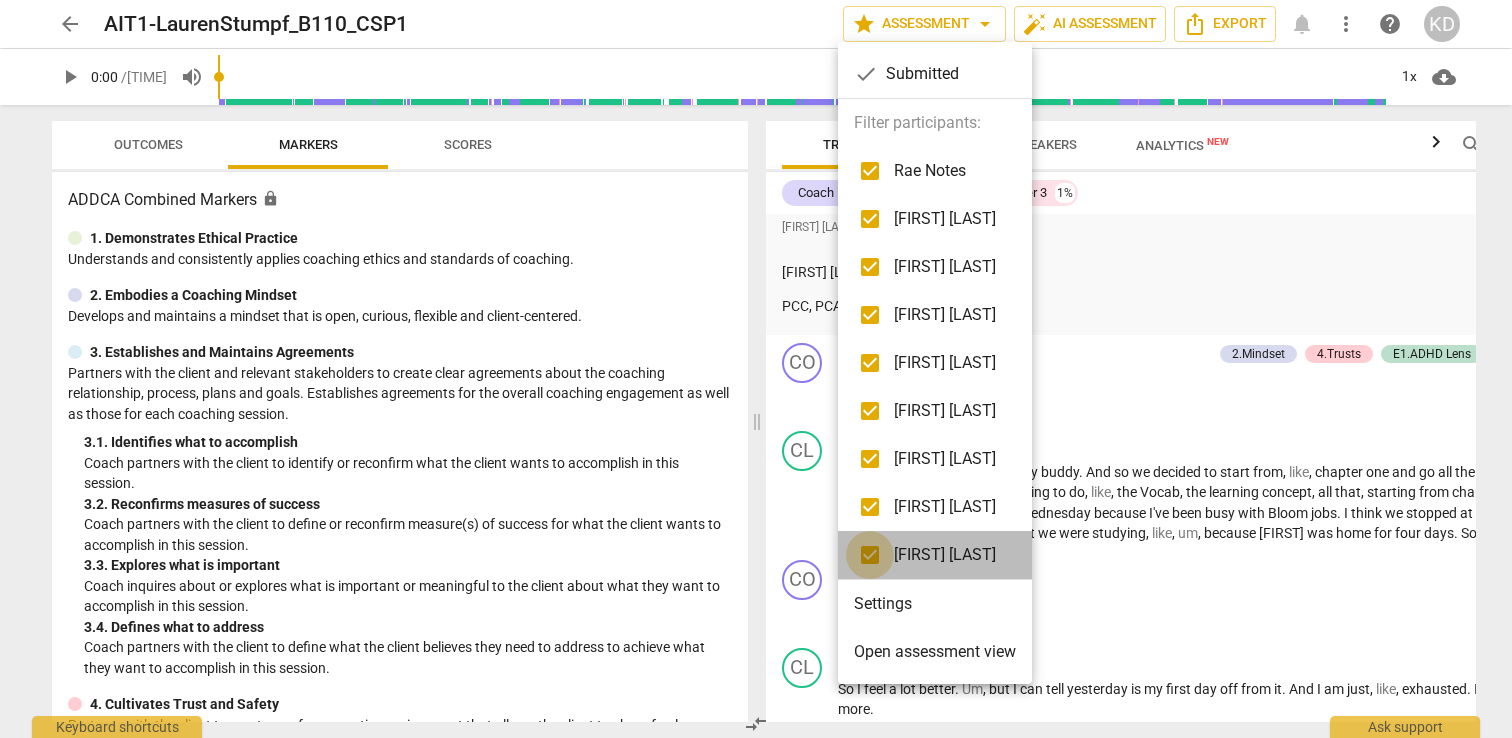 click at bounding box center [870, 555] 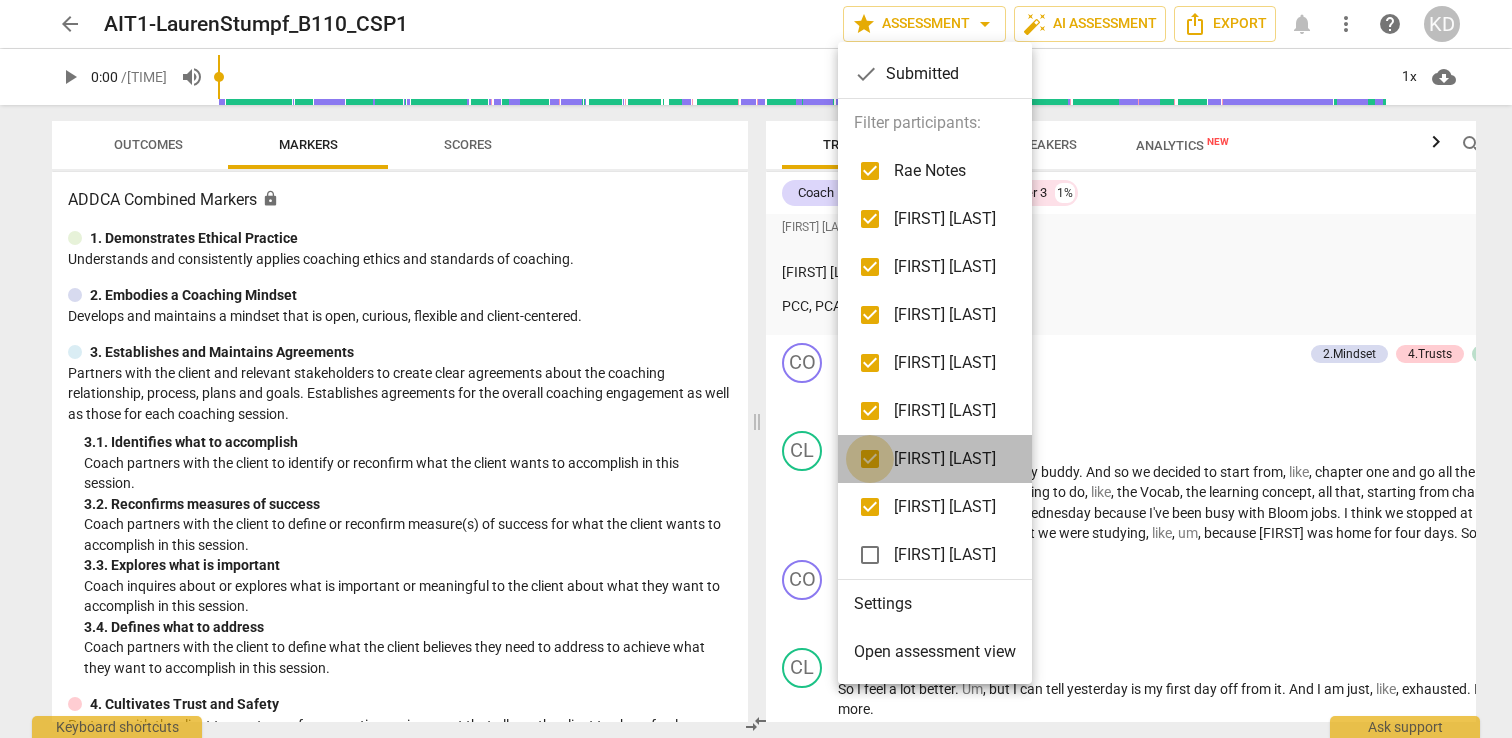 click at bounding box center (870, 459) 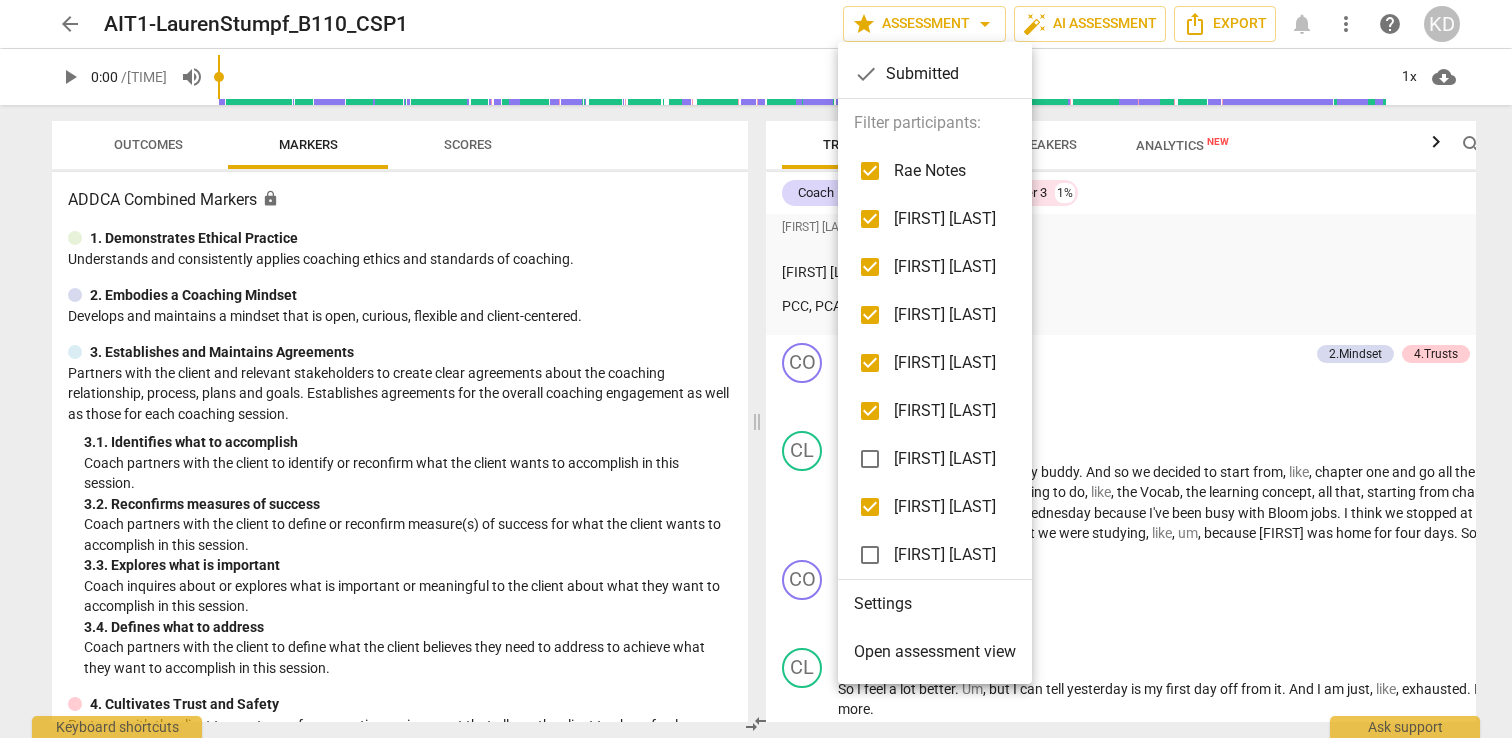 click at bounding box center (870, 411) 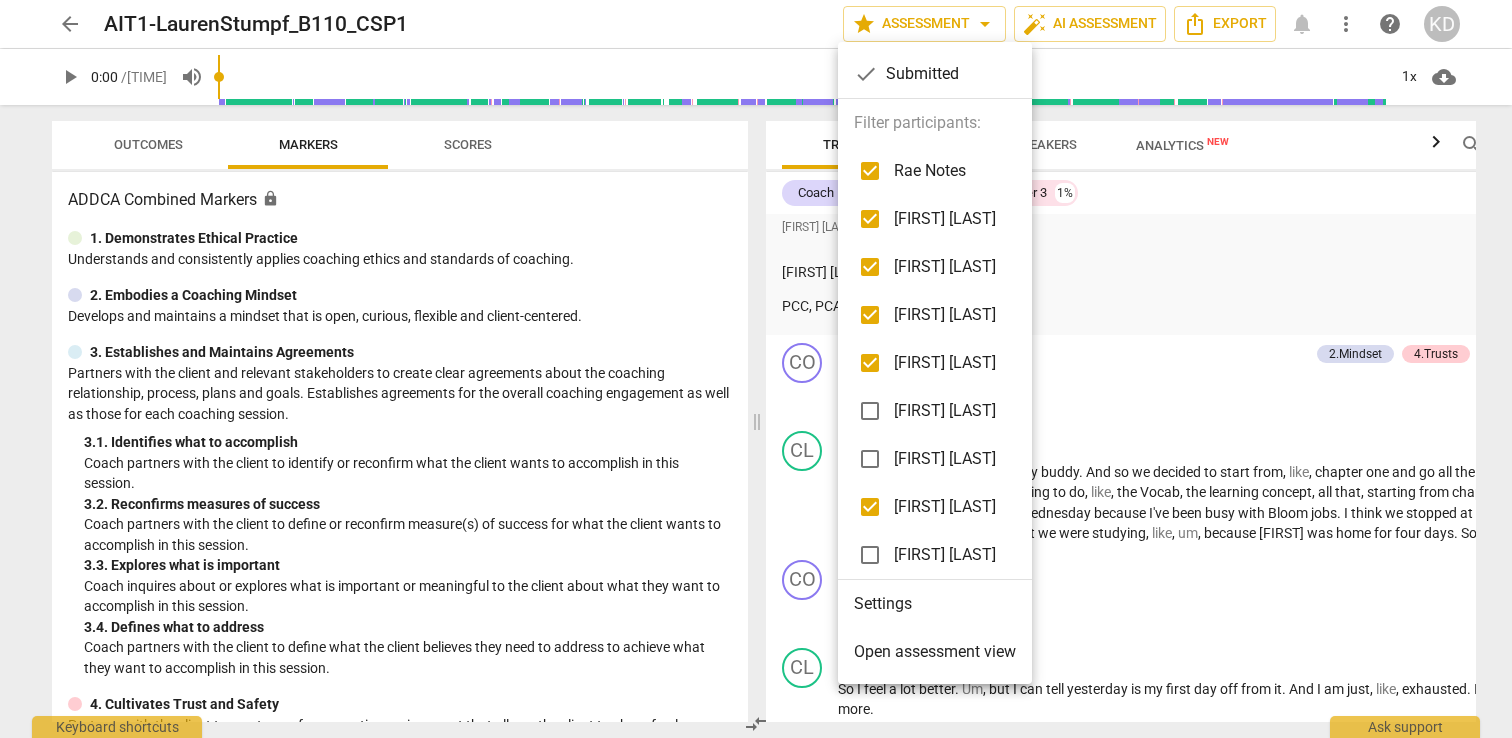 click at bounding box center [870, 363] 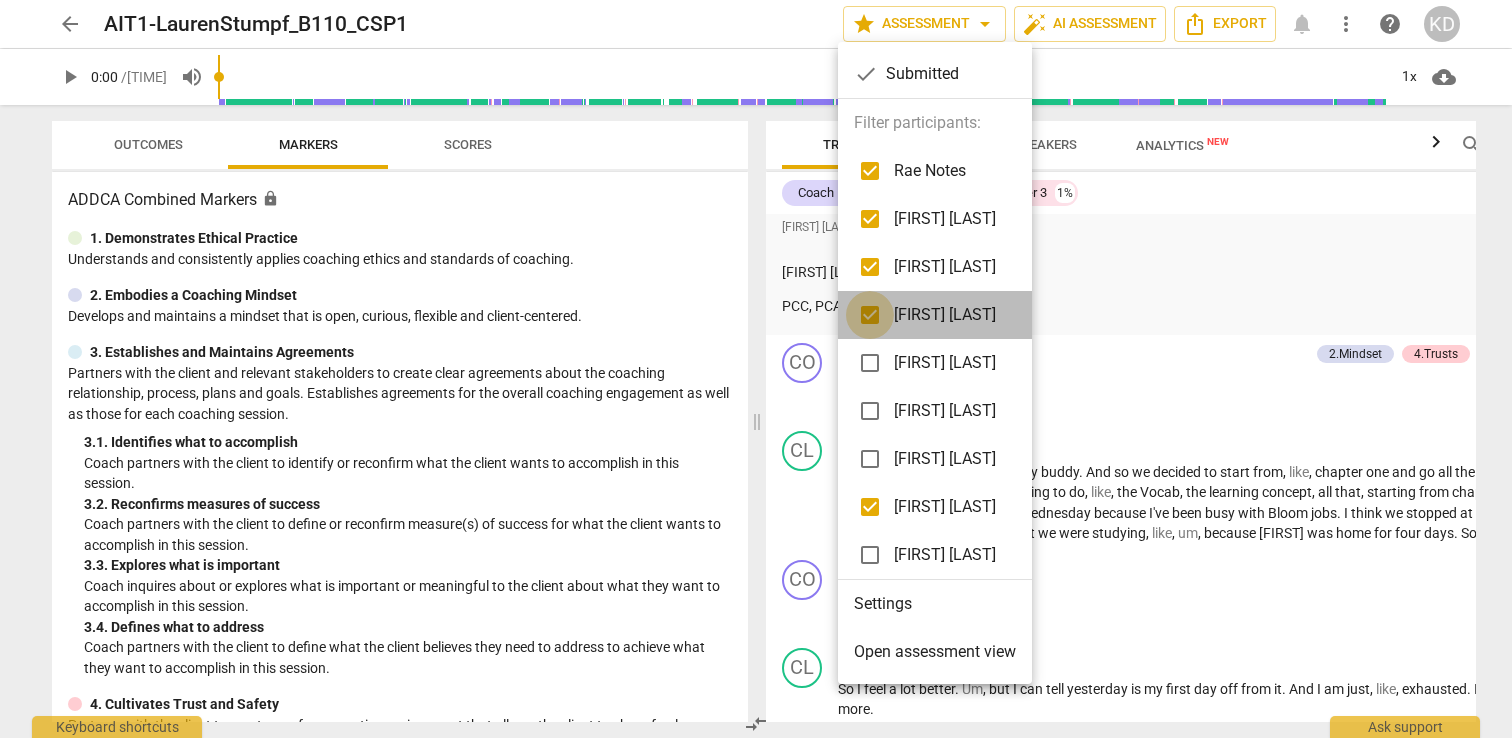 click at bounding box center (870, 315) 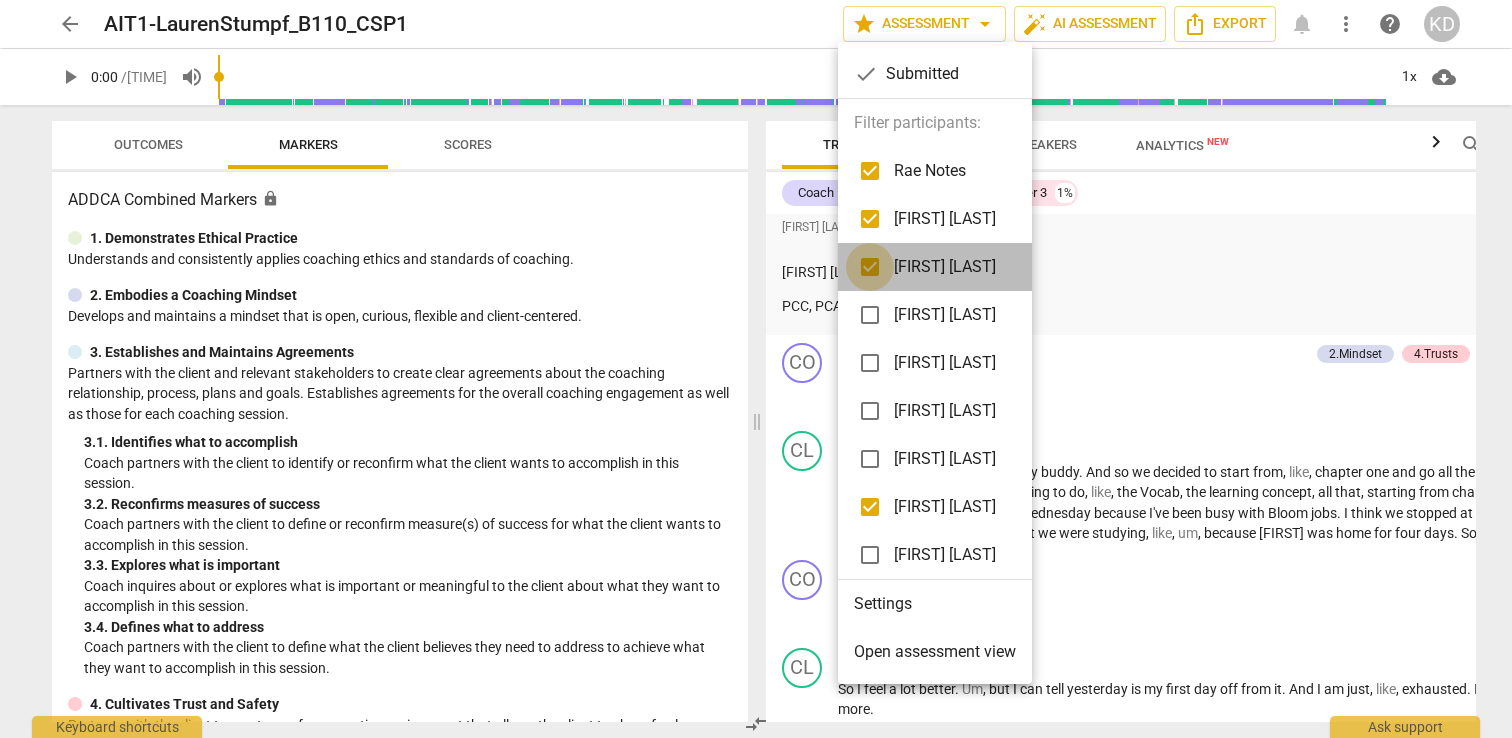 click at bounding box center [870, 267] 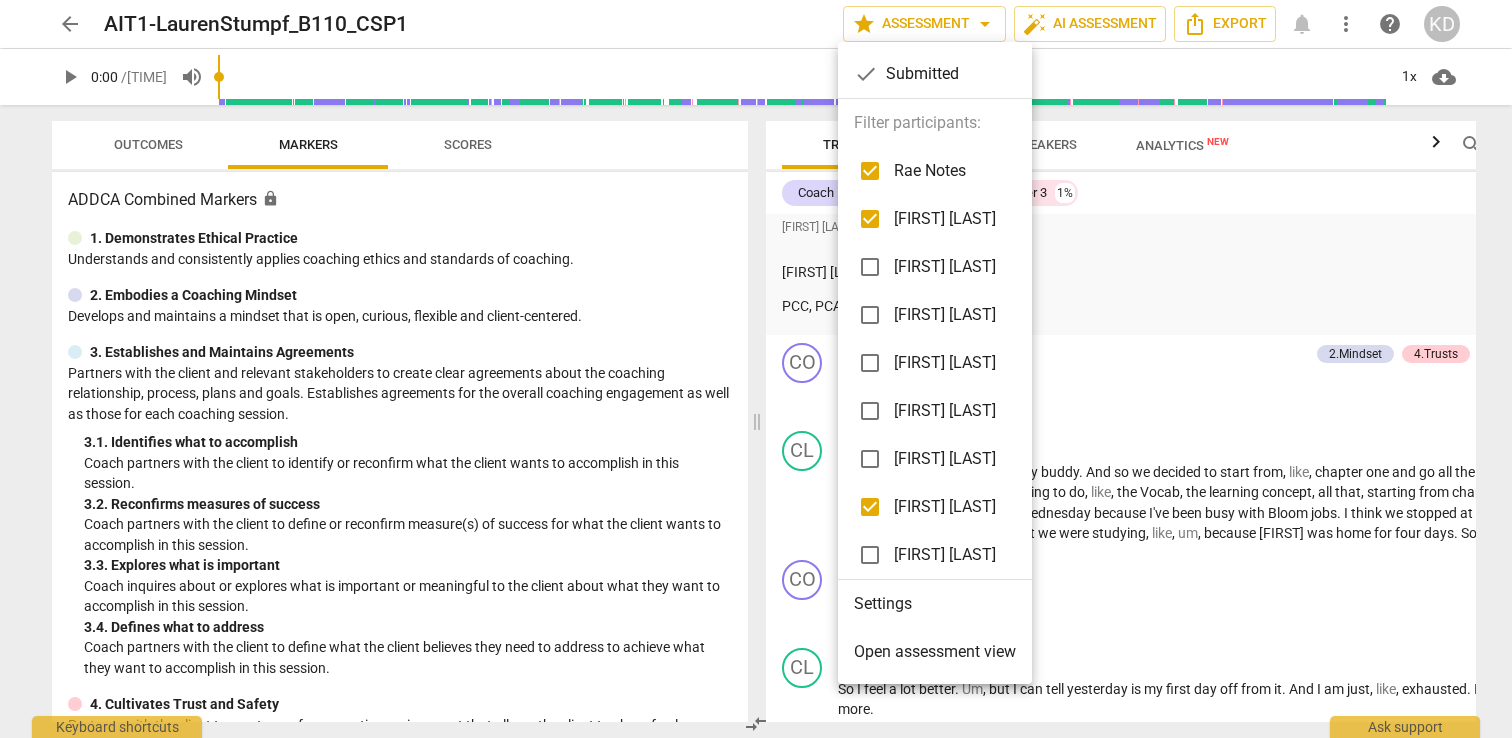 click at bounding box center (870, 219) 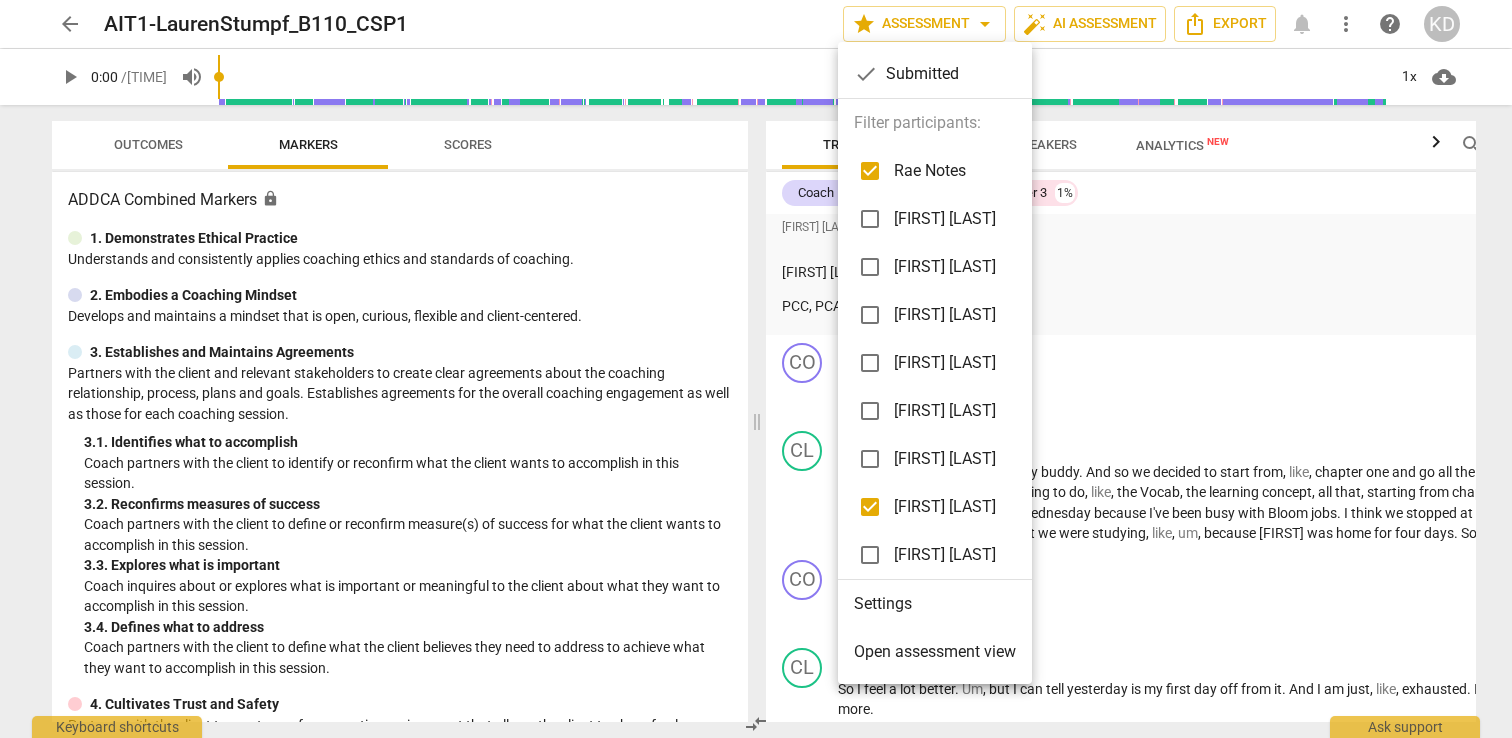 click at bounding box center (756, 369) 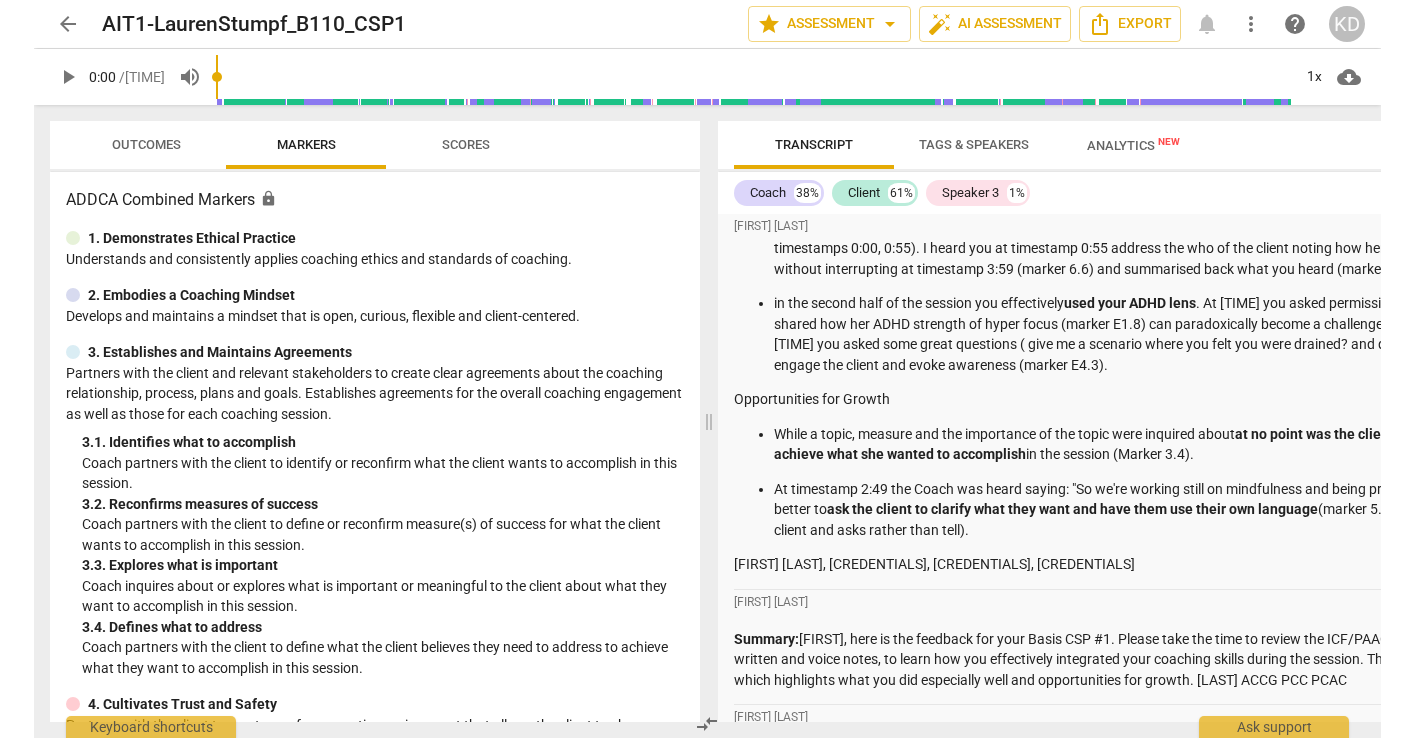 scroll, scrollTop: 0, scrollLeft: 0, axis: both 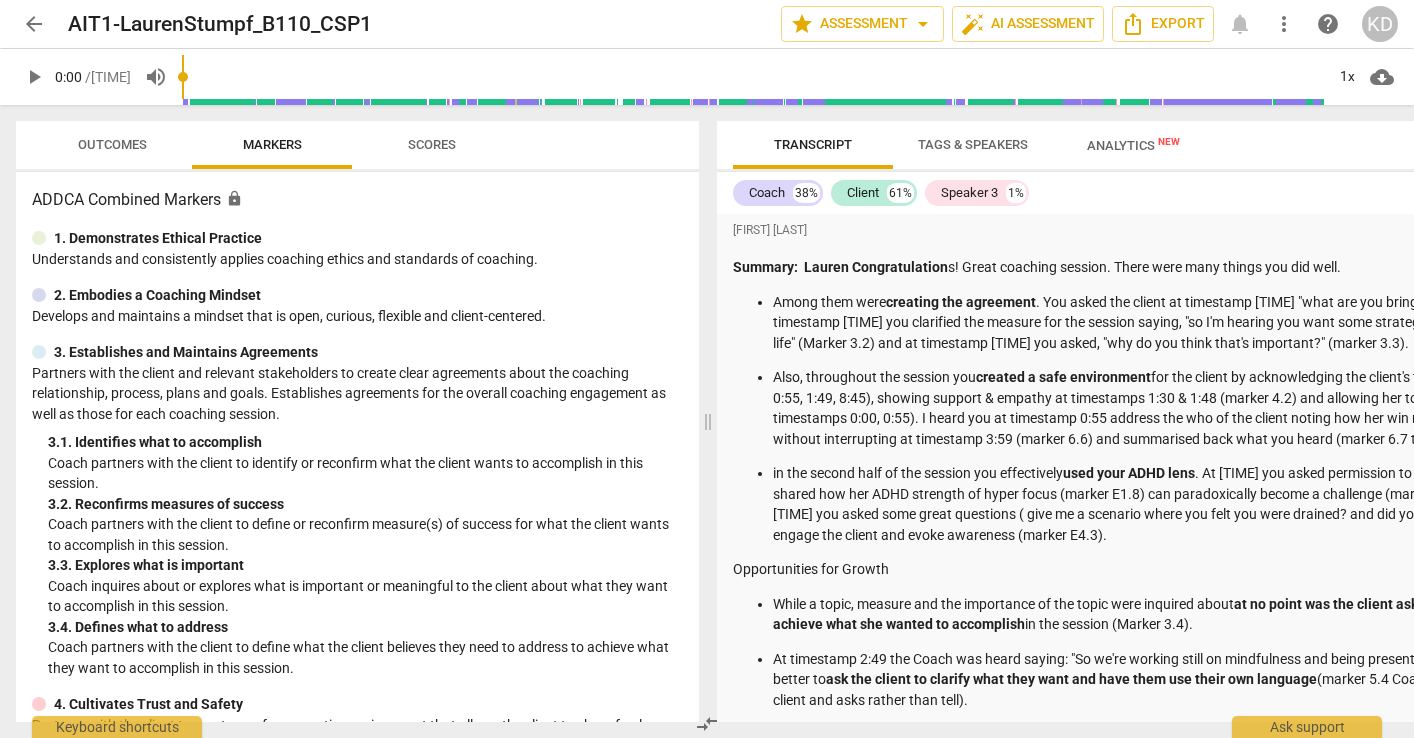 click on "Outcomes" at bounding box center (112, 144) 